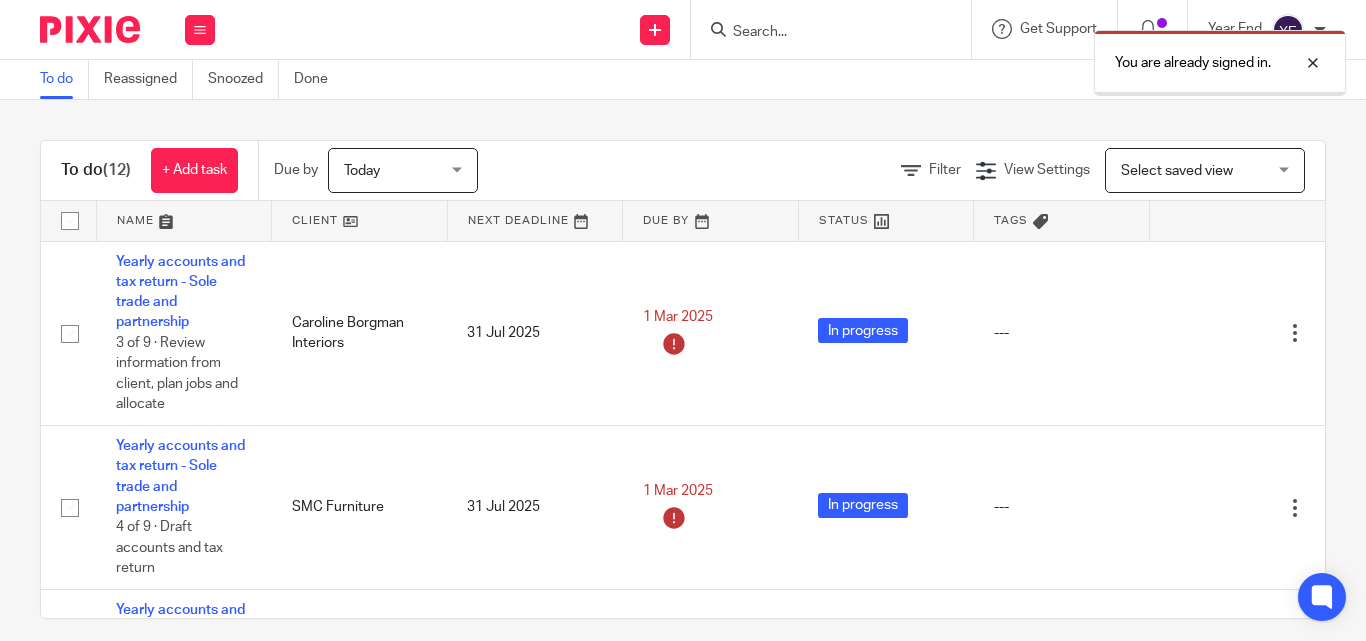 scroll, scrollTop: 0, scrollLeft: 0, axis: both 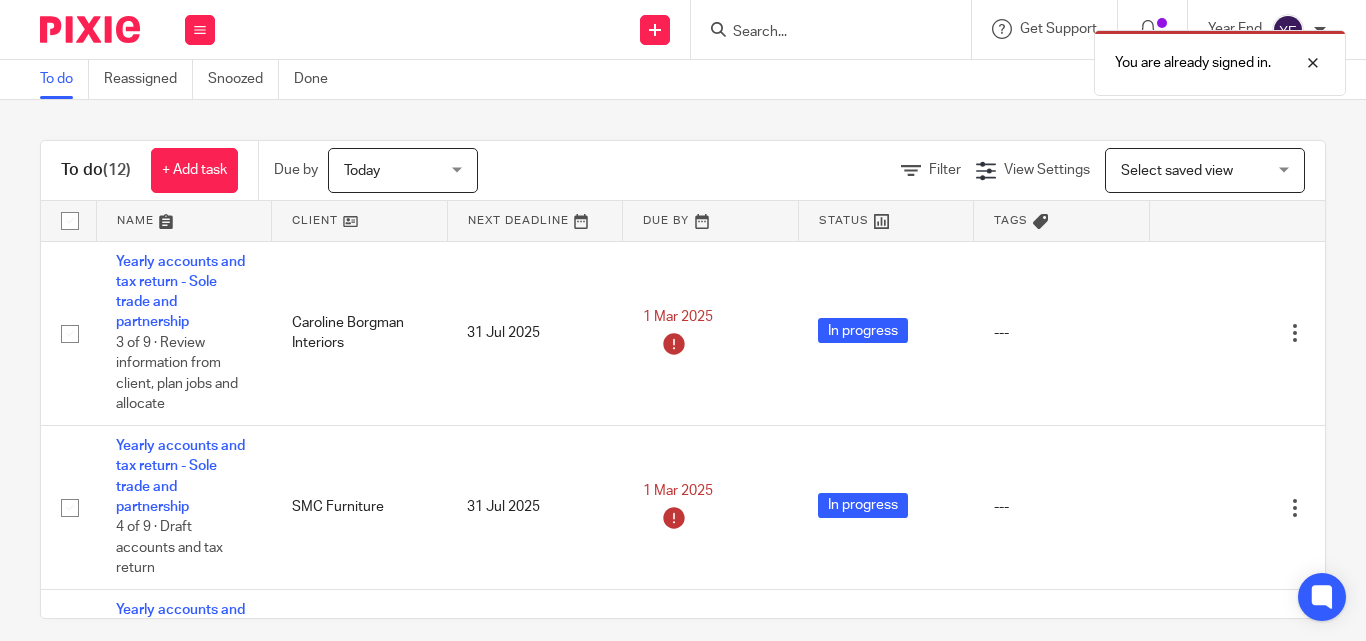 click on "You are already signed in." at bounding box center (1014, 58) 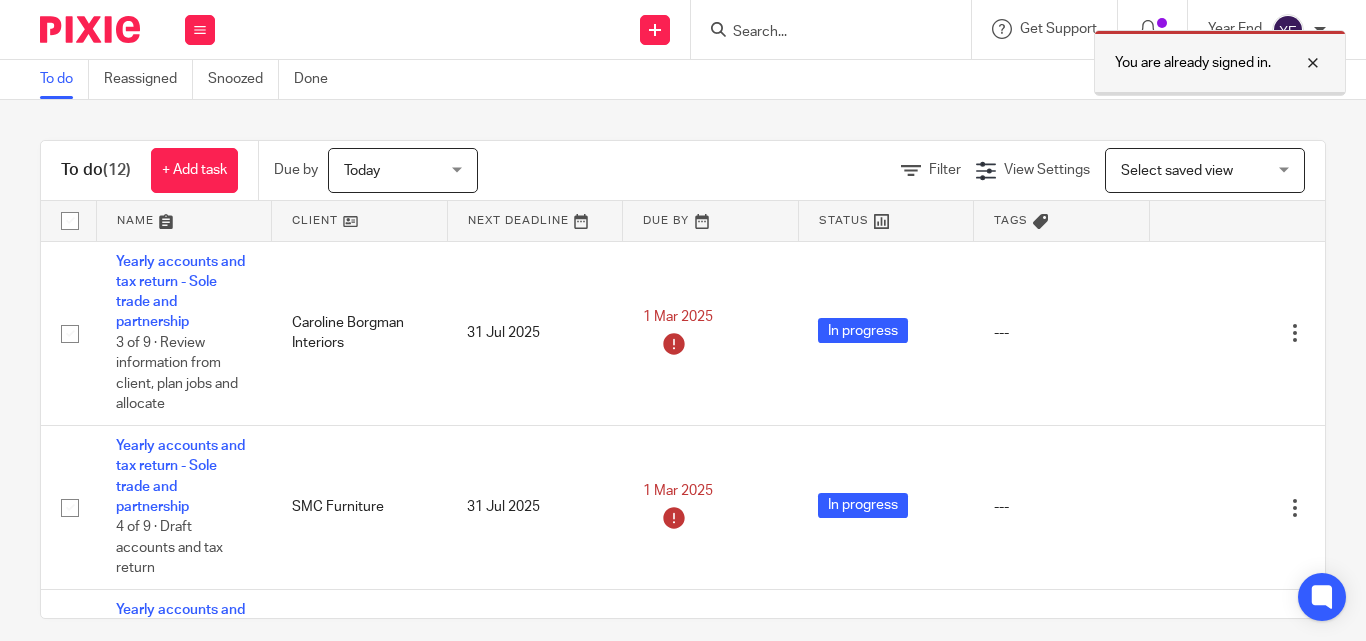 click at bounding box center (1298, 63) 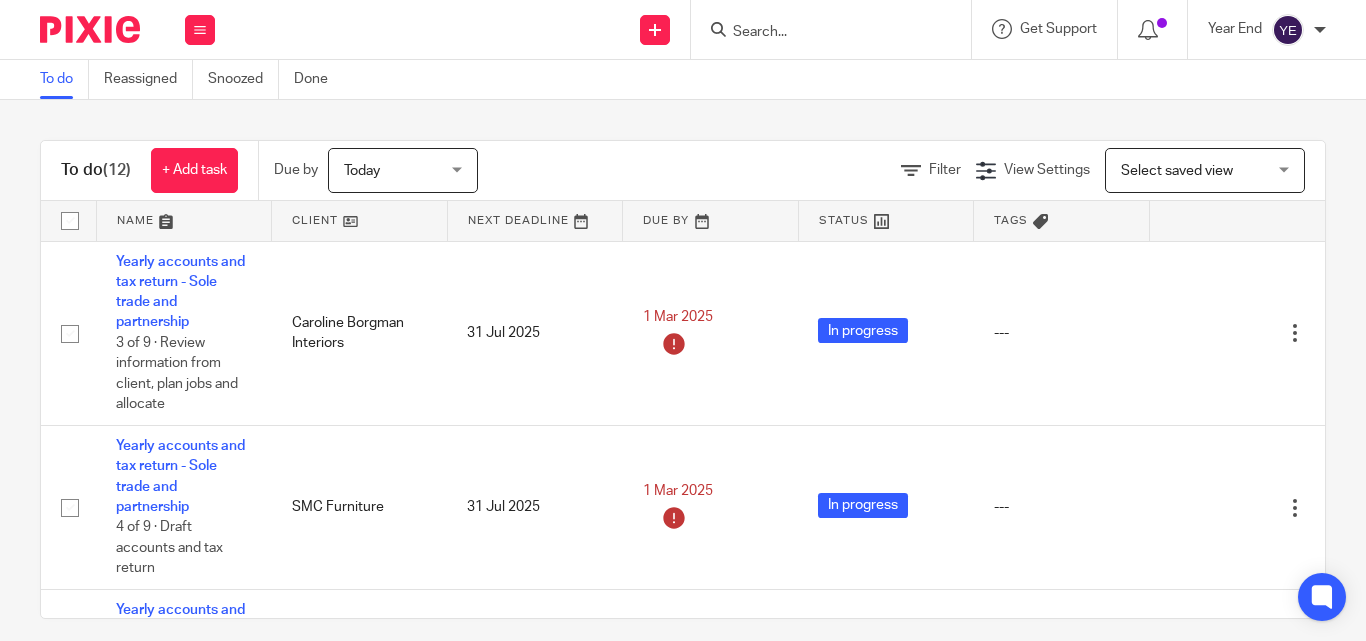 click at bounding box center (718, 29) 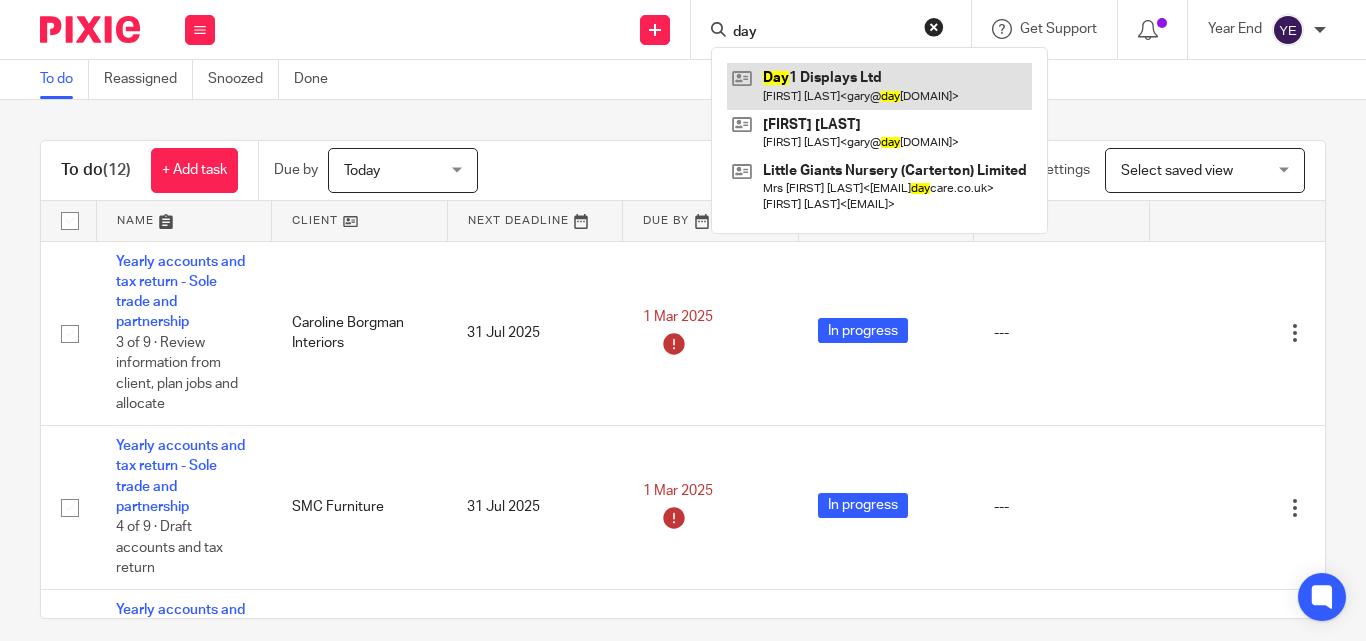 type on "day" 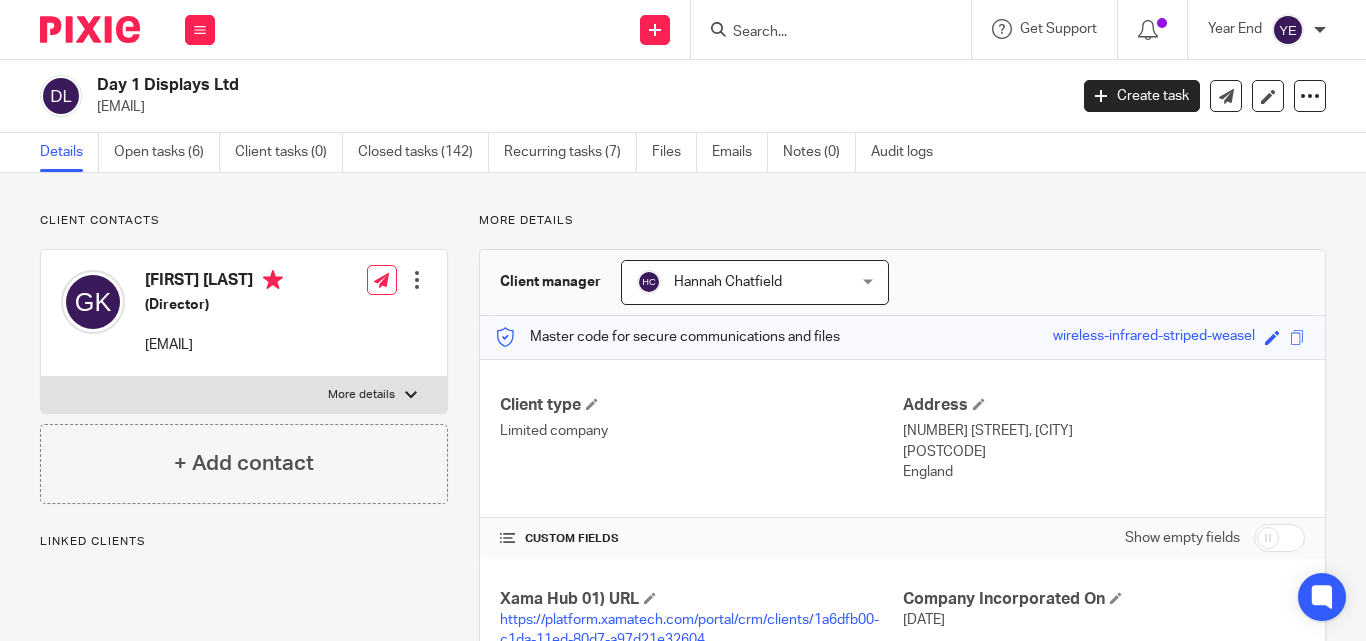 scroll, scrollTop: 0, scrollLeft: 0, axis: both 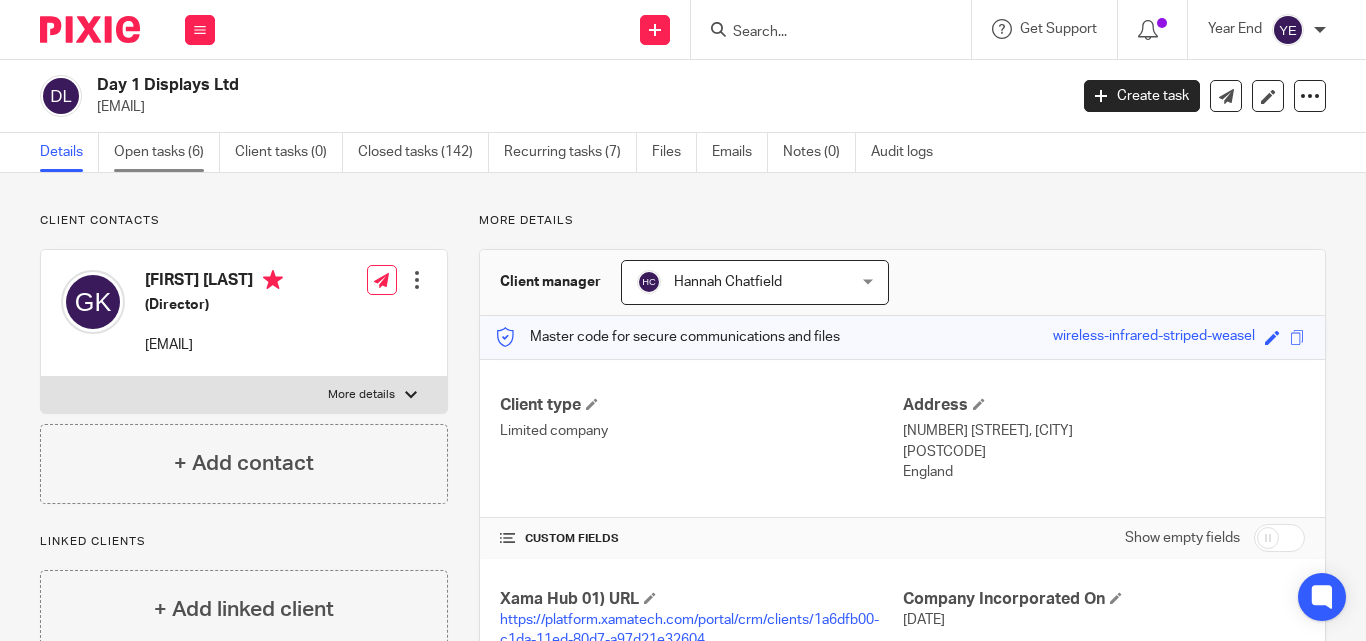 click on "Open tasks (6)" at bounding box center (167, 152) 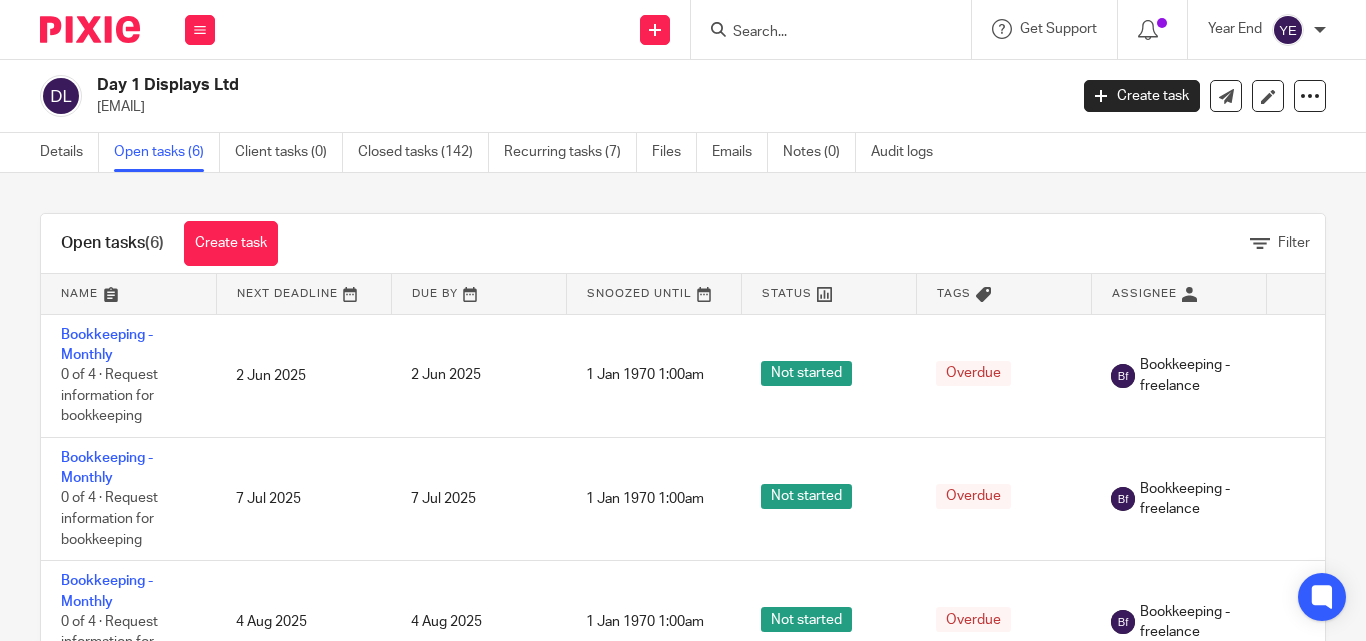 scroll, scrollTop: 0, scrollLeft: 0, axis: both 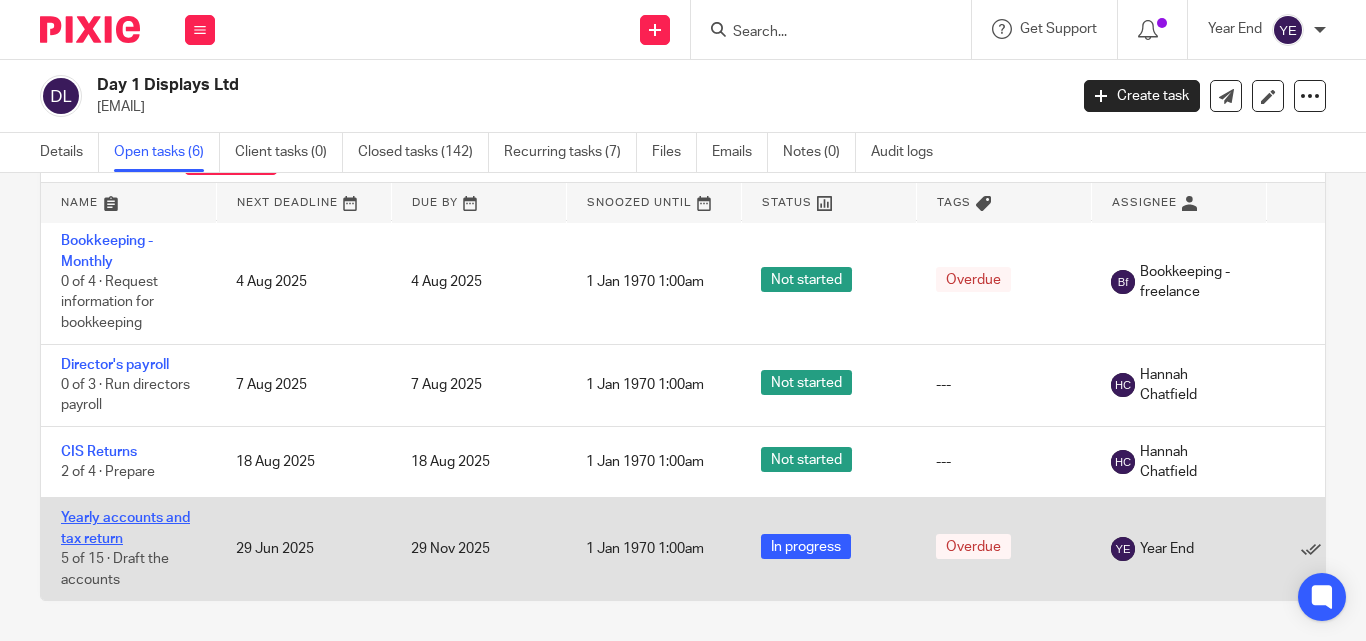 click on "Yearly accounts and tax return" at bounding box center (125, 528) 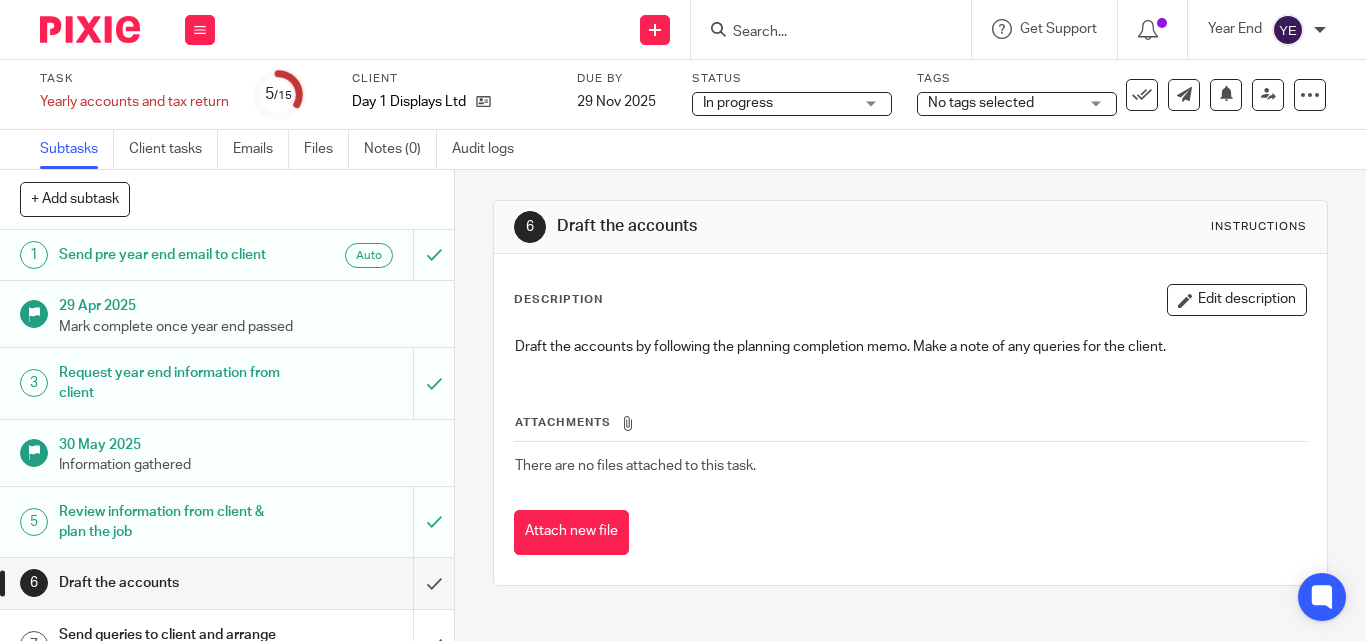 scroll, scrollTop: 0, scrollLeft: 0, axis: both 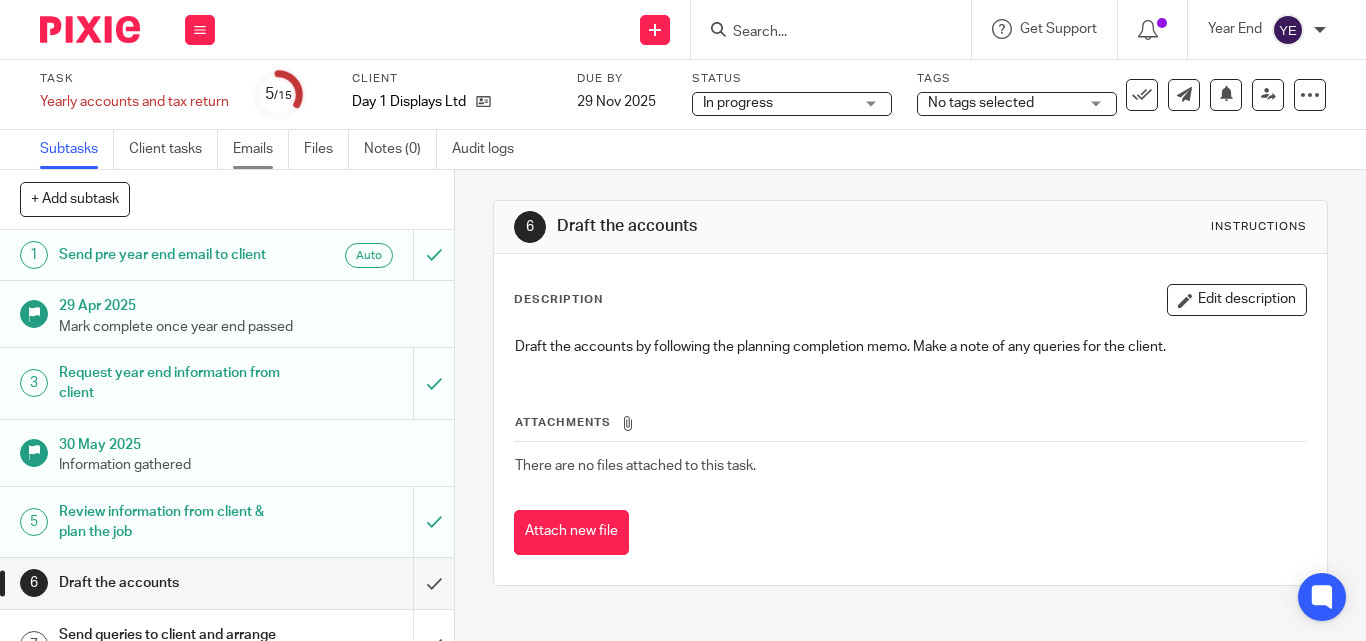 click on "Emails" at bounding box center (261, 149) 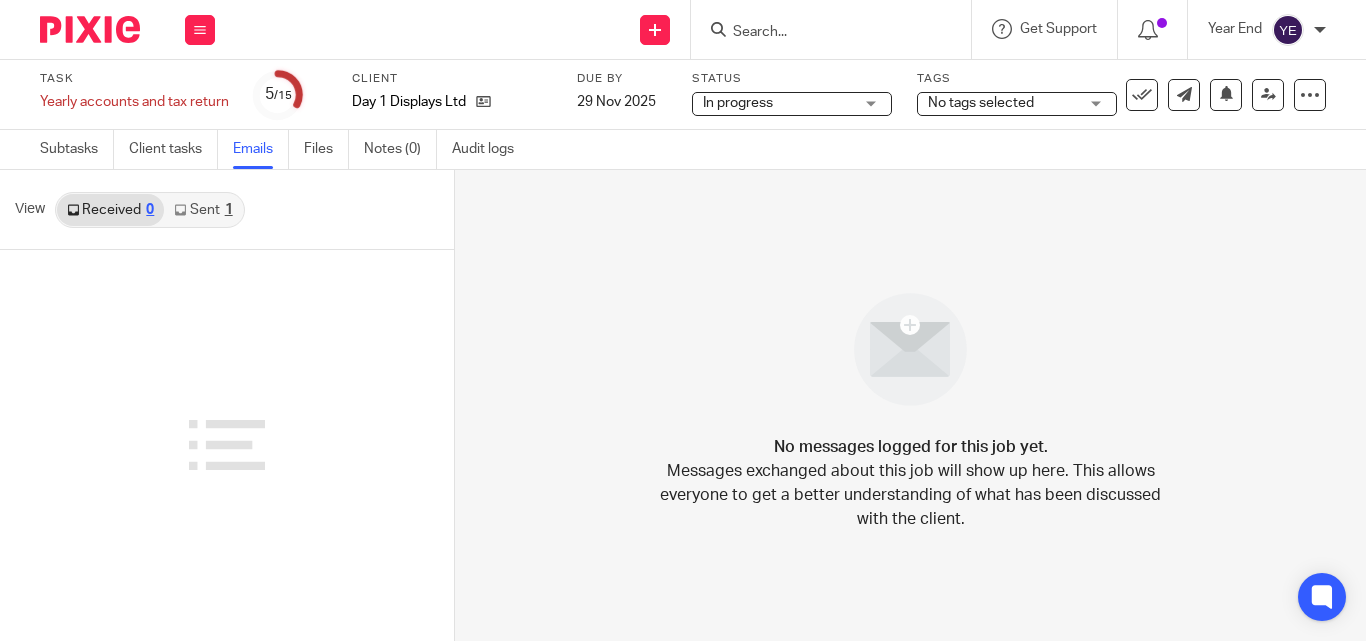 scroll, scrollTop: 0, scrollLeft: 0, axis: both 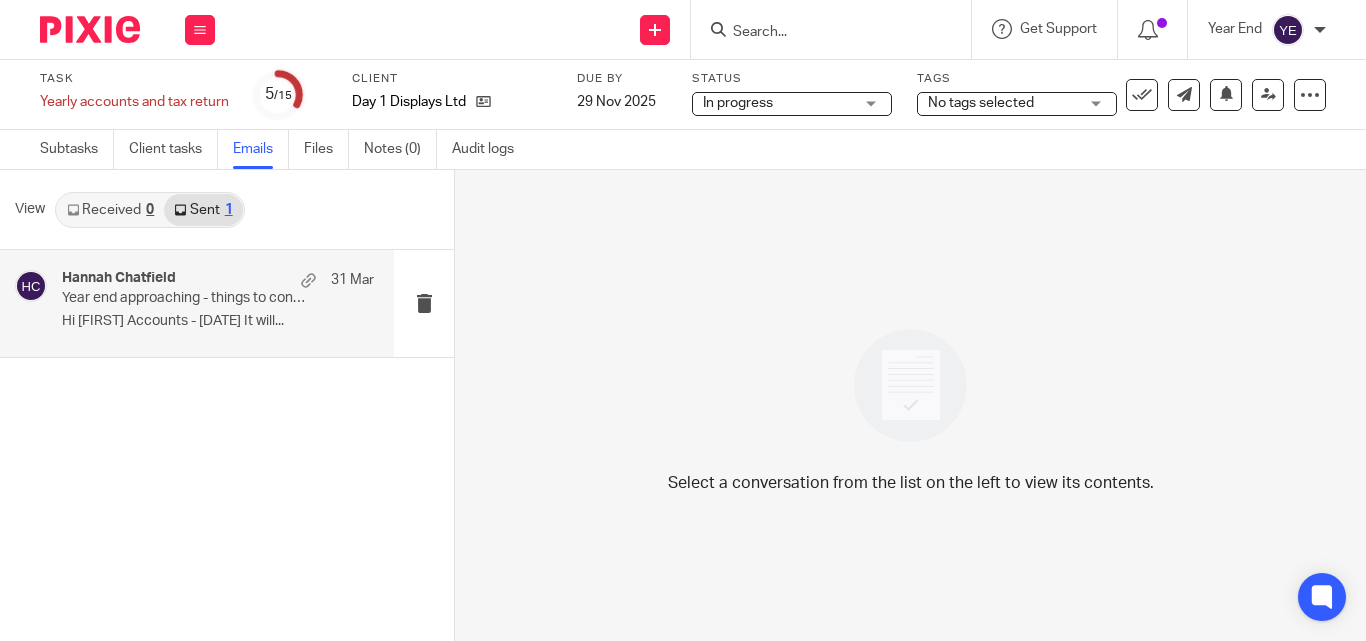 click on "Hi Gary     Accounts - 30 Apr 2025     It will..." at bounding box center [218, 321] 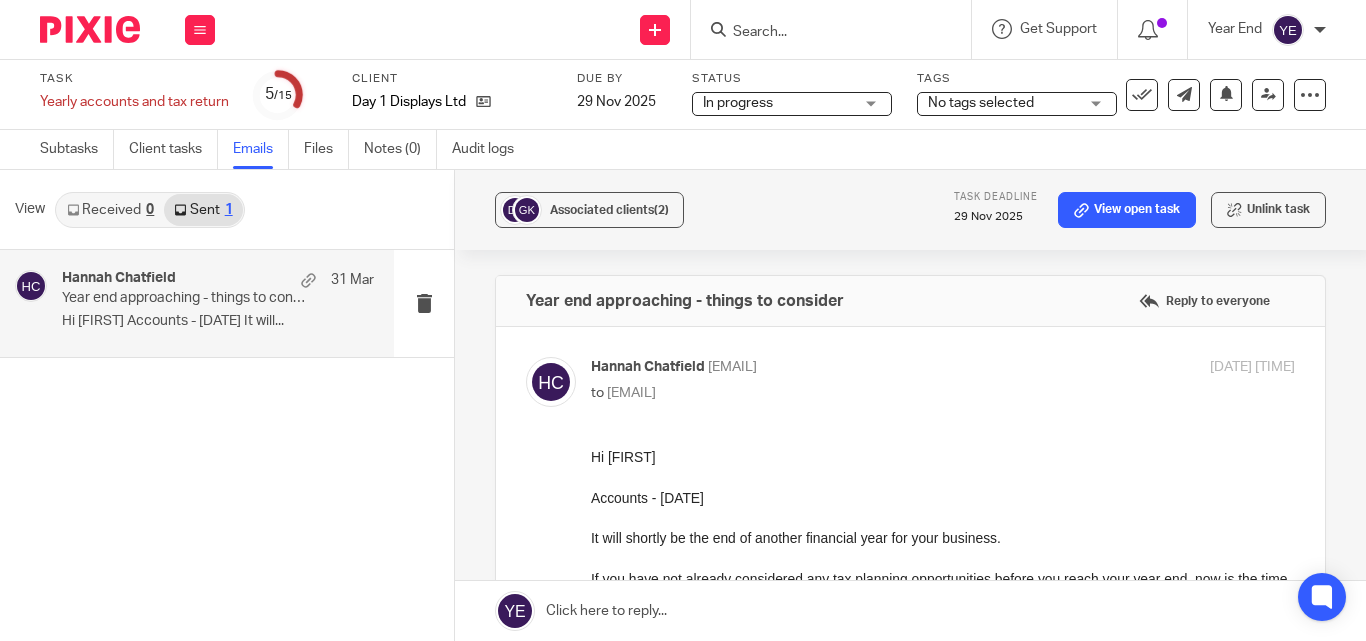 scroll, scrollTop: 0, scrollLeft: 0, axis: both 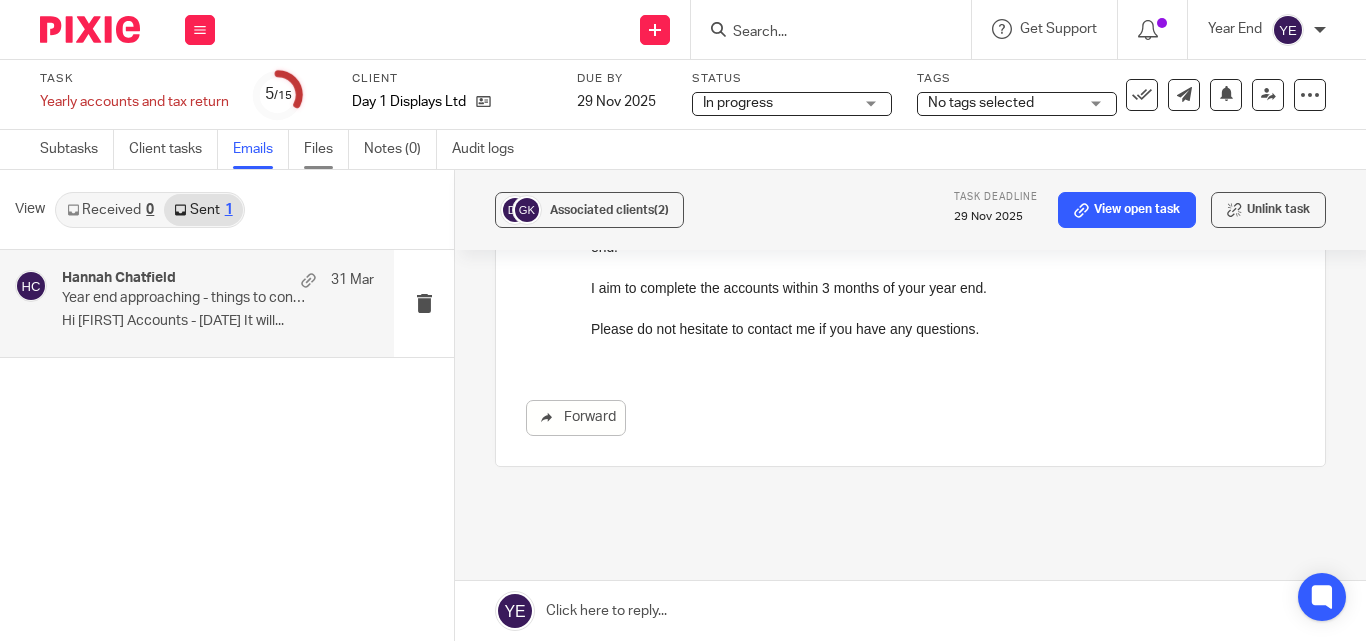 click on "Files" at bounding box center [326, 149] 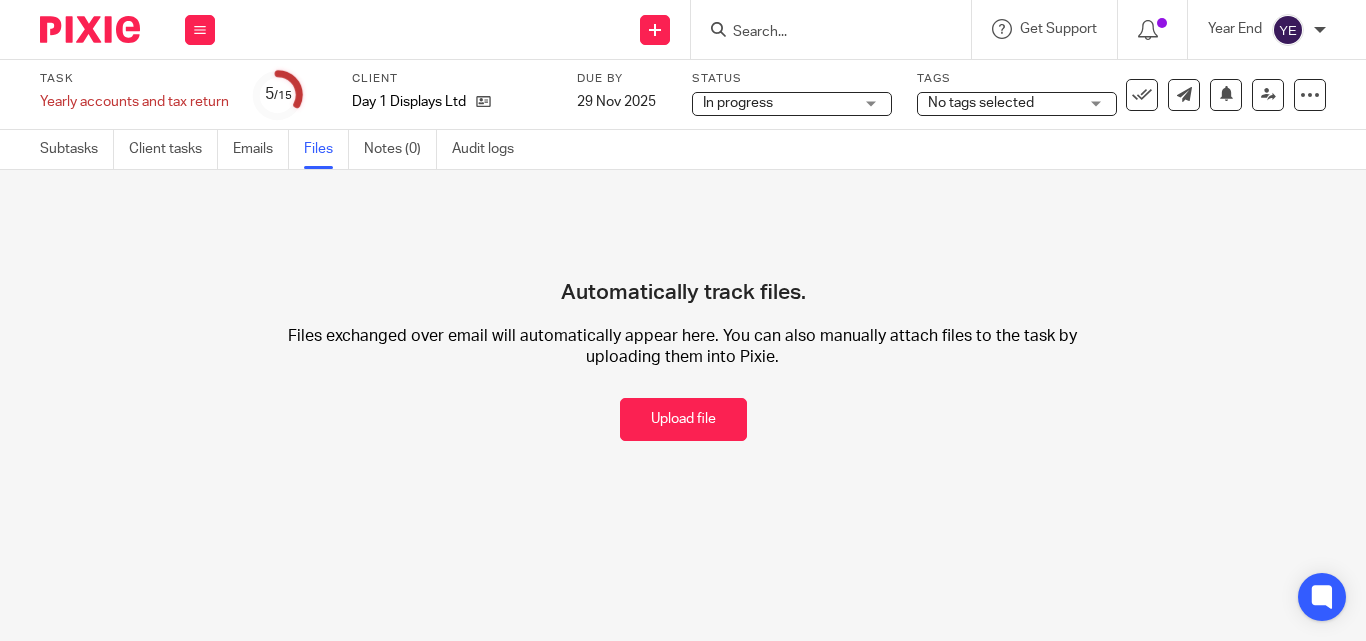scroll, scrollTop: 0, scrollLeft: 0, axis: both 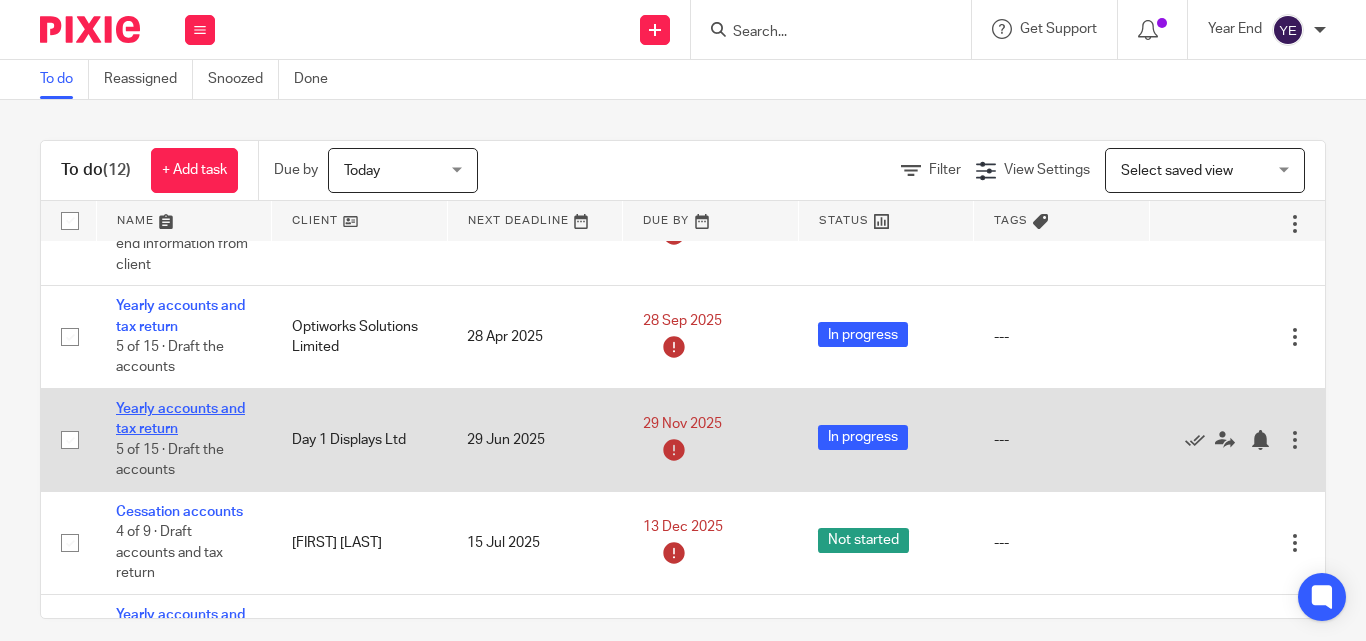 click on "Yearly accounts and tax return" at bounding box center (180, 419) 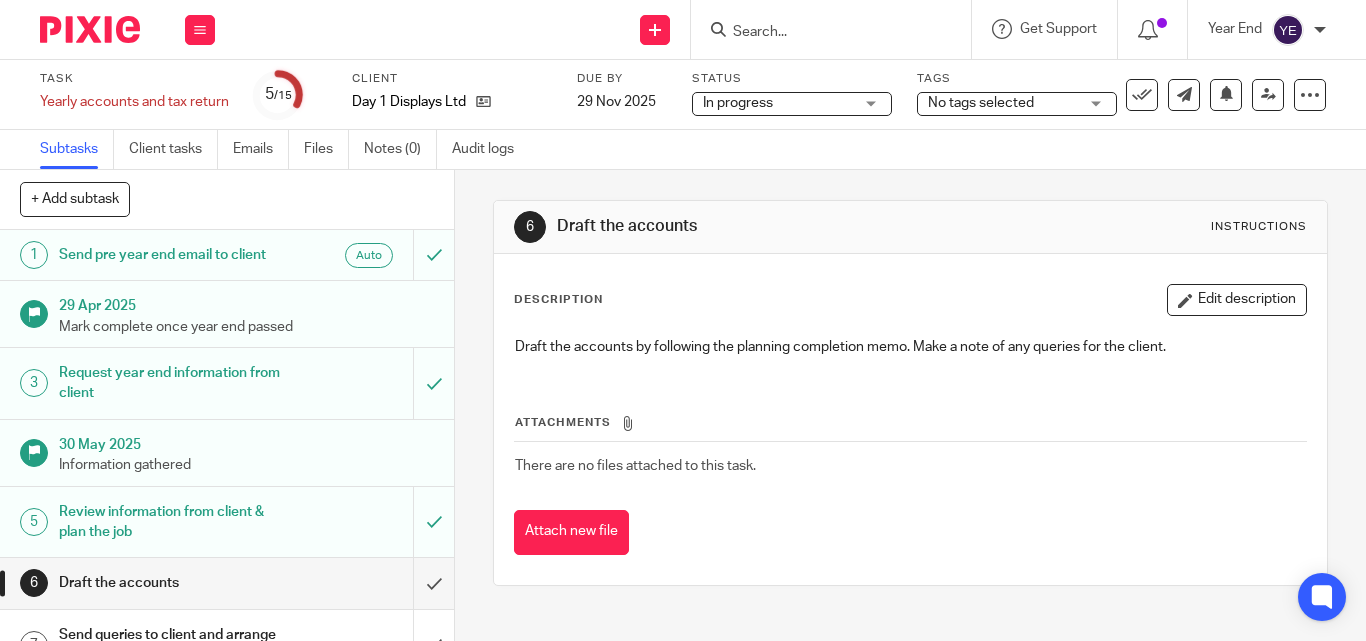 scroll, scrollTop: 0, scrollLeft: 0, axis: both 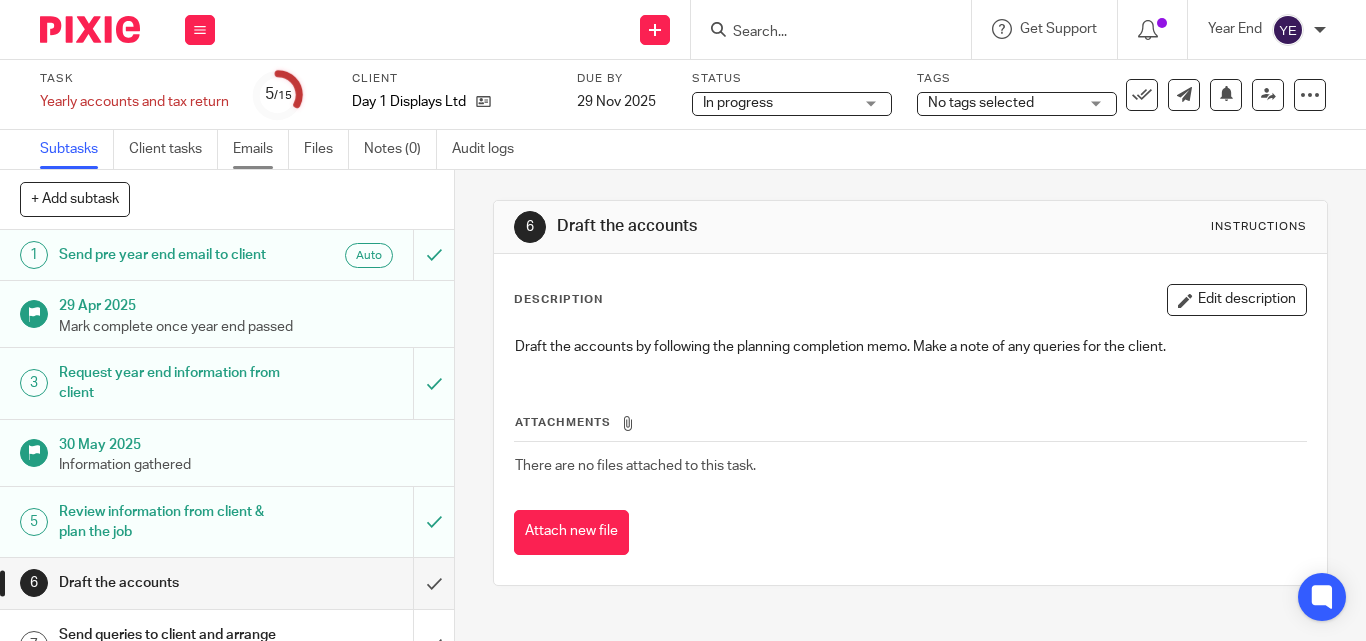 click on "Emails" at bounding box center (261, 149) 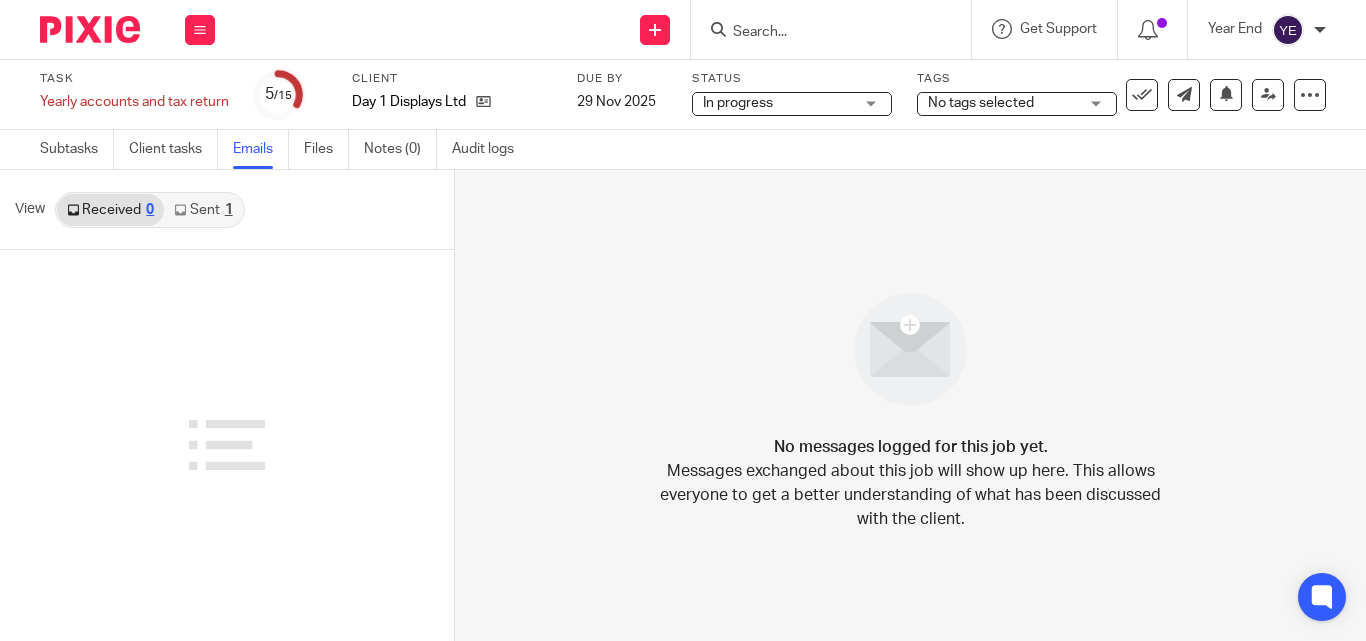 scroll, scrollTop: 0, scrollLeft: 0, axis: both 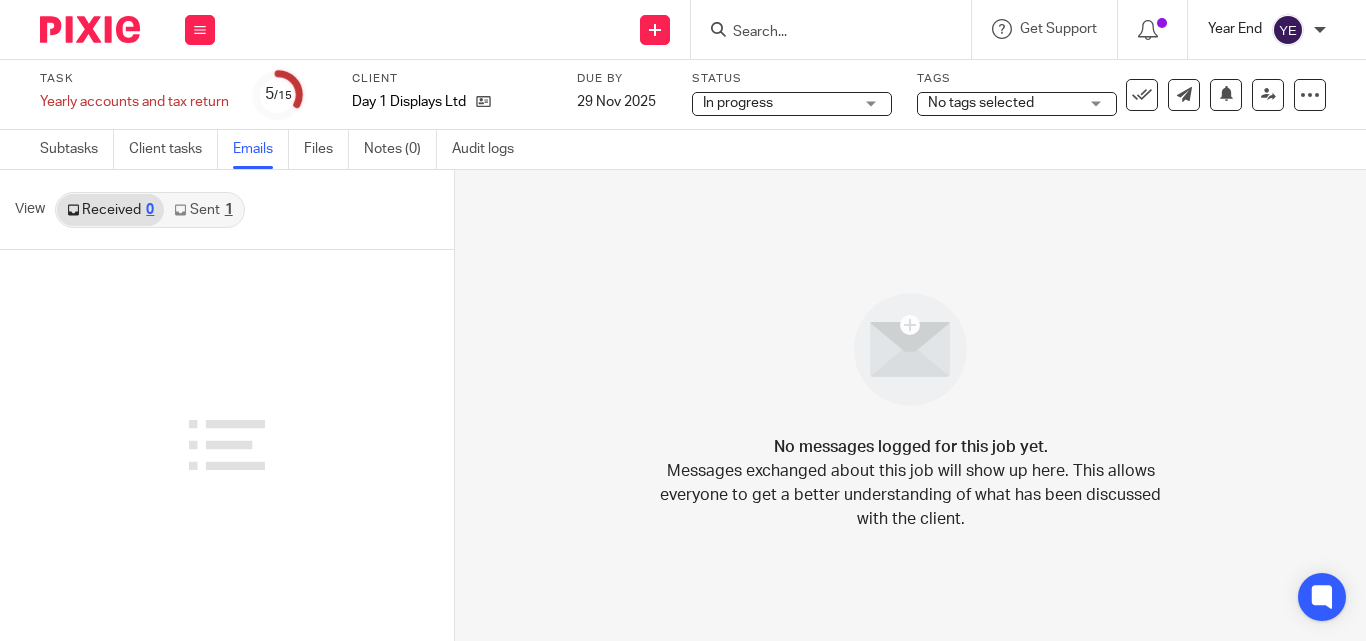 click on "Year End" at bounding box center [1235, 29] 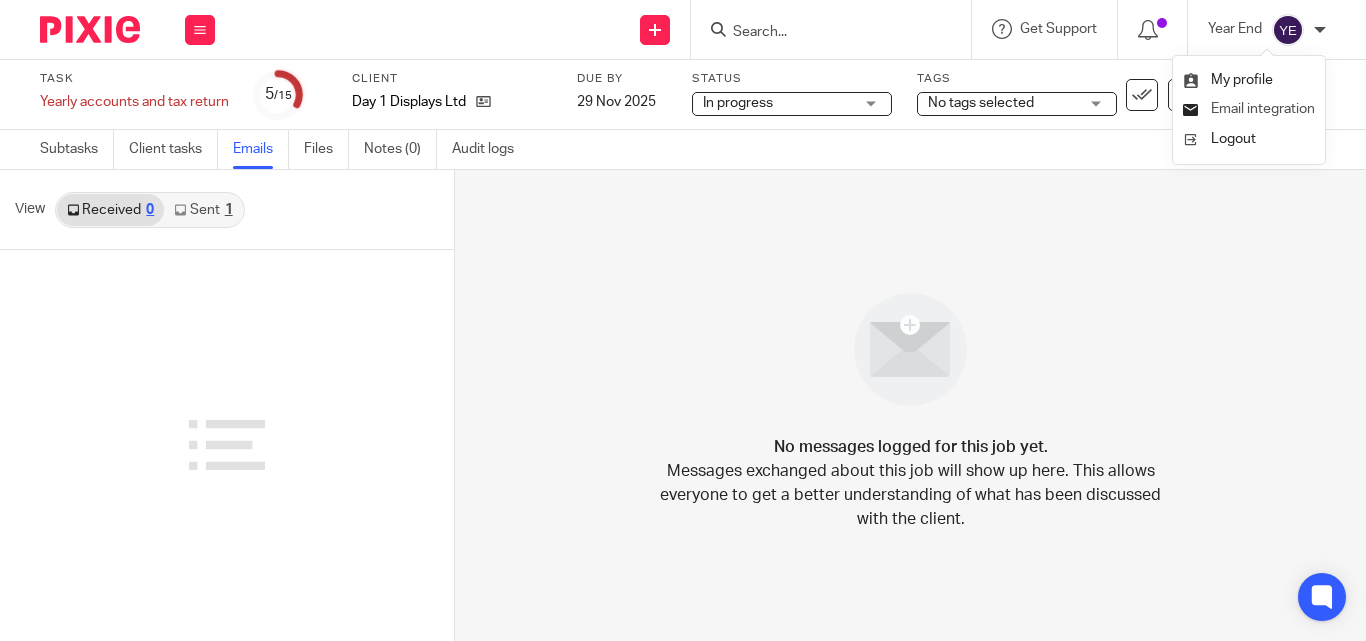 click on "Email integration" at bounding box center [1263, 109] 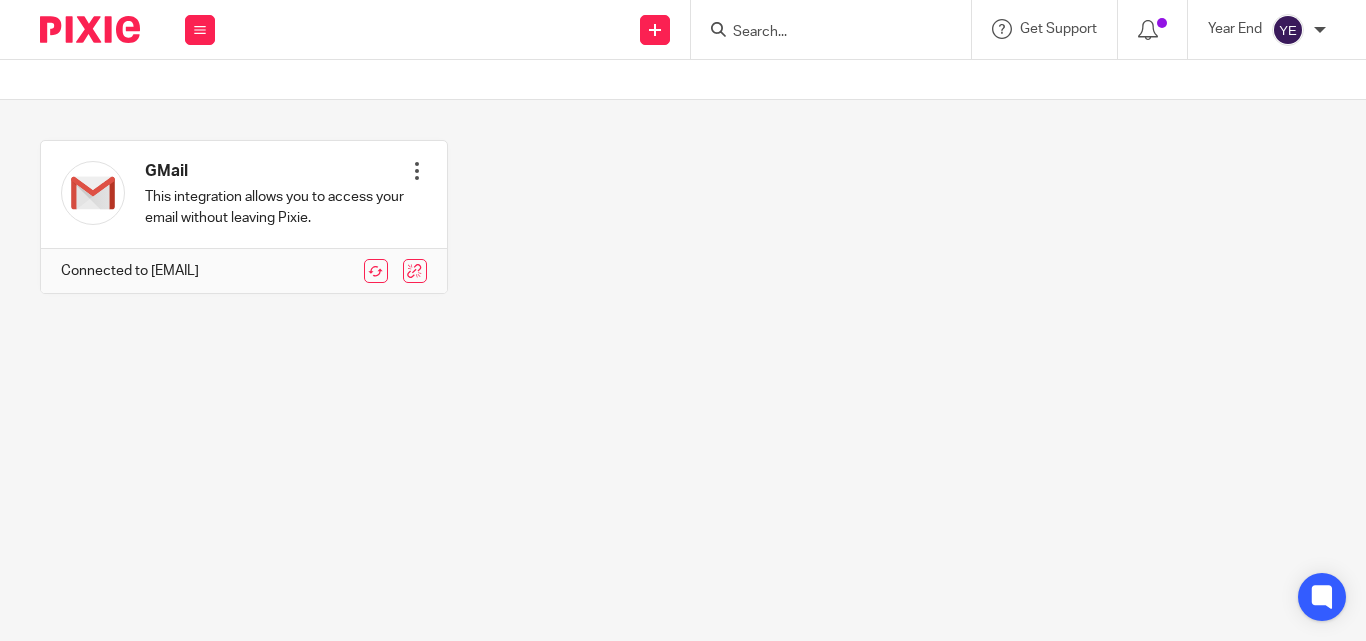 scroll, scrollTop: 0, scrollLeft: 0, axis: both 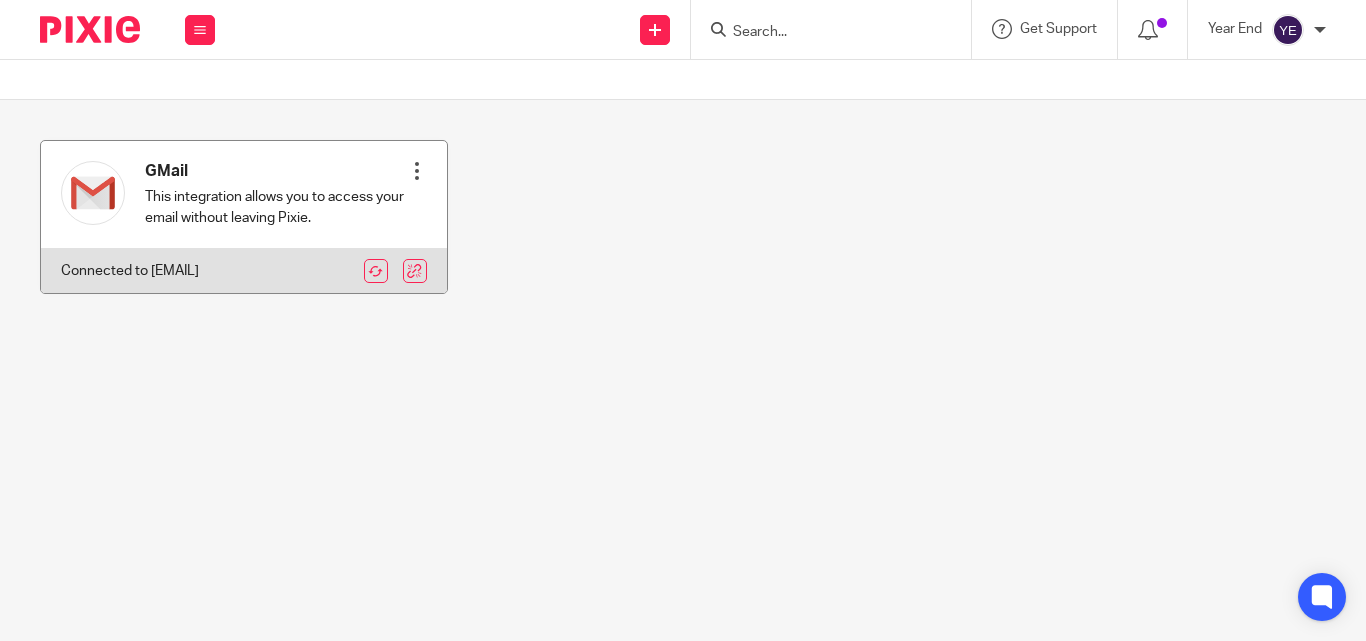 click on "Connected to [EMAIL]" at bounding box center [130, 271] 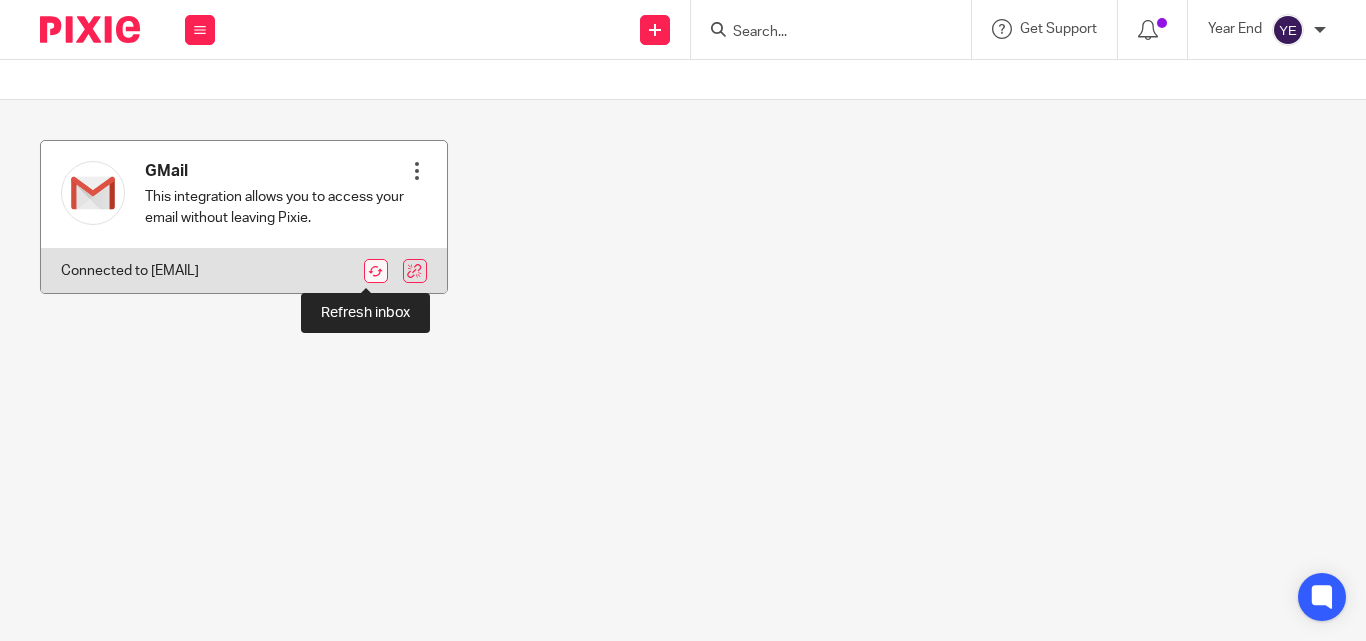 click at bounding box center (376, 271) 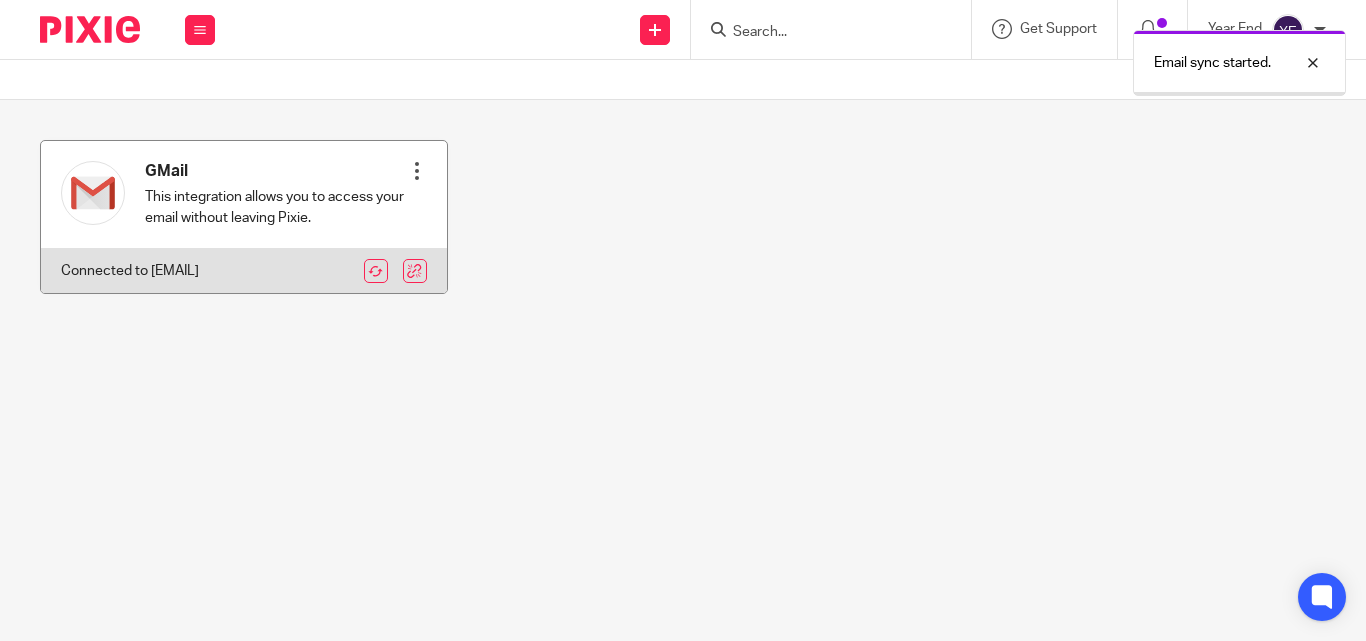 scroll, scrollTop: 0, scrollLeft: 0, axis: both 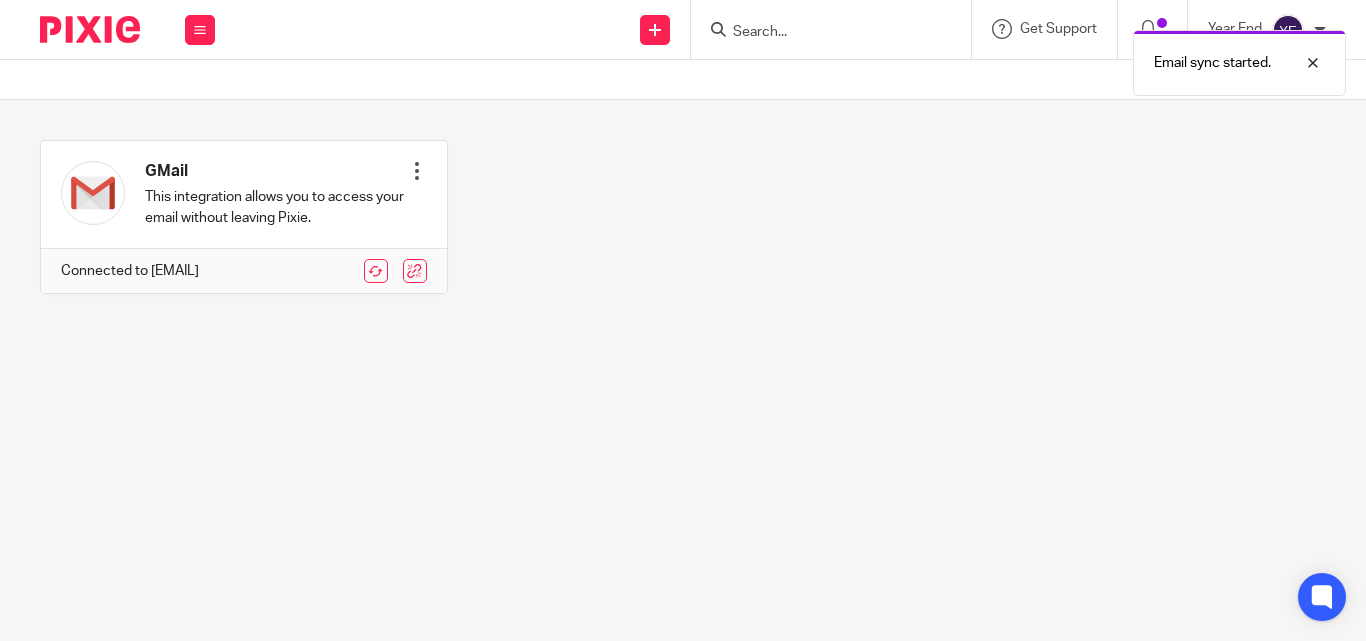 click on "Email sync started." at bounding box center (1014, 58) 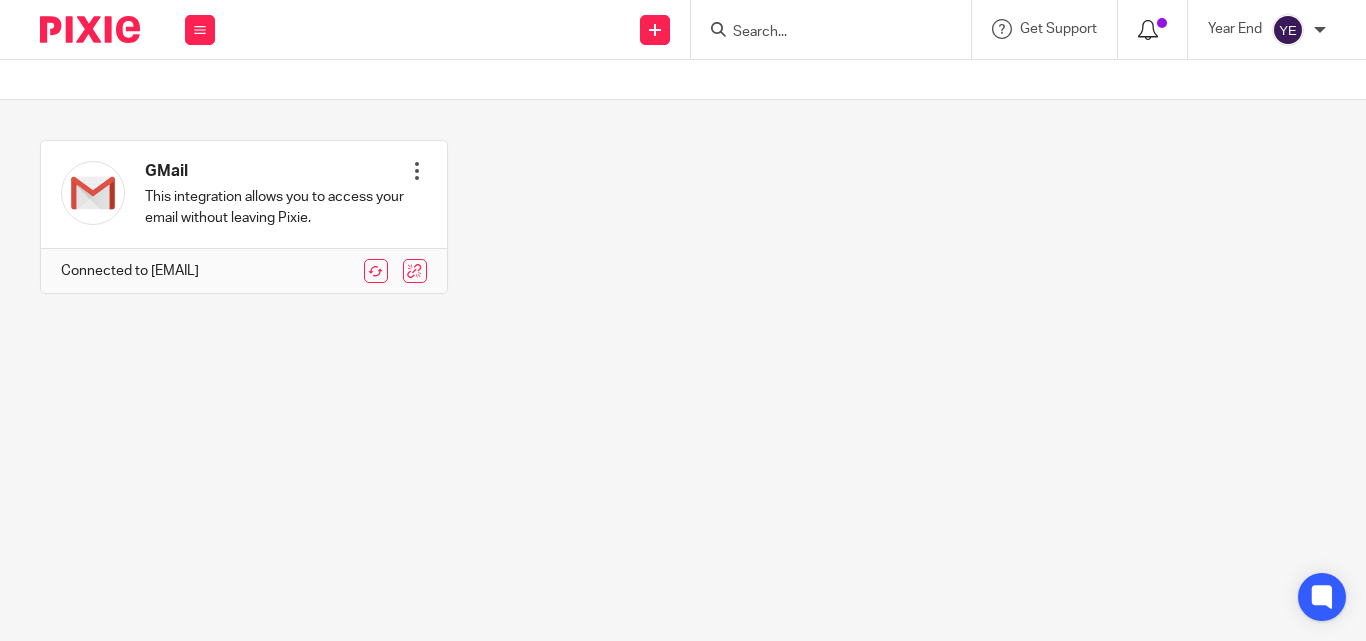 click at bounding box center (1152, 29) 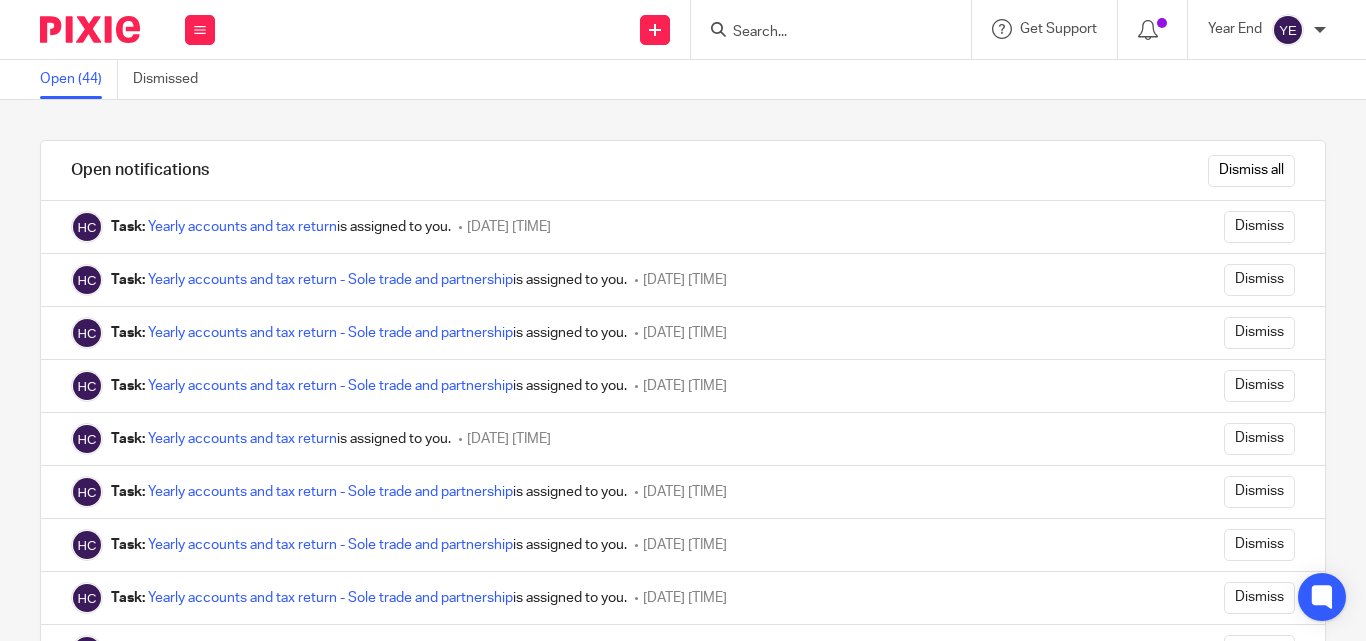 scroll, scrollTop: 0, scrollLeft: 0, axis: both 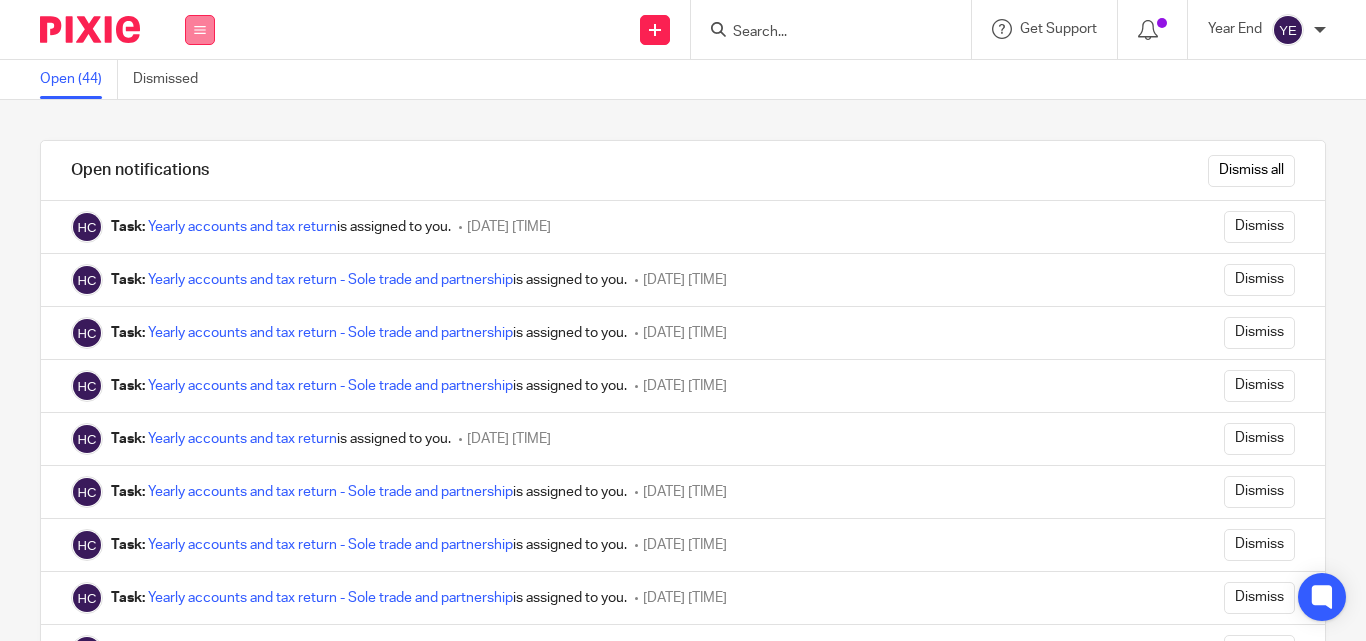 click at bounding box center (200, 30) 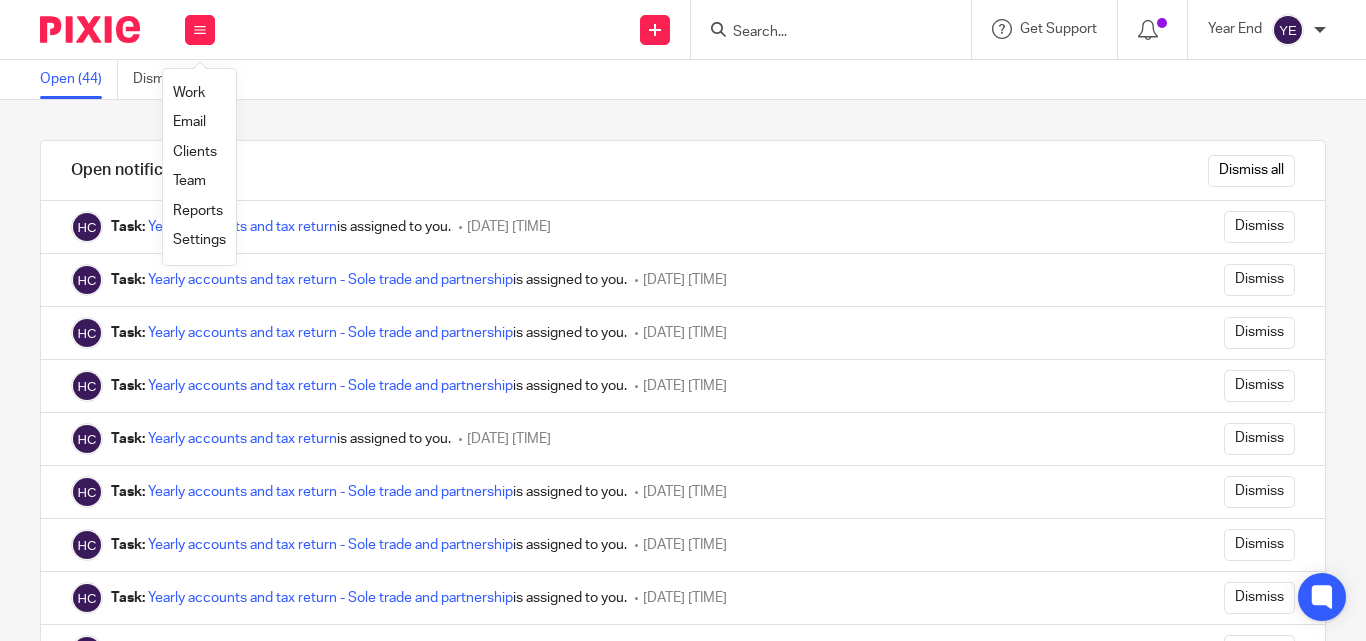click on "Email" at bounding box center [189, 122] 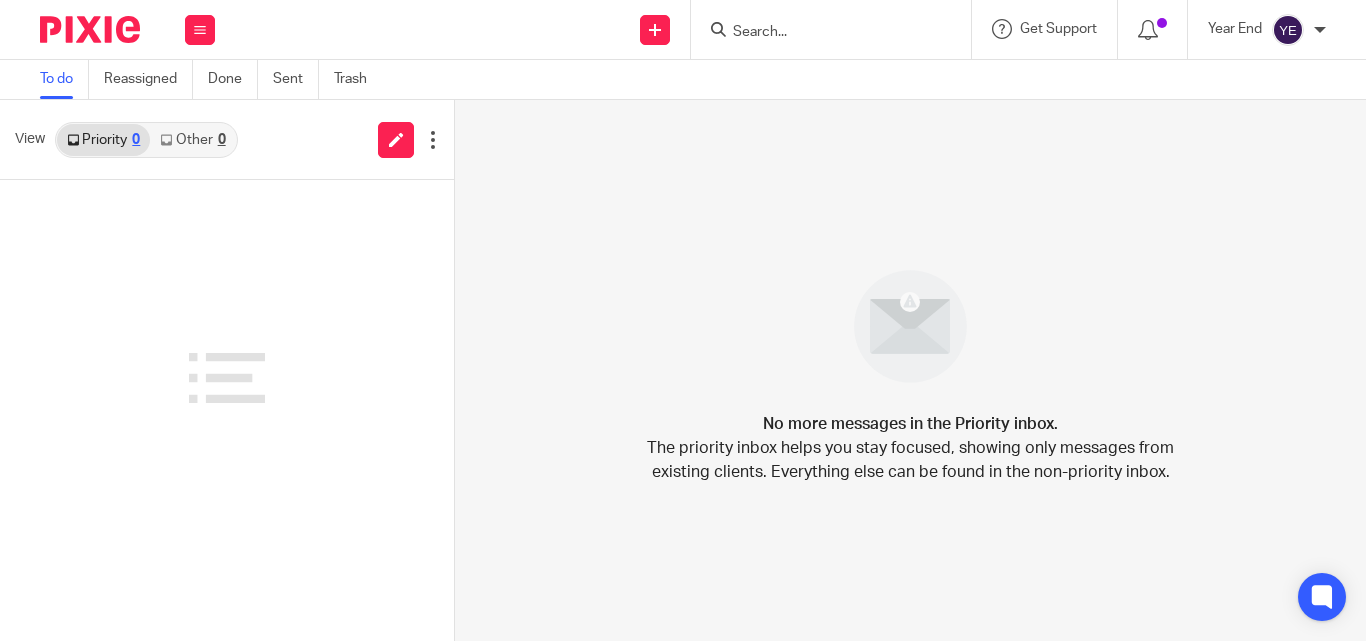 scroll, scrollTop: 0, scrollLeft: 0, axis: both 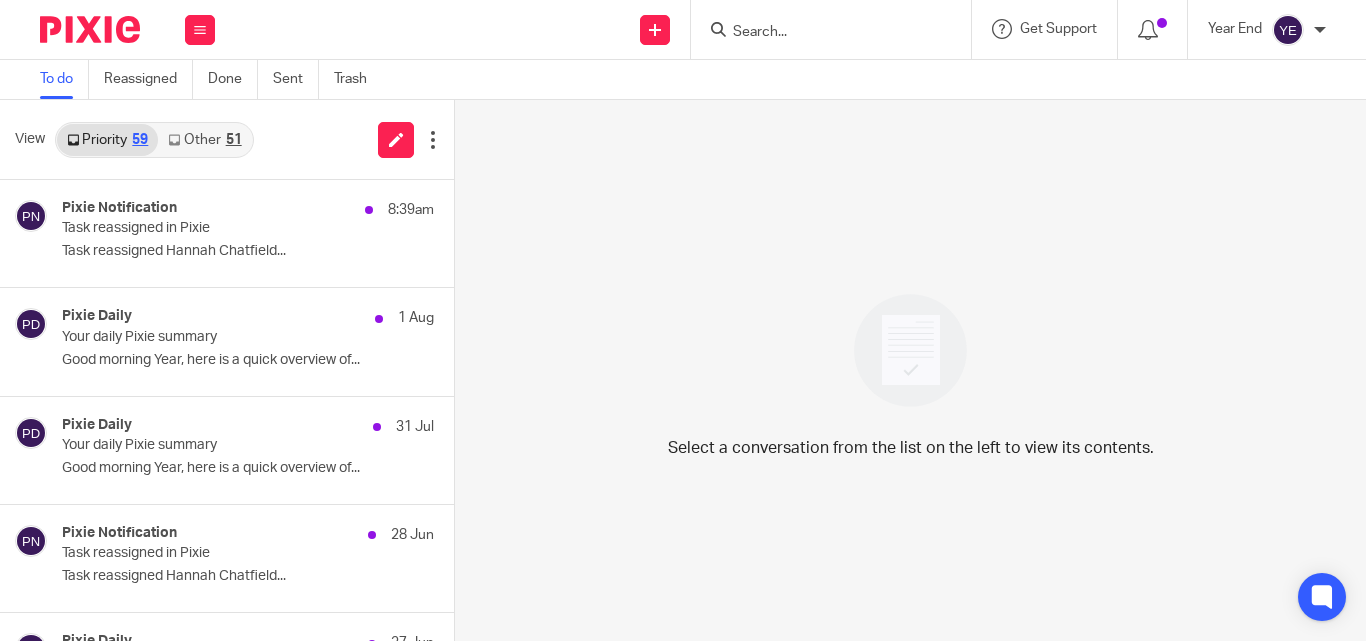 click on "Other
51" at bounding box center (204, 140) 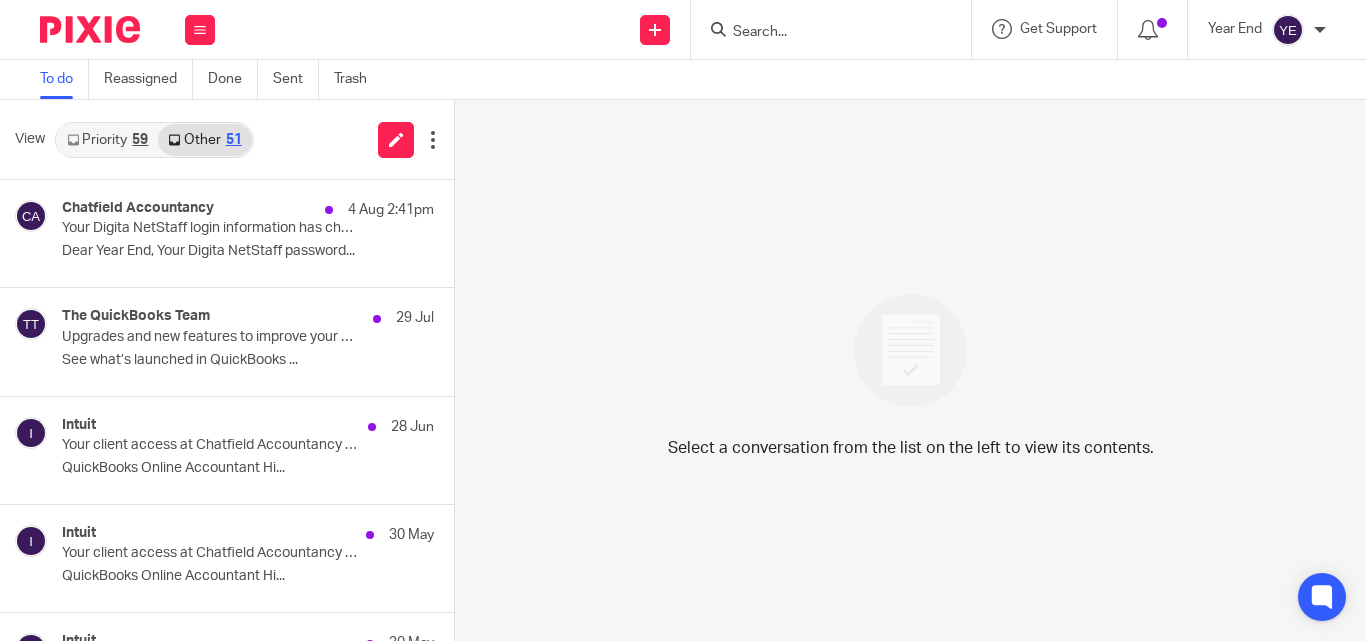 click on "Priority
59" at bounding box center (107, 140) 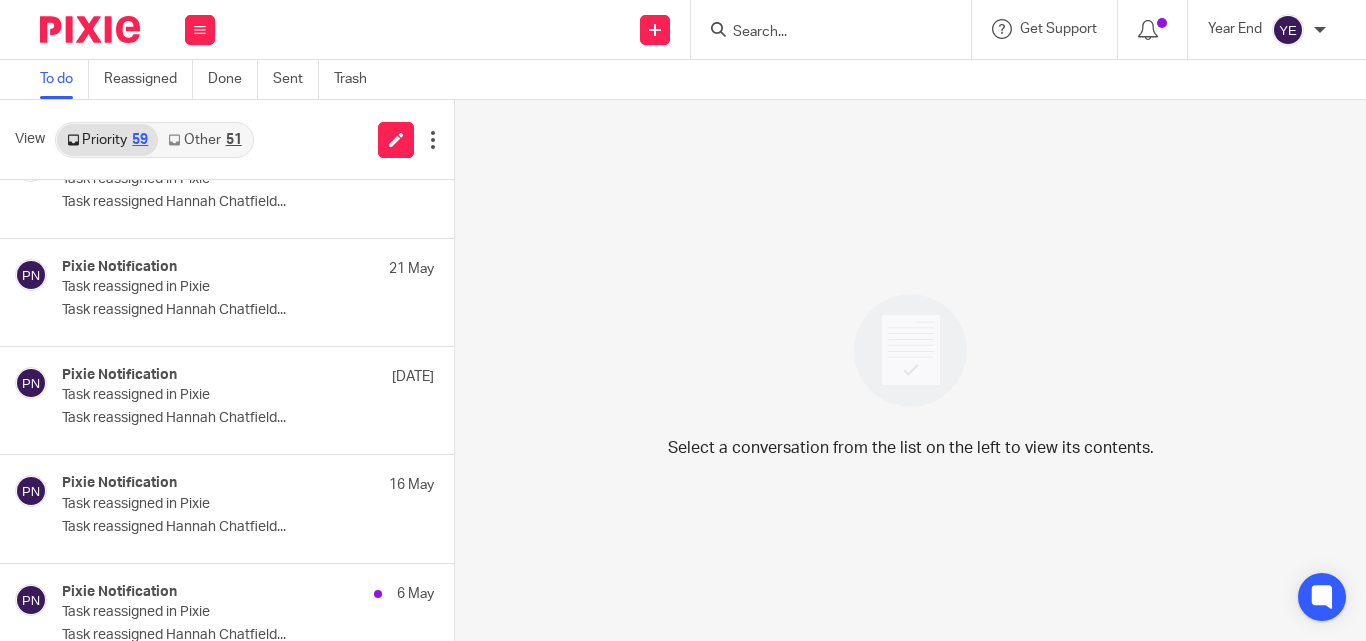 scroll, scrollTop: 0, scrollLeft: 0, axis: both 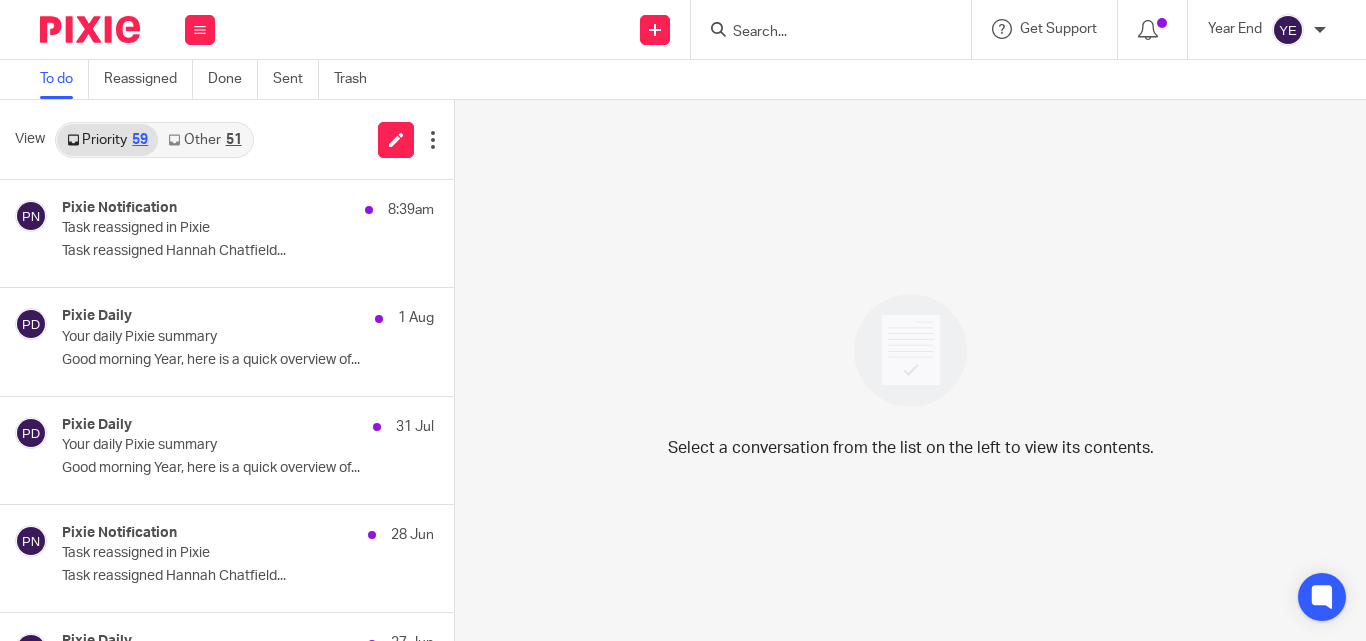 click on "Other
51" at bounding box center (204, 140) 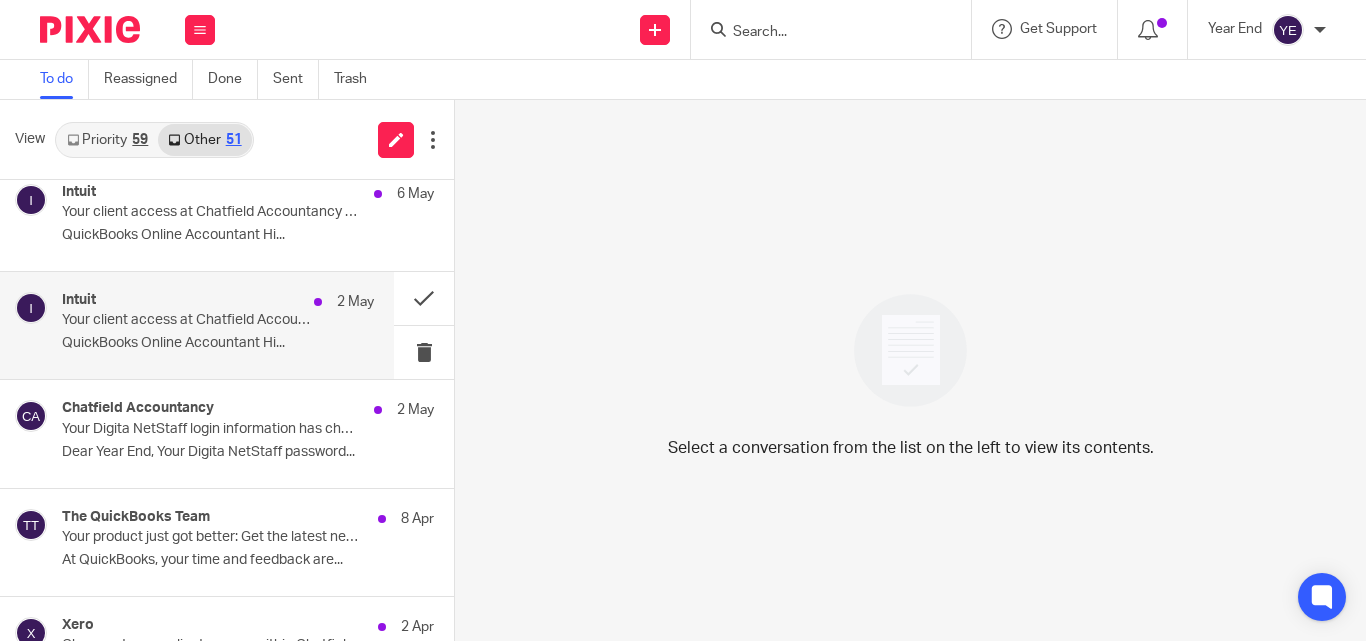scroll, scrollTop: 1200, scrollLeft: 0, axis: vertical 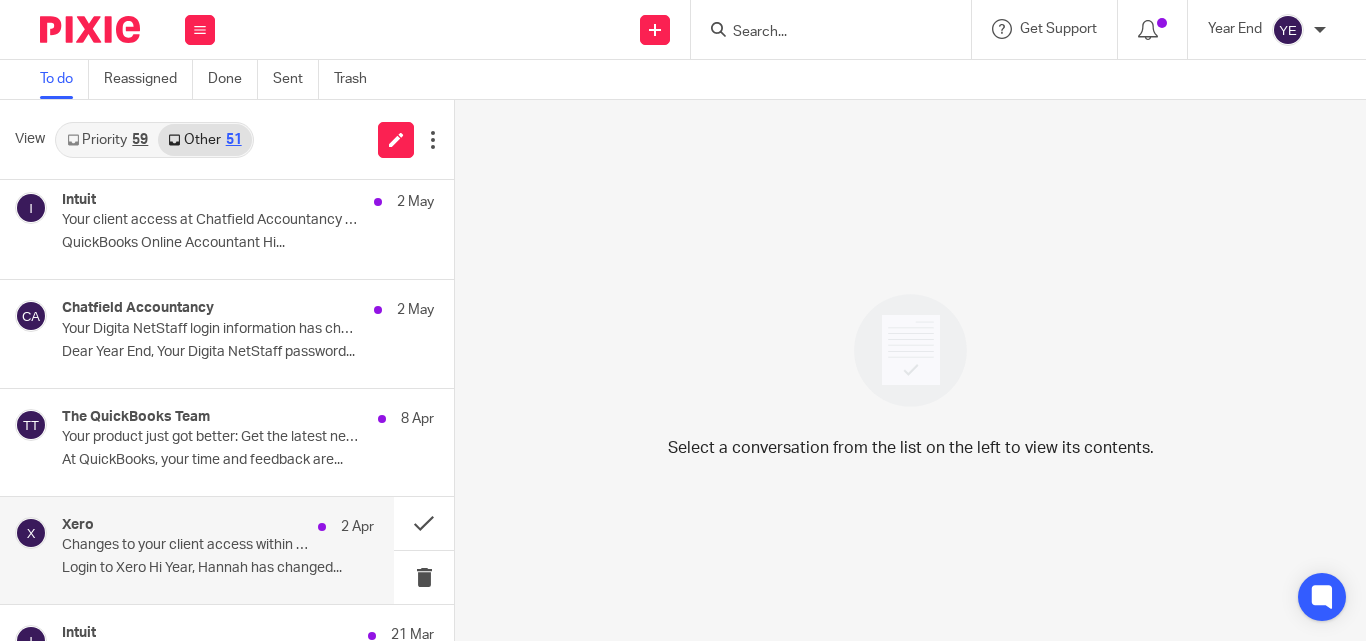 click on "Changes to your client access within Chatfield Accountancy" at bounding box center (187, 545) 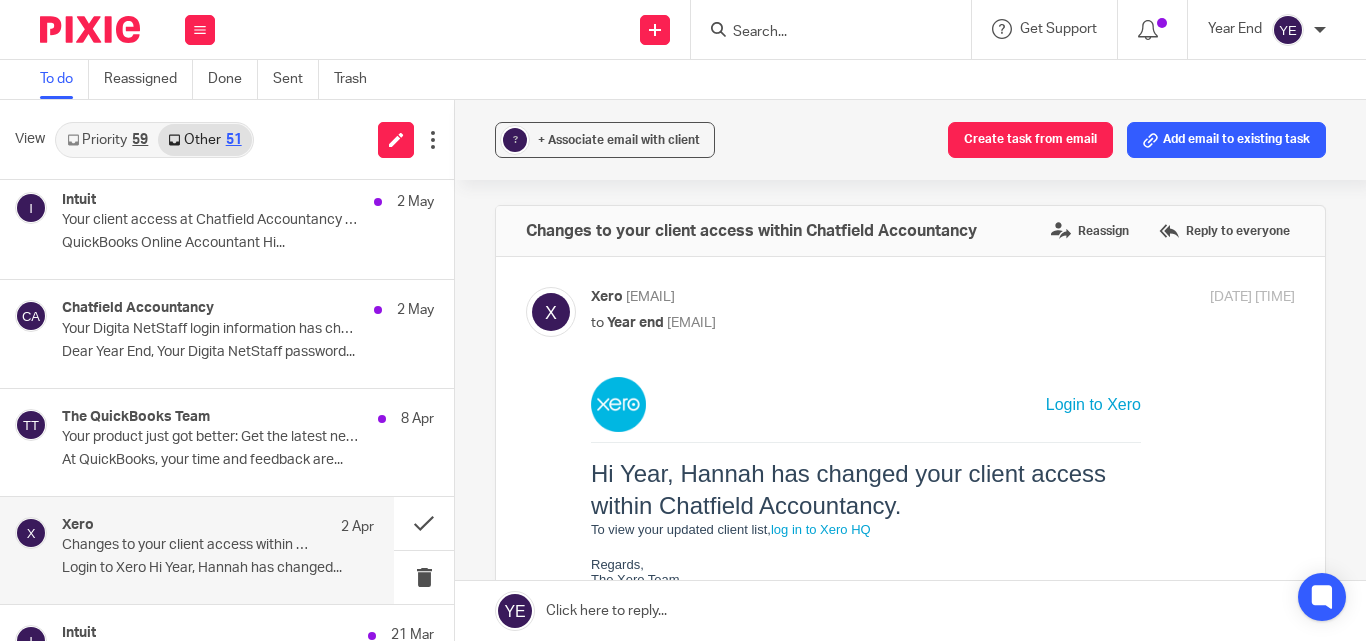 scroll, scrollTop: 0, scrollLeft: 0, axis: both 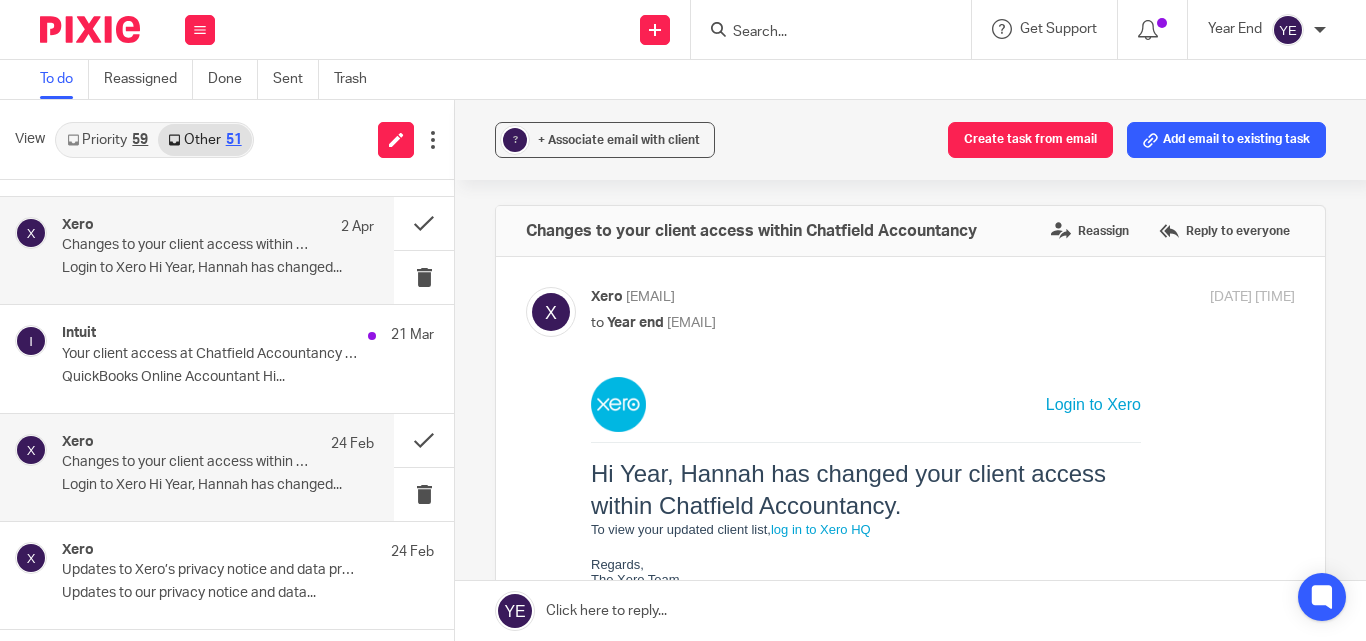 click on "Changes to your client access within Chatfield Accountancy" at bounding box center [187, 462] 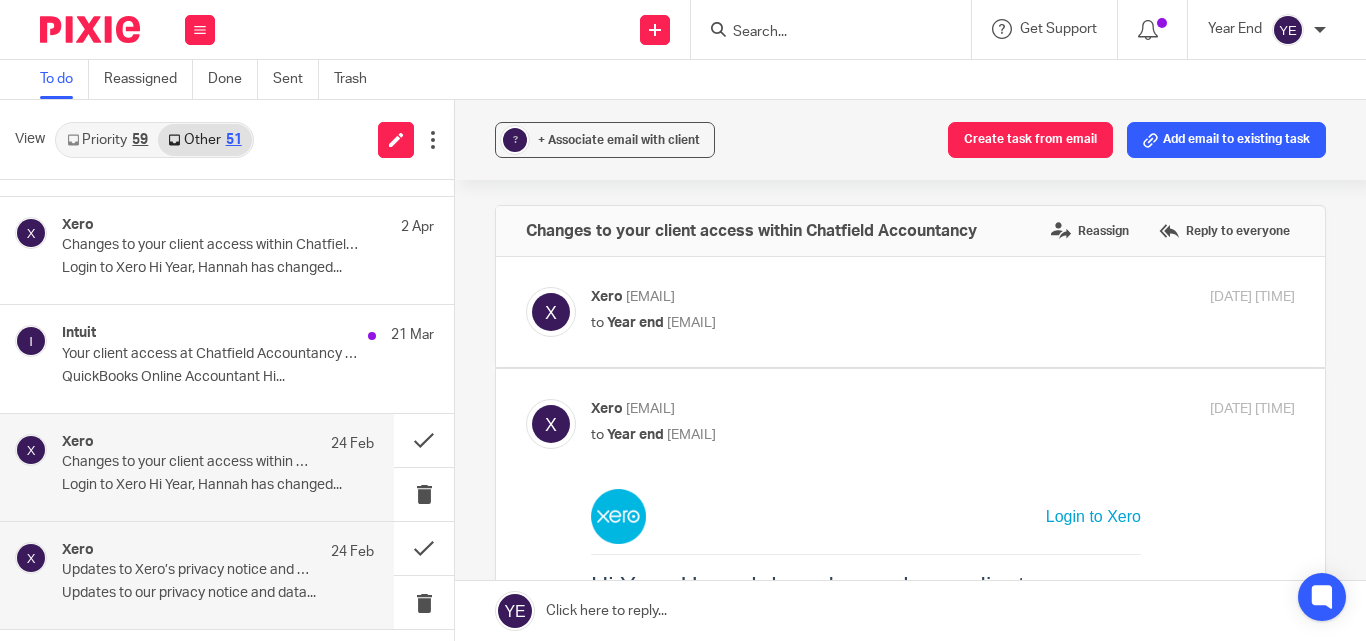 scroll, scrollTop: 0, scrollLeft: 0, axis: both 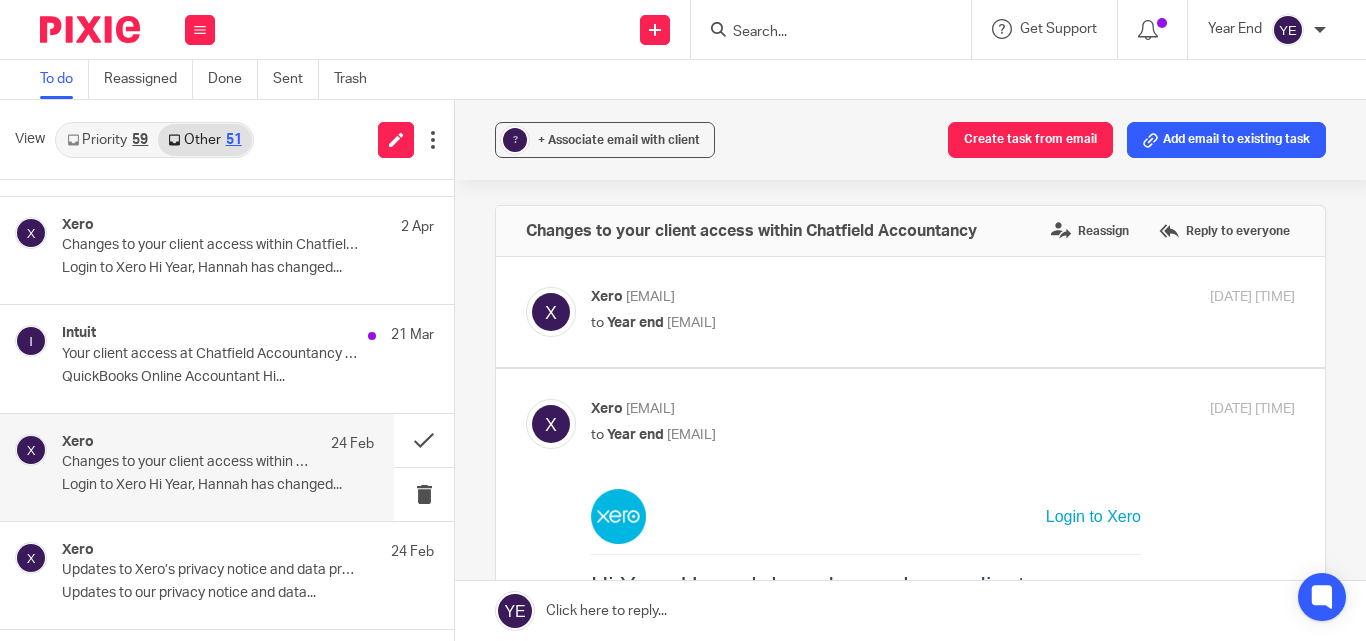 click on "<yearend@chatfieldaccountancy.co.uk>" at bounding box center [691, 323] 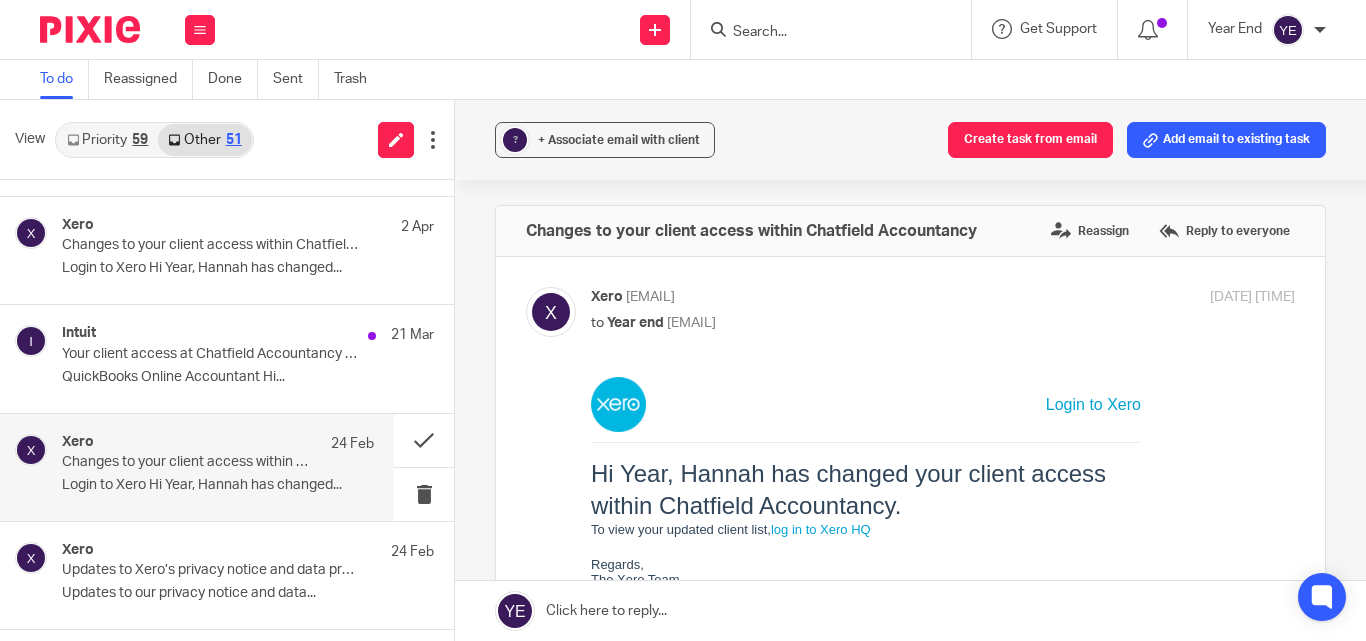 scroll, scrollTop: 0, scrollLeft: 0, axis: both 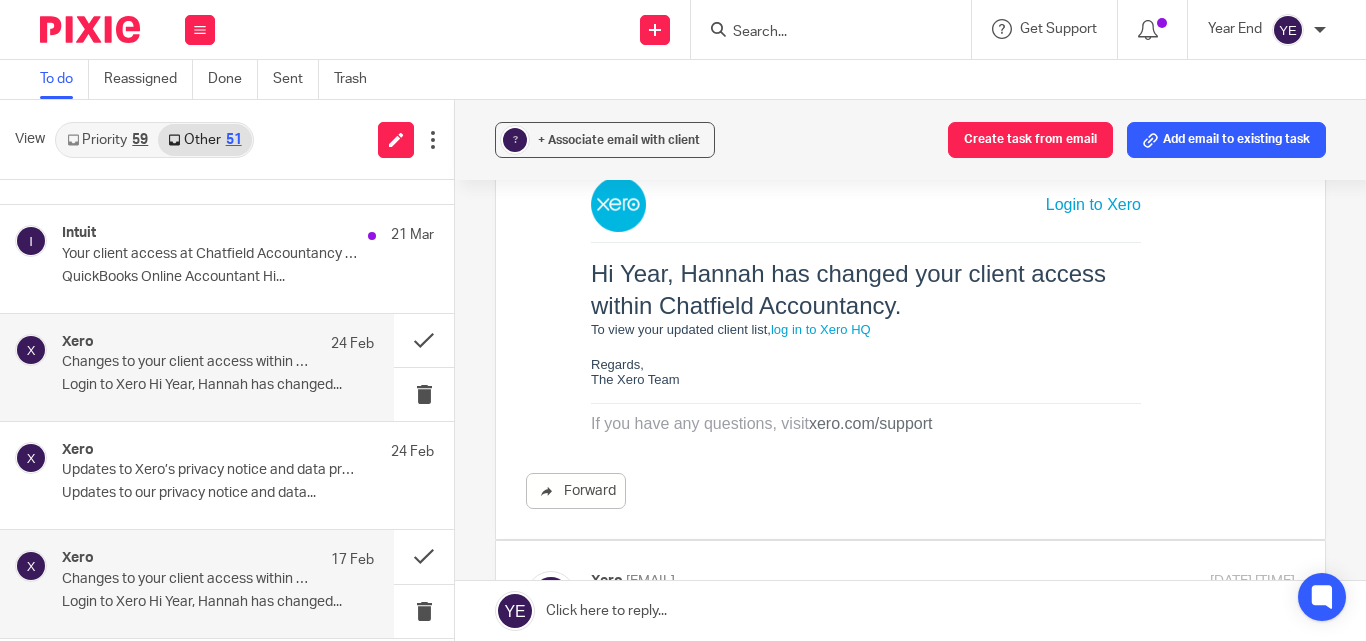 click on "Changes to your client access within Chatfield Accountancy" at bounding box center (187, 579) 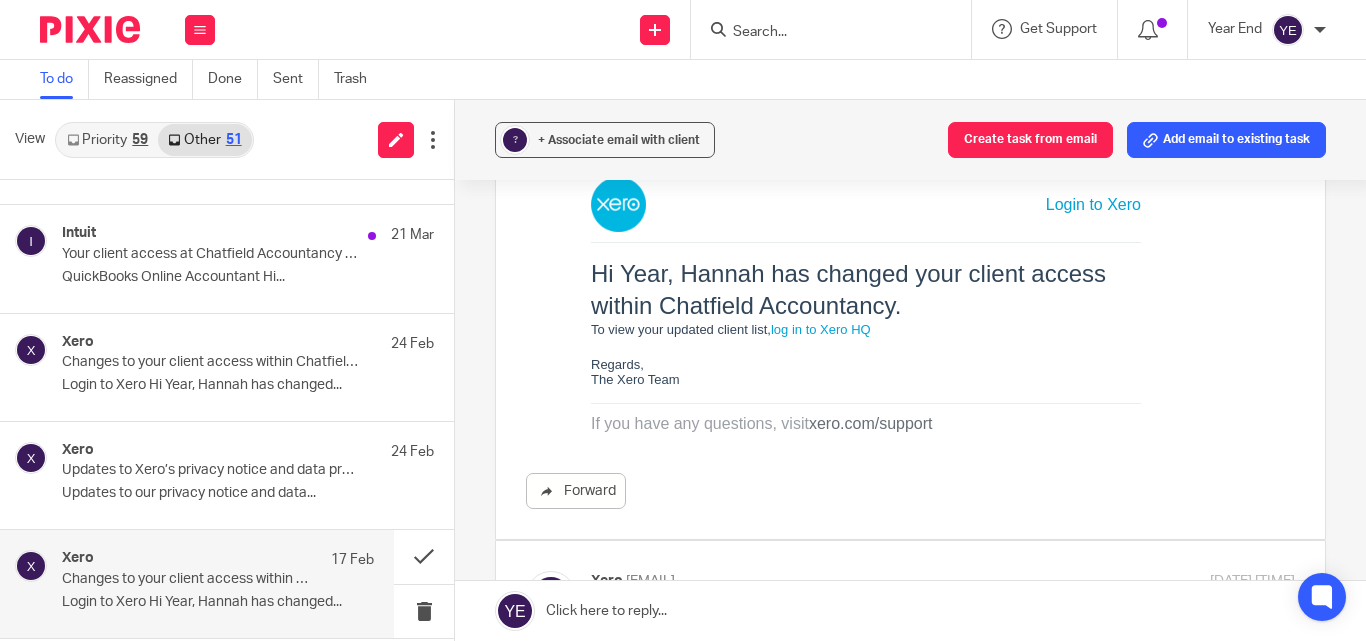 scroll, scrollTop: 0, scrollLeft: 0, axis: both 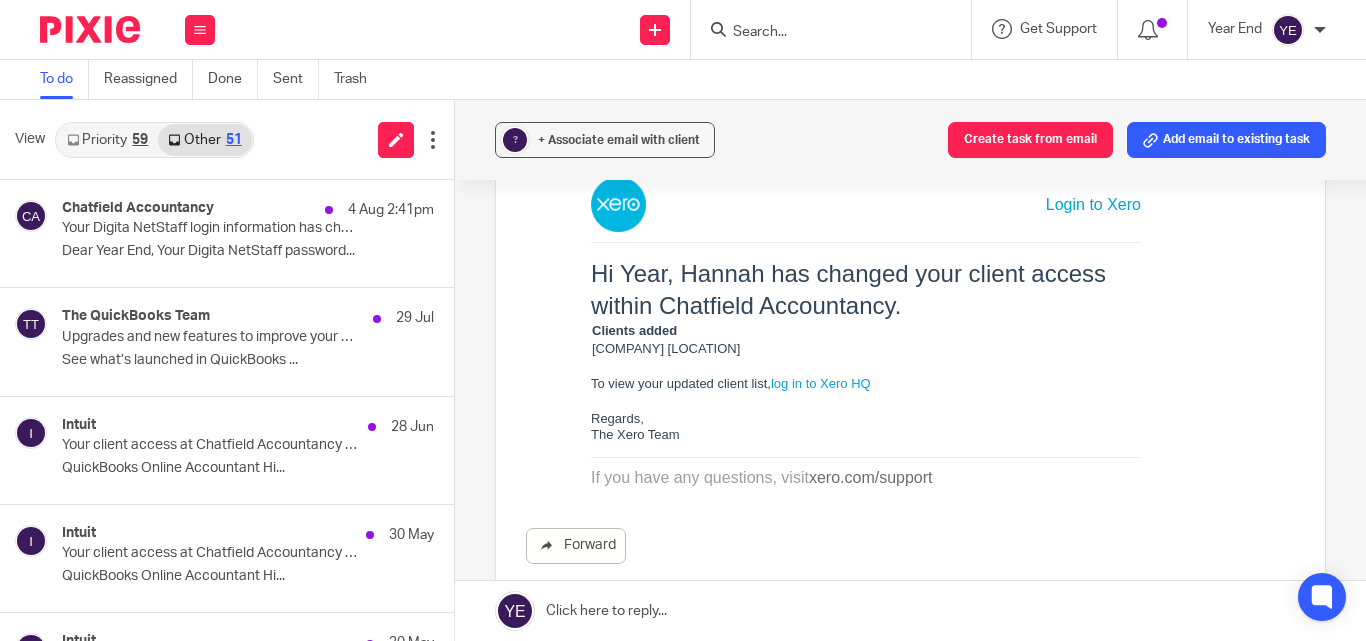 click on "Priority
59" at bounding box center [107, 140] 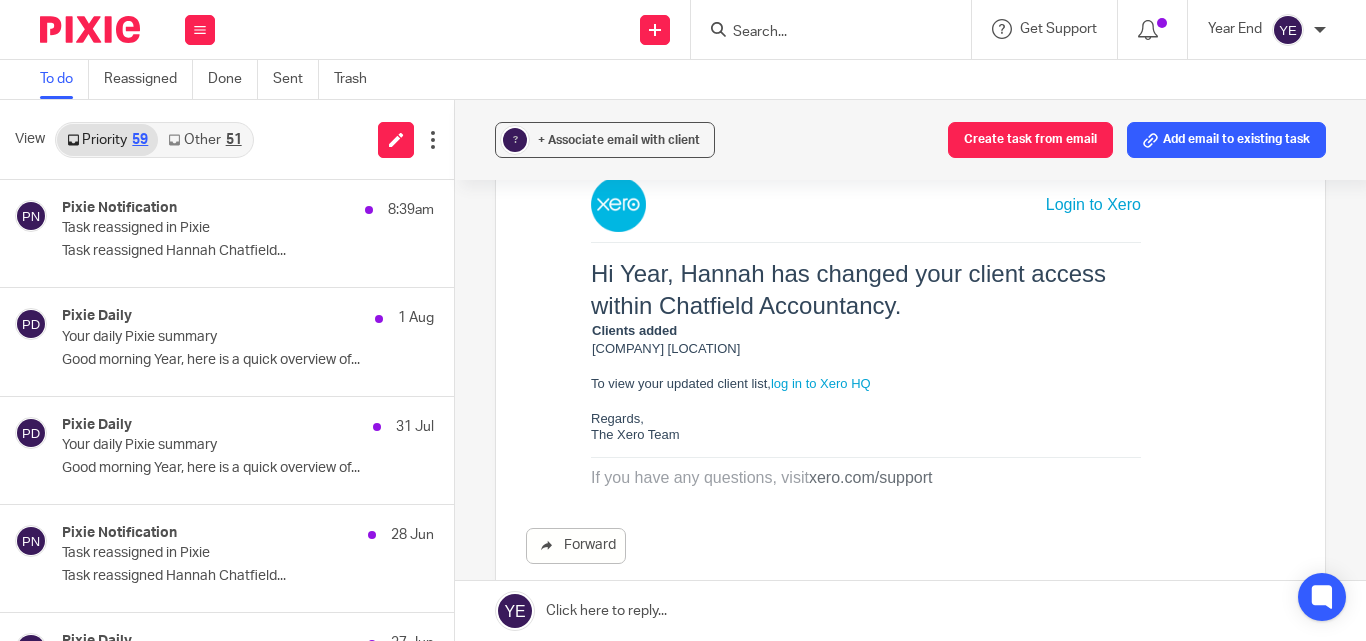 click on "Other
51" at bounding box center (204, 140) 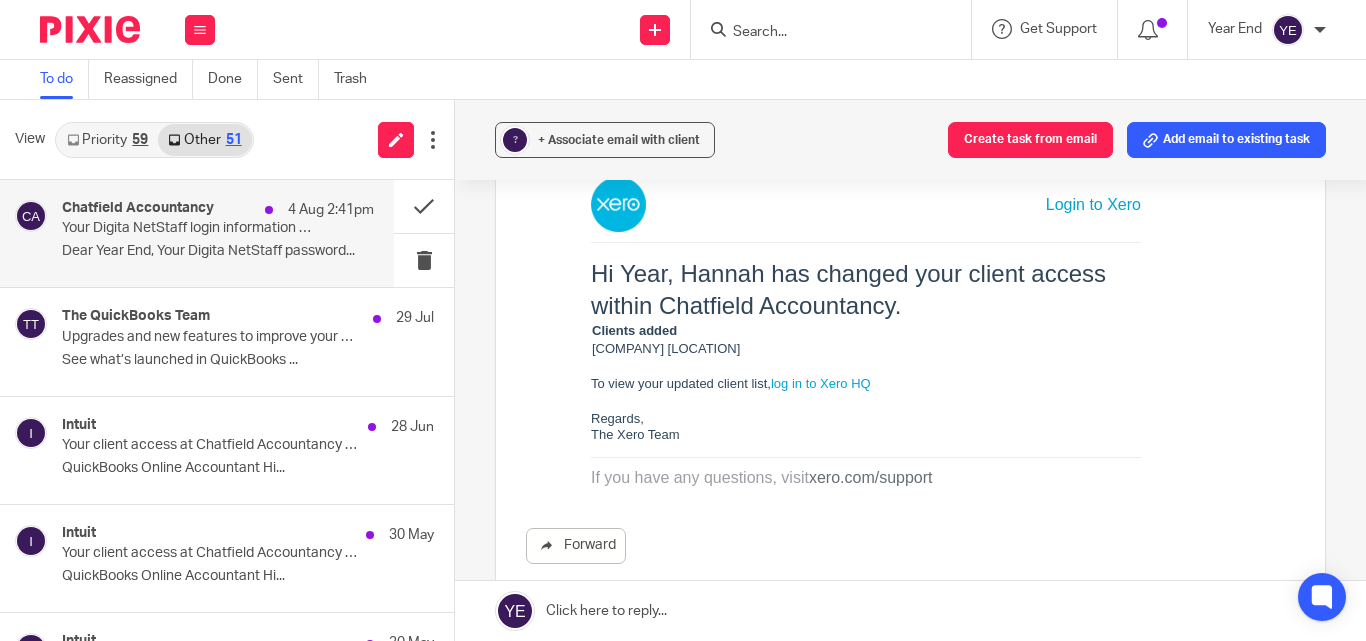 click on "Your Digita NetStaff login information has changed" at bounding box center (187, 228) 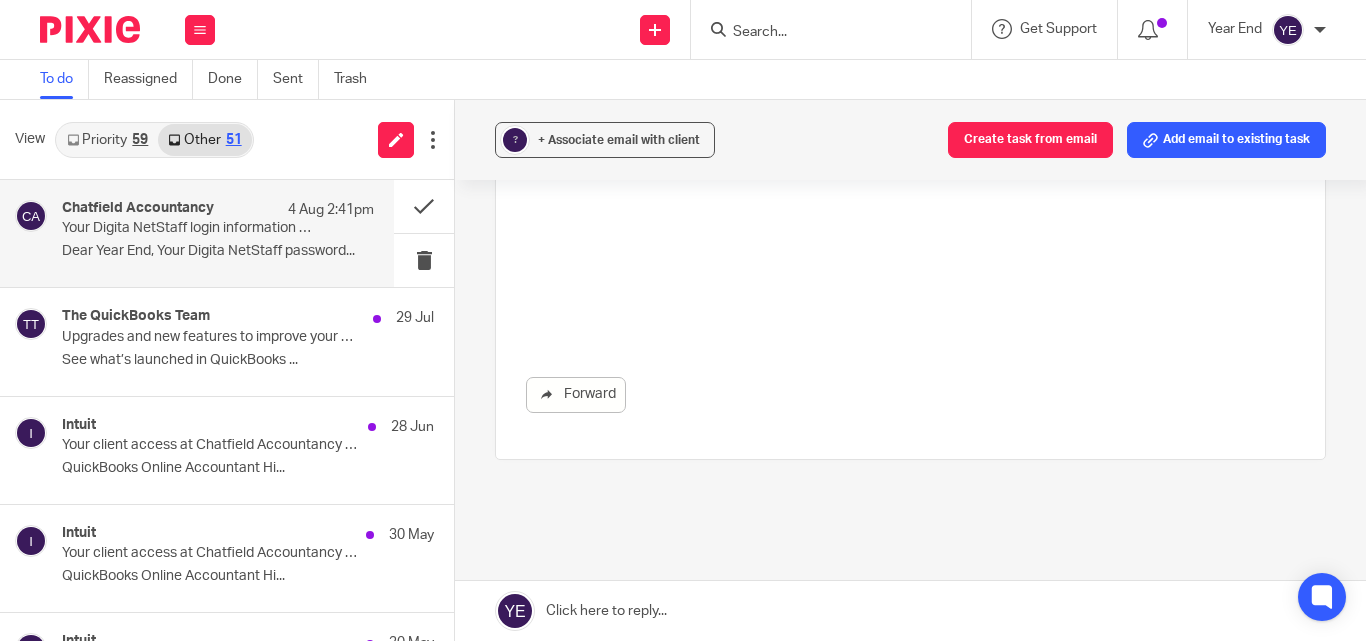 scroll, scrollTop: 0, scrollLeft: 0, axis: both 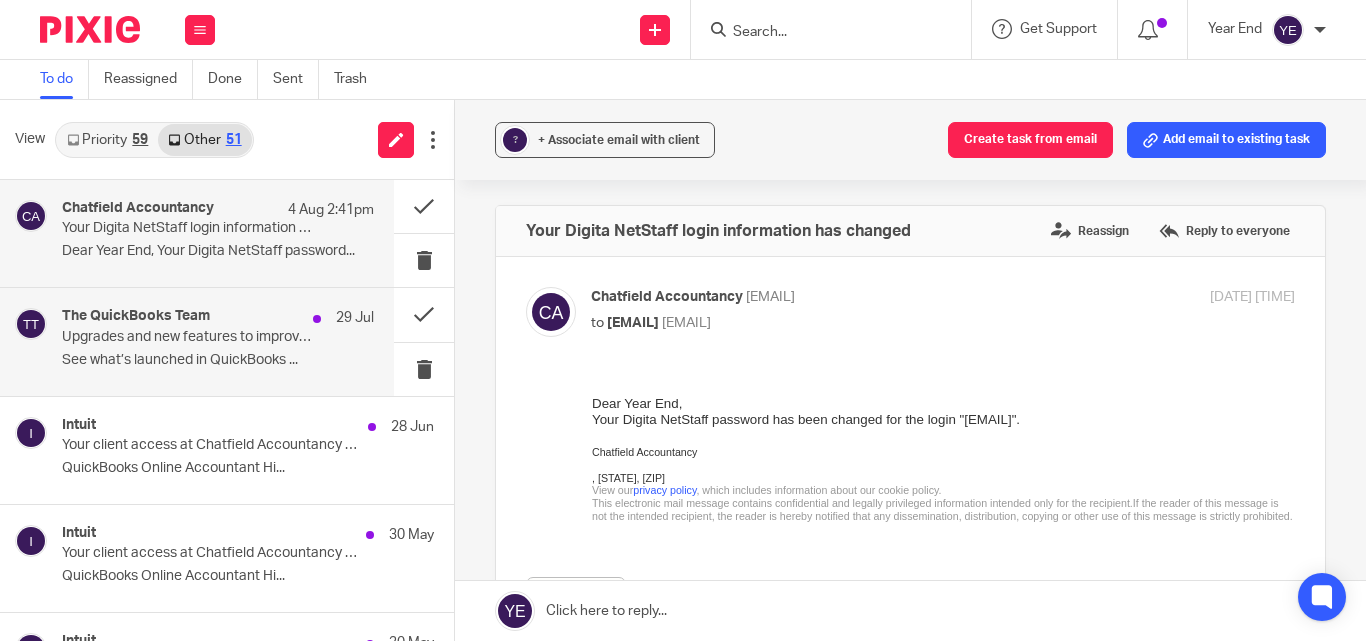 click on "Upgrades and new features to improve your experience" at bounding box center [187, 337] 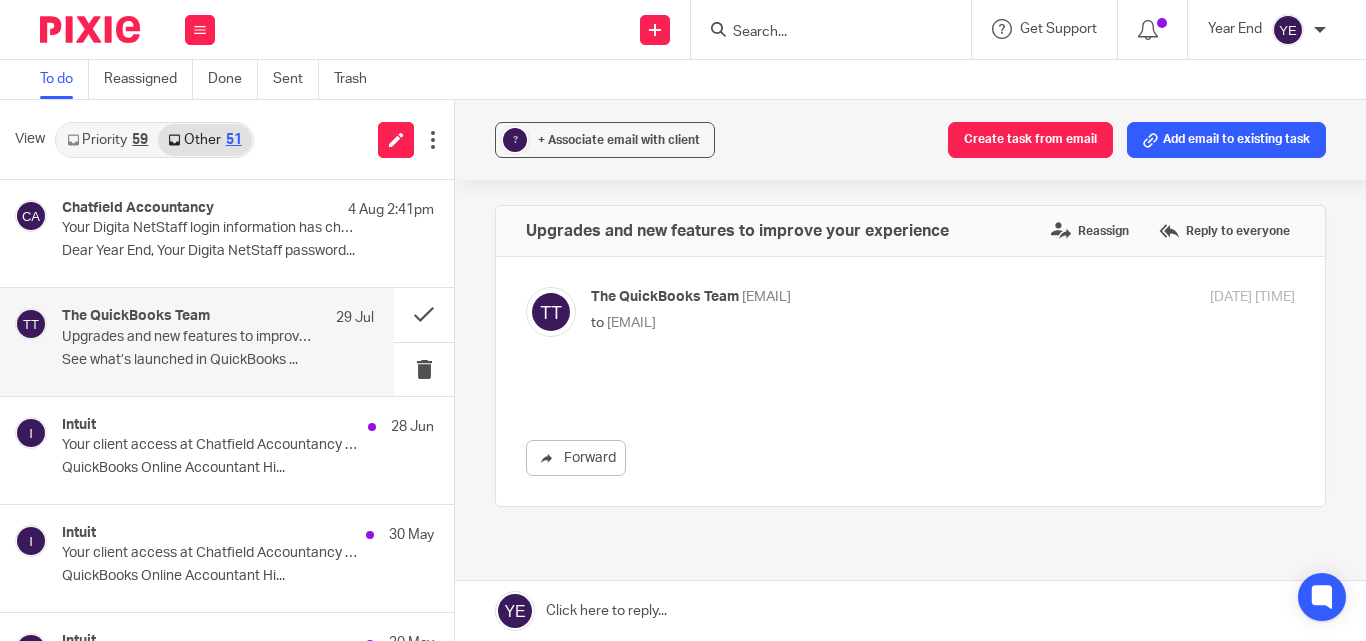 scroll, scrollTop: 0, scrollLeft: 0, axis: both 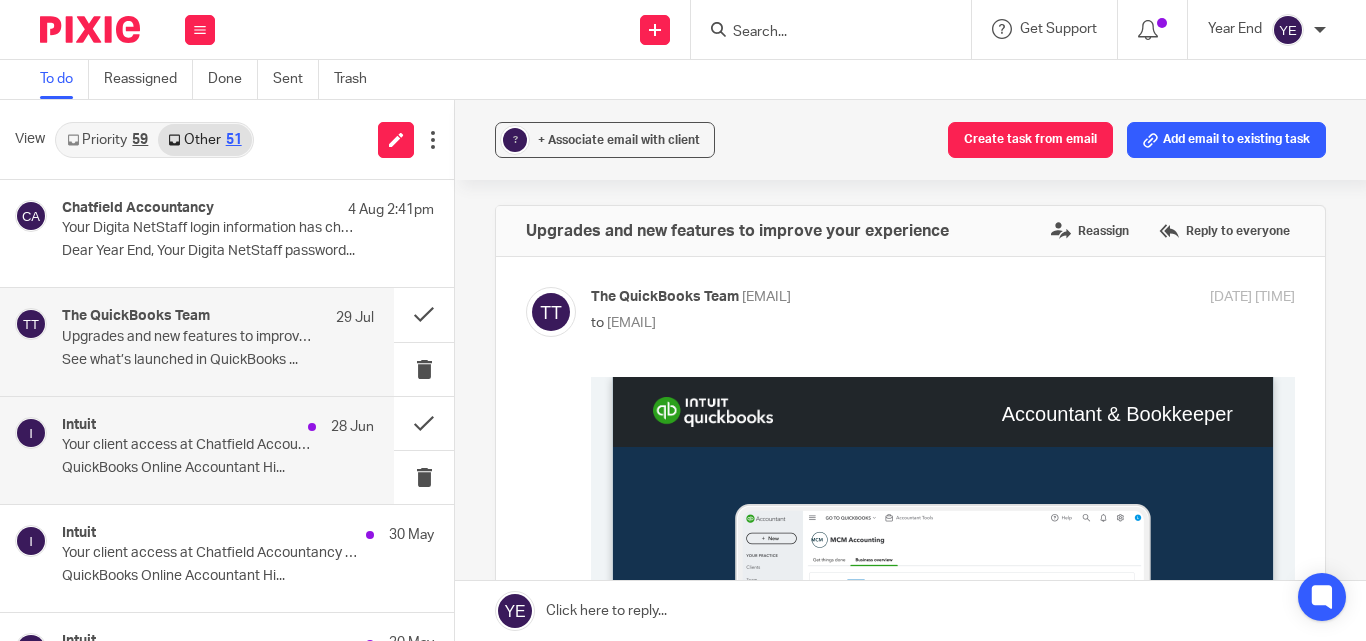 click on "Your client access at Chatfield Accountancy Limited has changed" at bounding box center [187, 445] 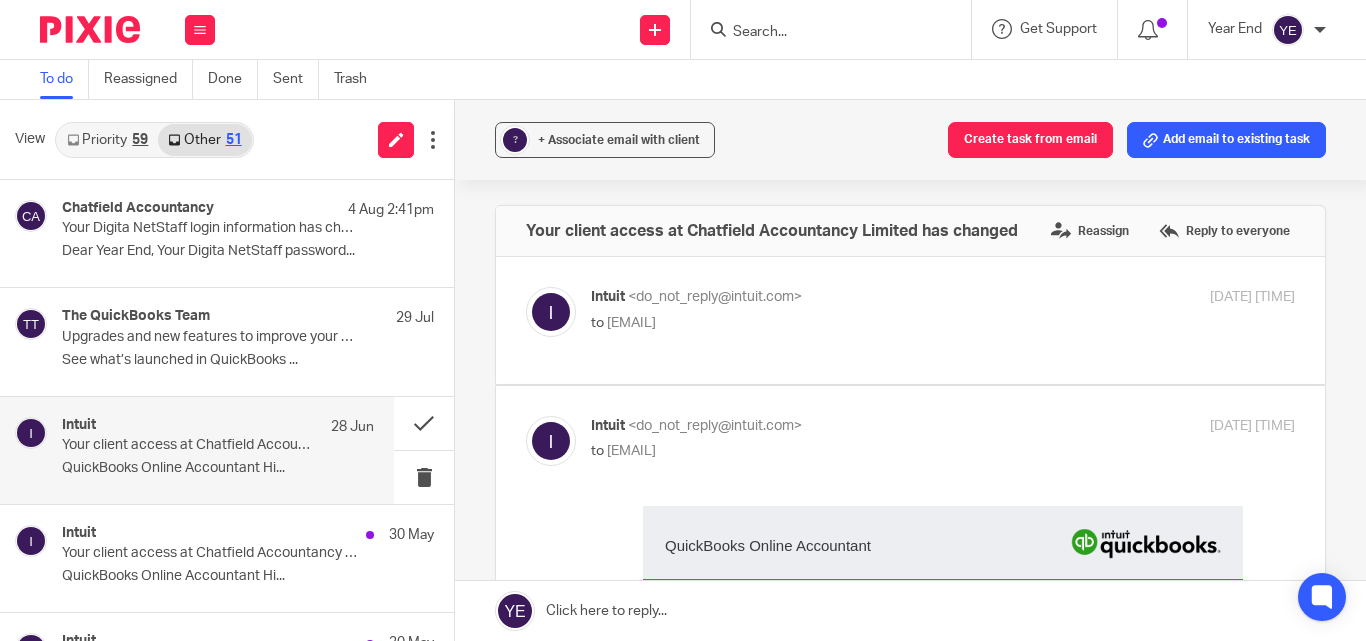scroll, scrollTop: 0, scrollLeft: 0, axis: both 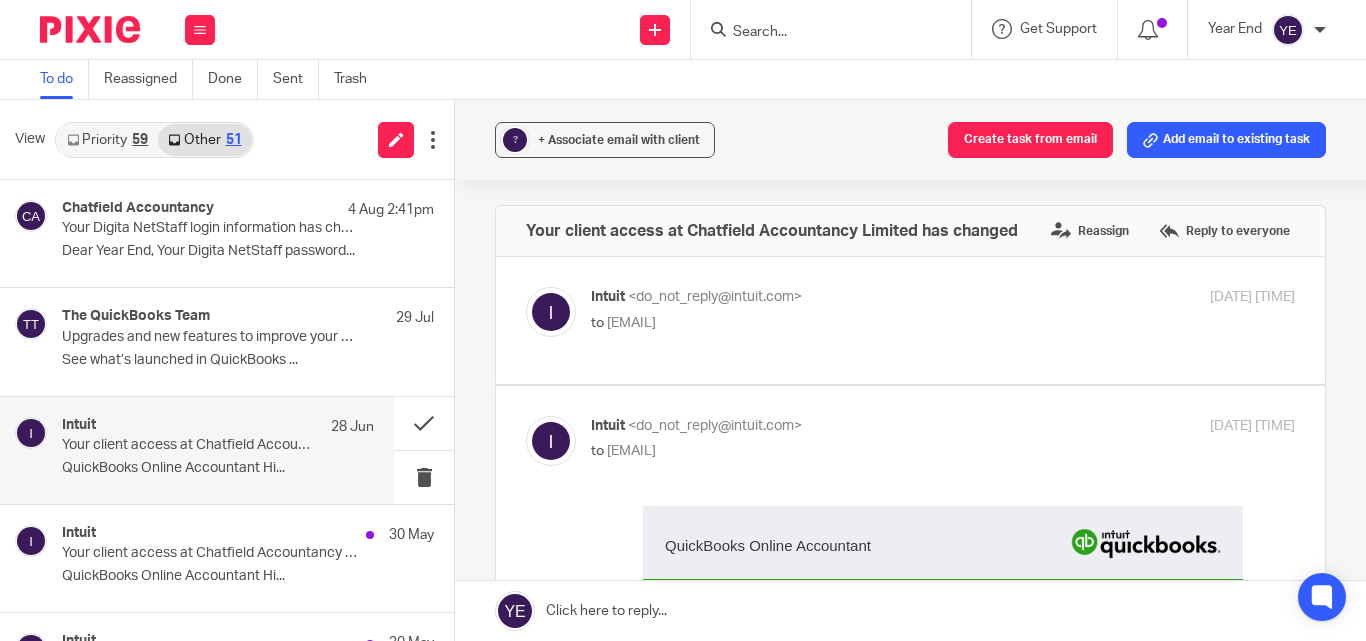 click on "<yearend@chatfieldaccountancy.co.uk>" at bounding box center (631, 323) 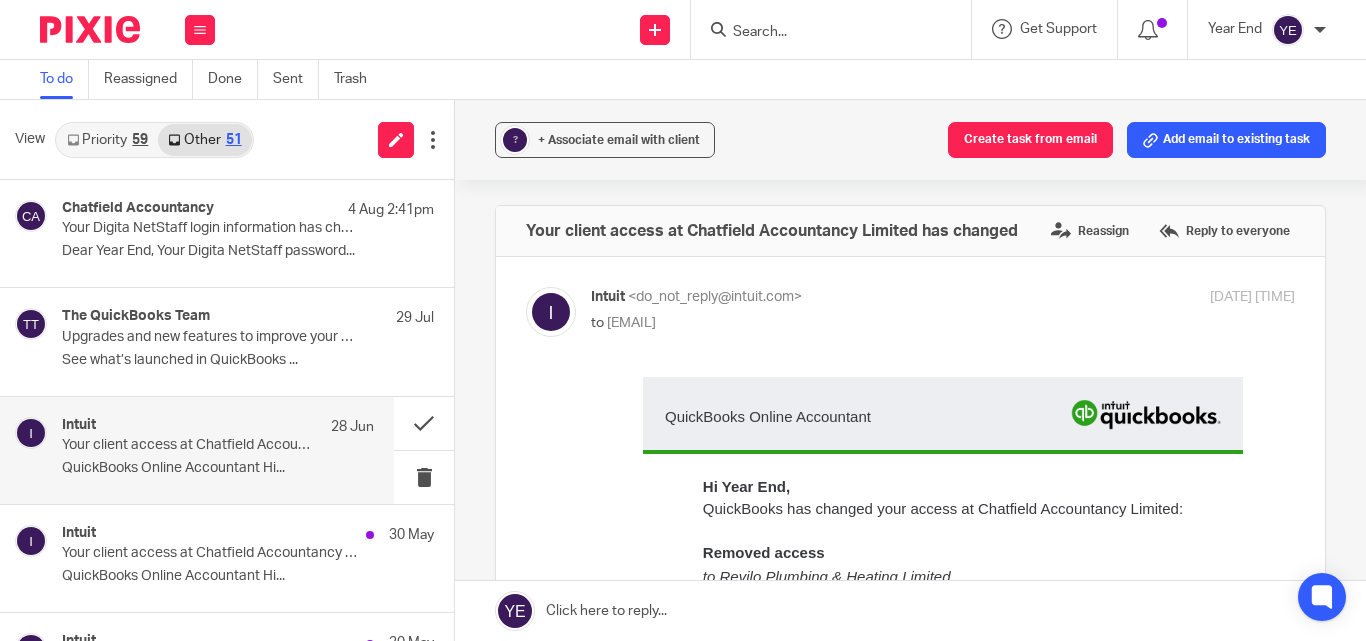 scroll, scrollTop: 0, scrollLeft: 0, axis: both 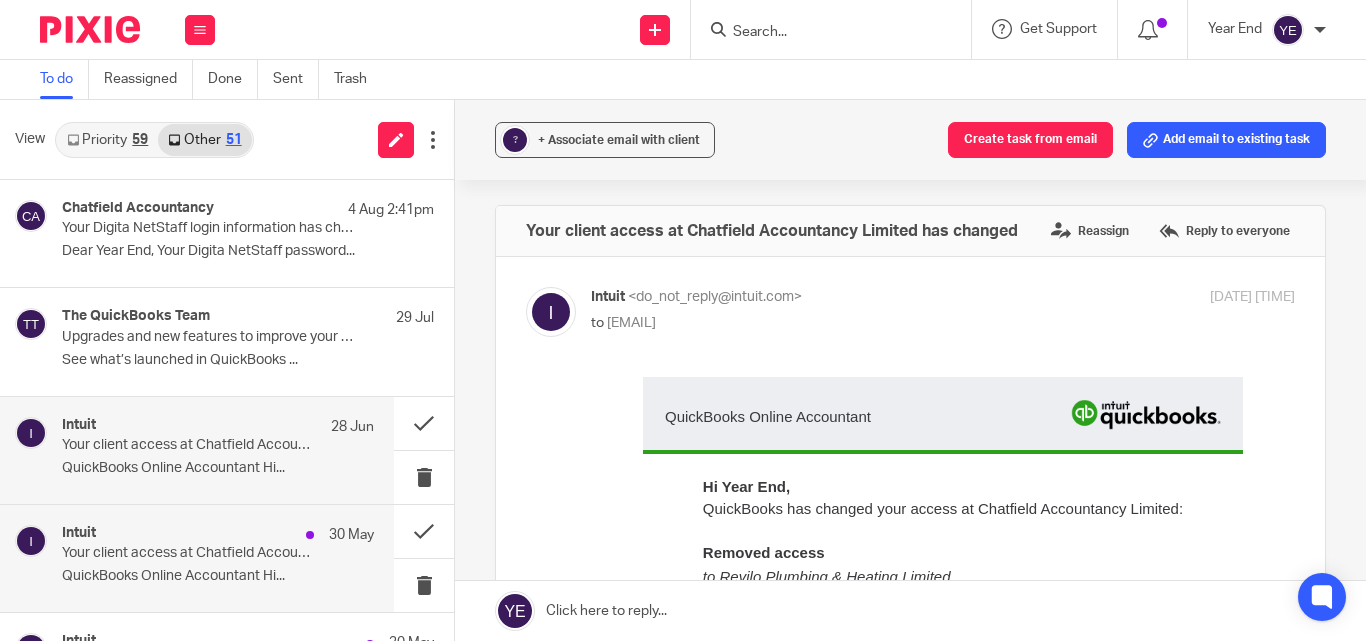 click on "Your client access at Chatfield Accountancy Limited has changed" at bounding box center [187, 553] 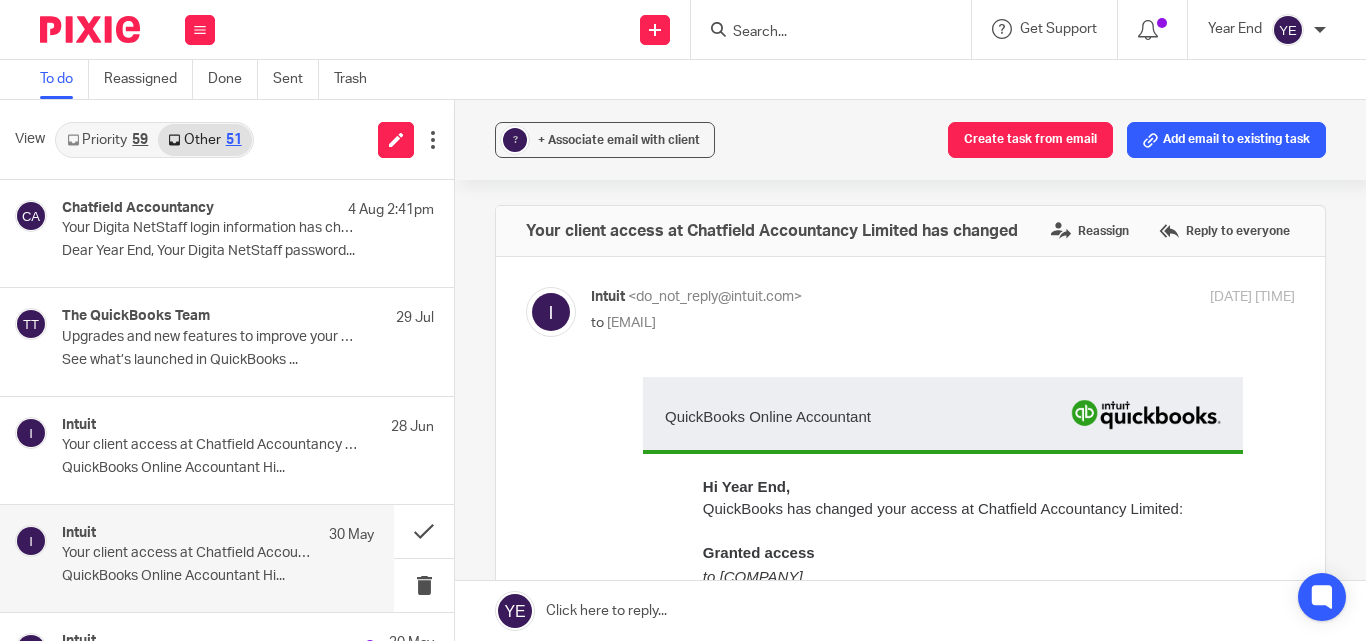 scroll, scrollTop: 0, scrollLeft: 0, axis: both 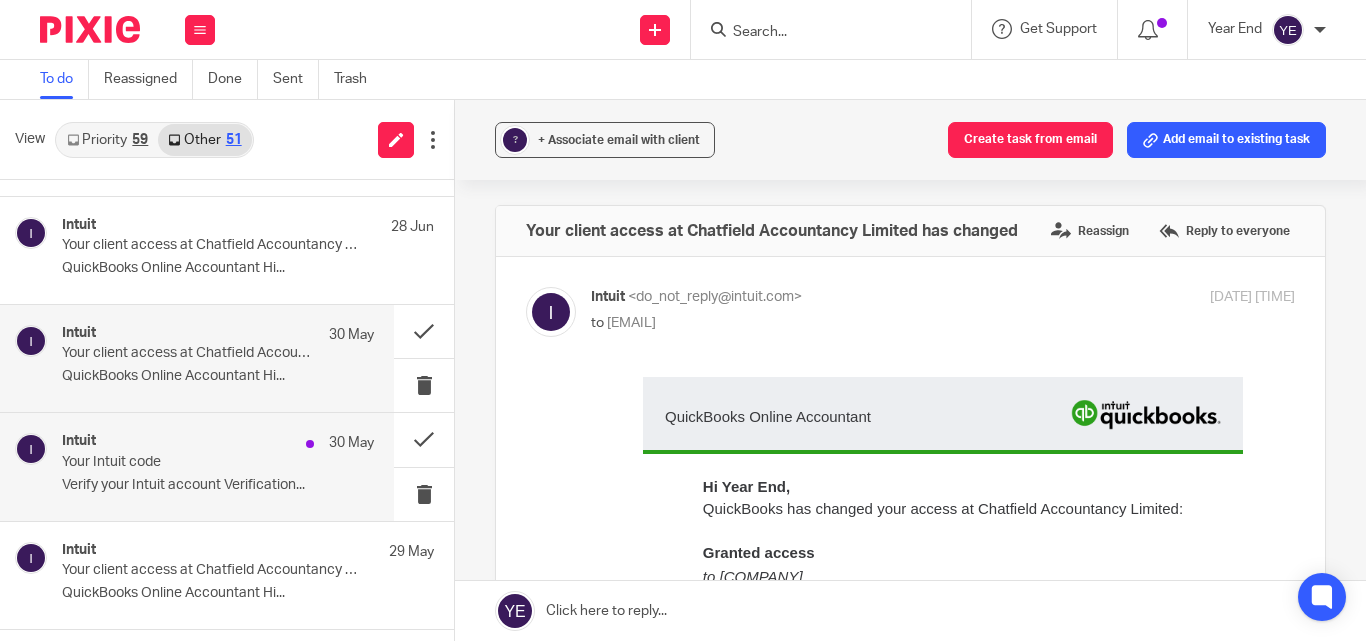 click on "Verify your Intuit account         Verification..." at bounding box center (218, 485) 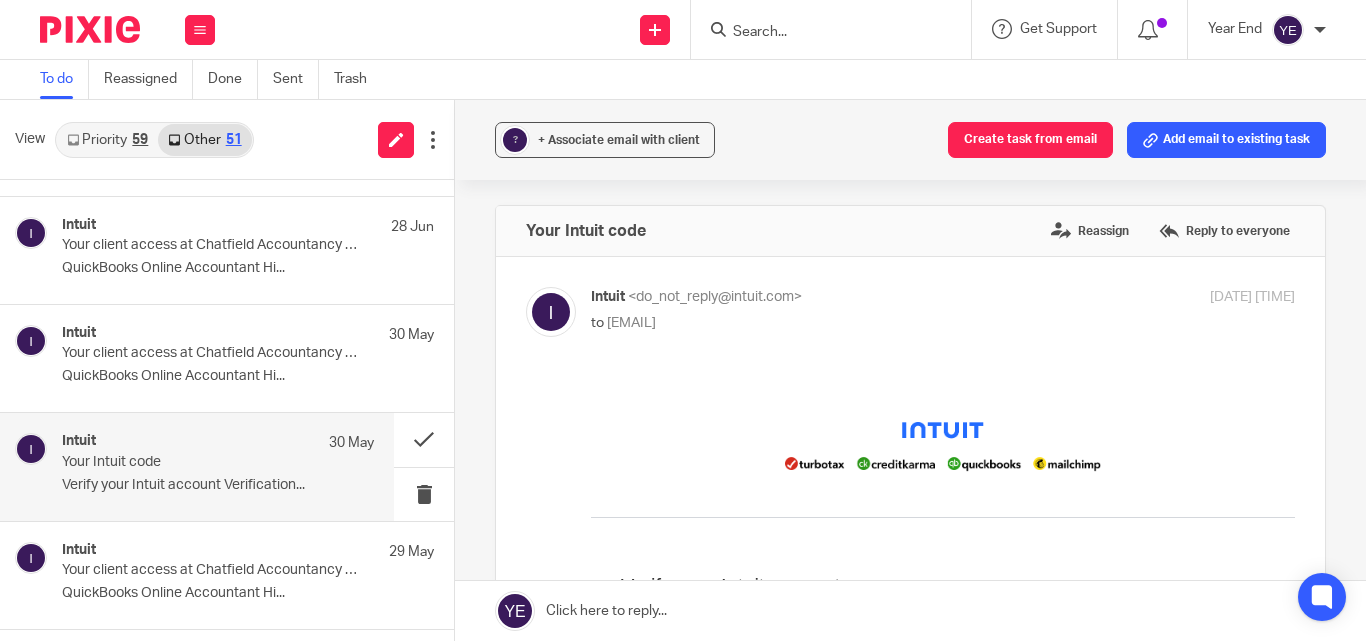 scroll, scrollTop: 0, scrollLeft: 0, axis: both 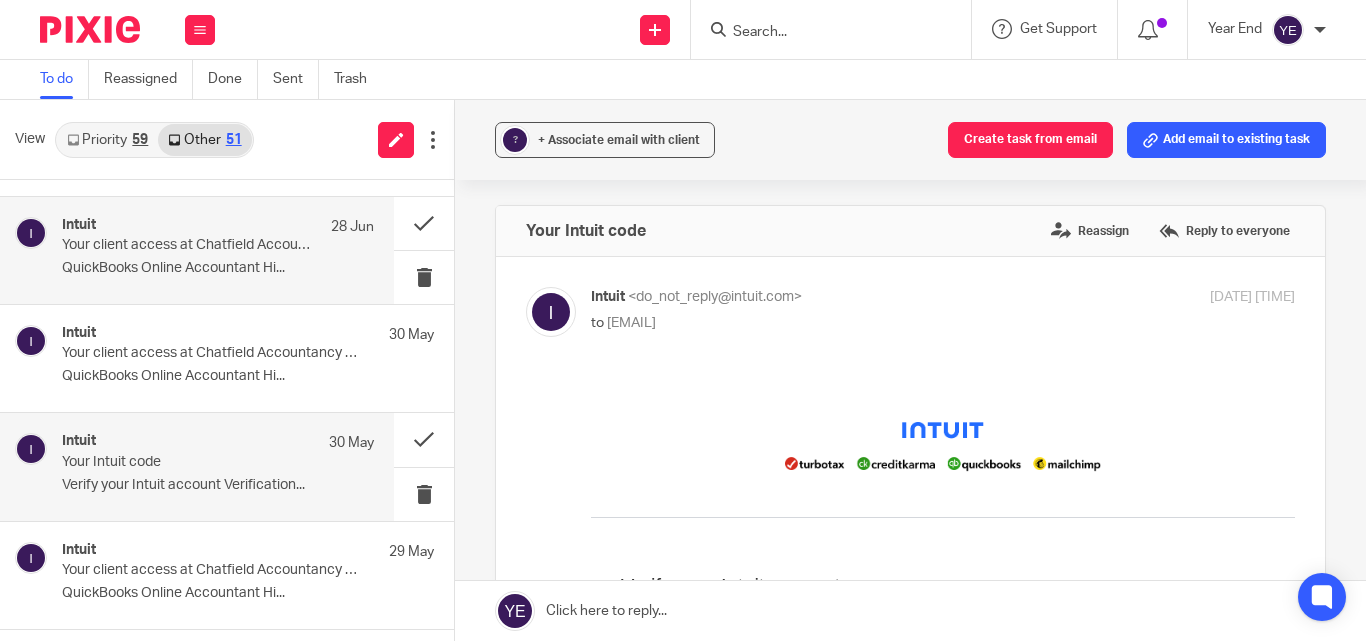 click on "QuickBooks Online Accountant               Hi..." at bounding box center [218, 268] 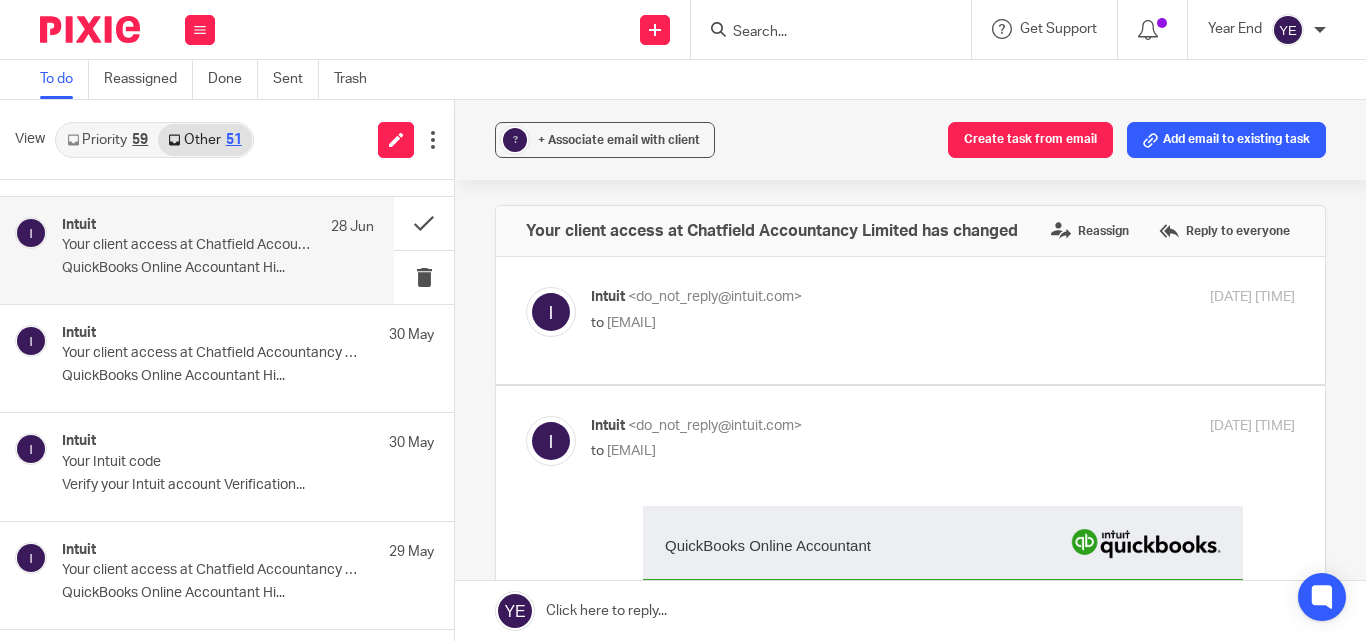 scroll, scrollTop: 0, scrollLeft: 0, axis: both 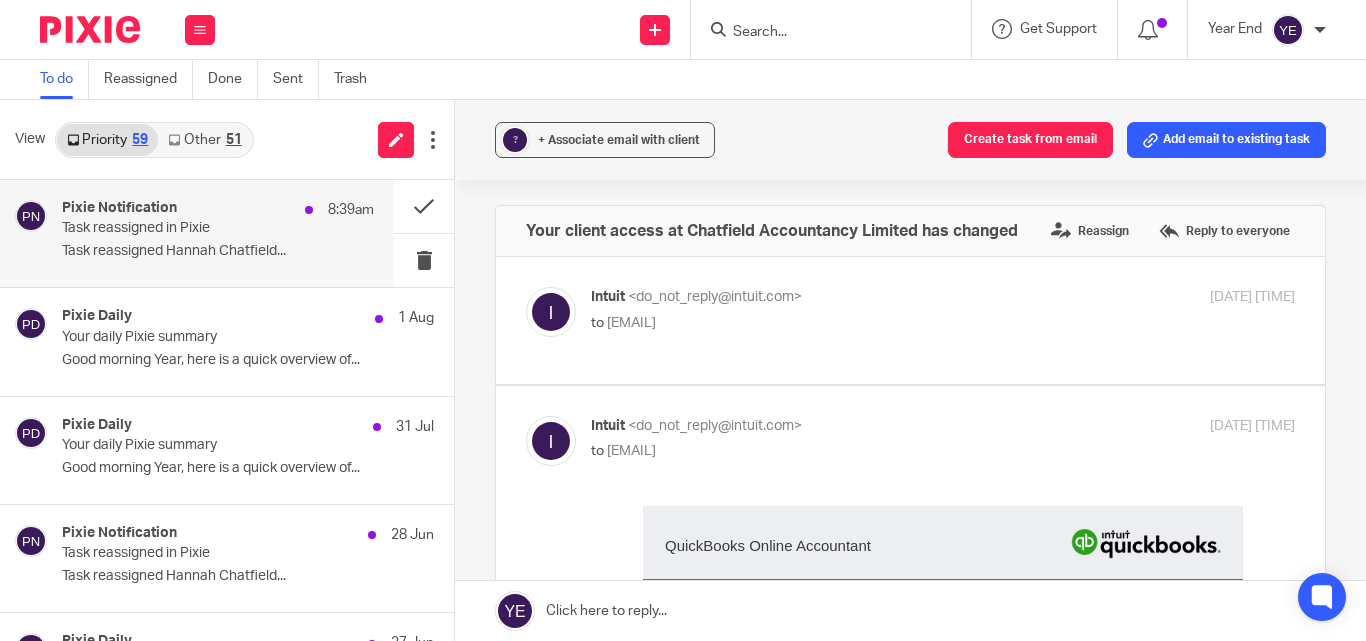 click on "Task reassigned         Hannah Chatfield..." at bounding box center [218, 251] 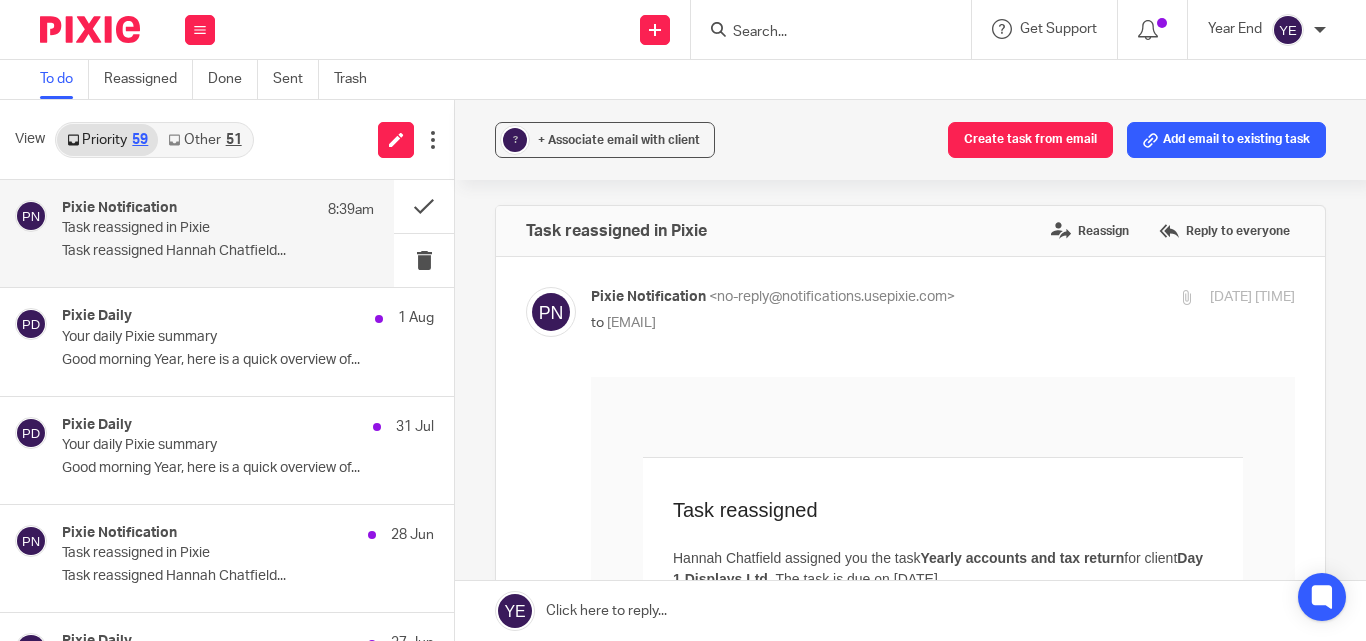 scroll, scrollTop: 0, scrollLeft: 0, axis: both 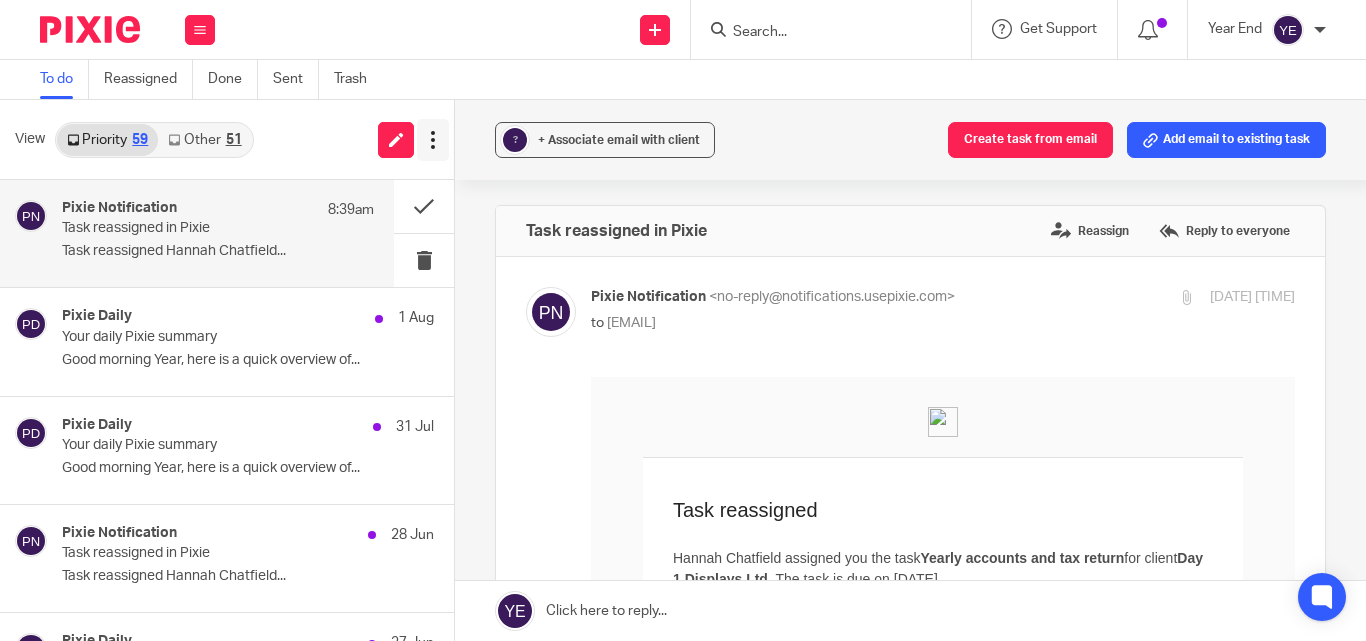 click at bounding box center [433, 140] 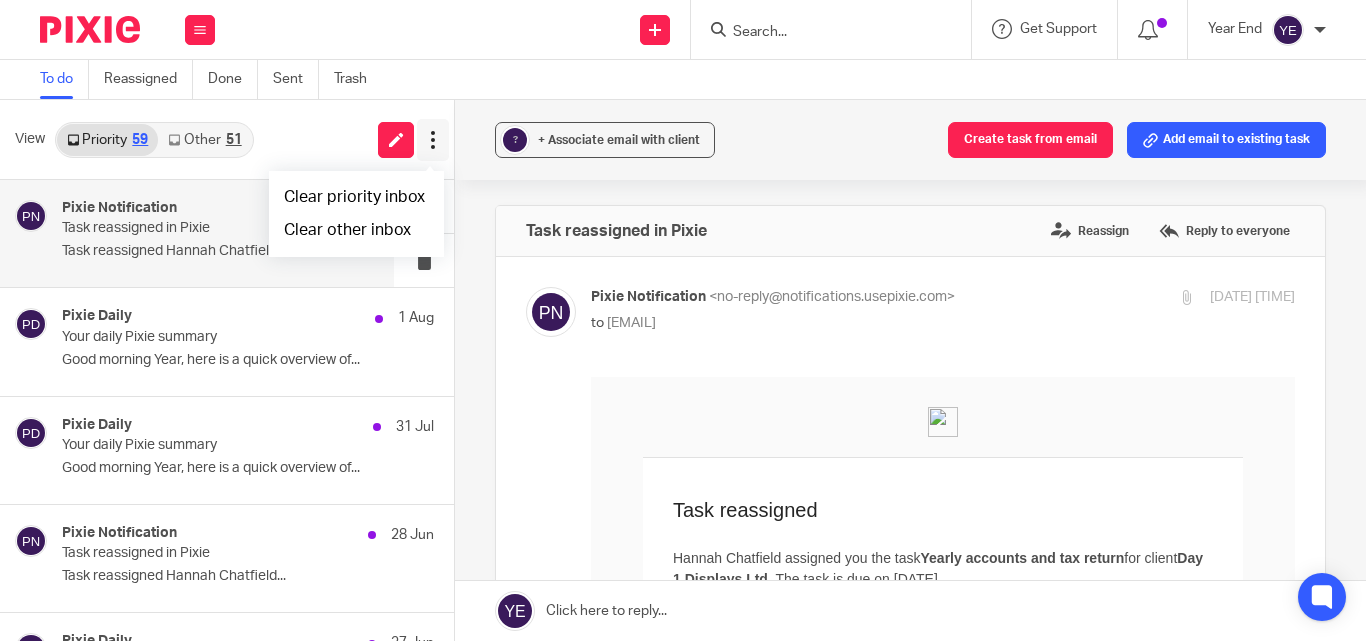 click at bounding box center [433, 140] 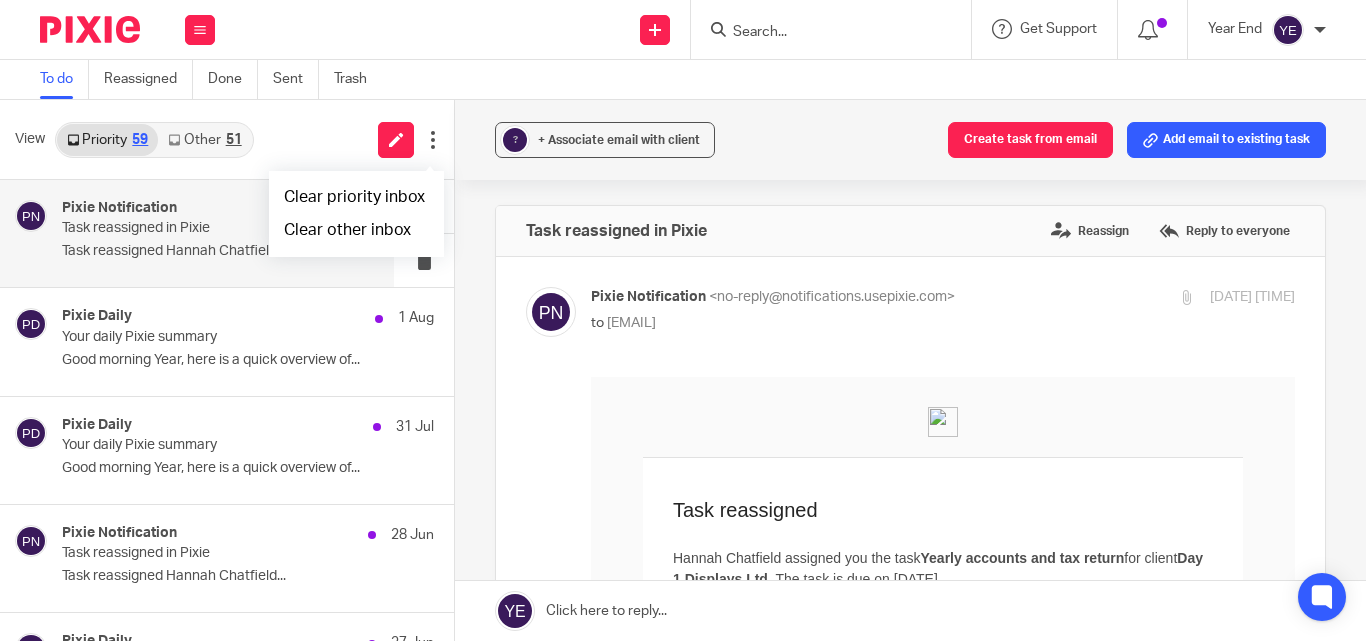click on "?
+ Associate email with client
Create task from email
Add email to existing task" at bounding box center [910, 140] 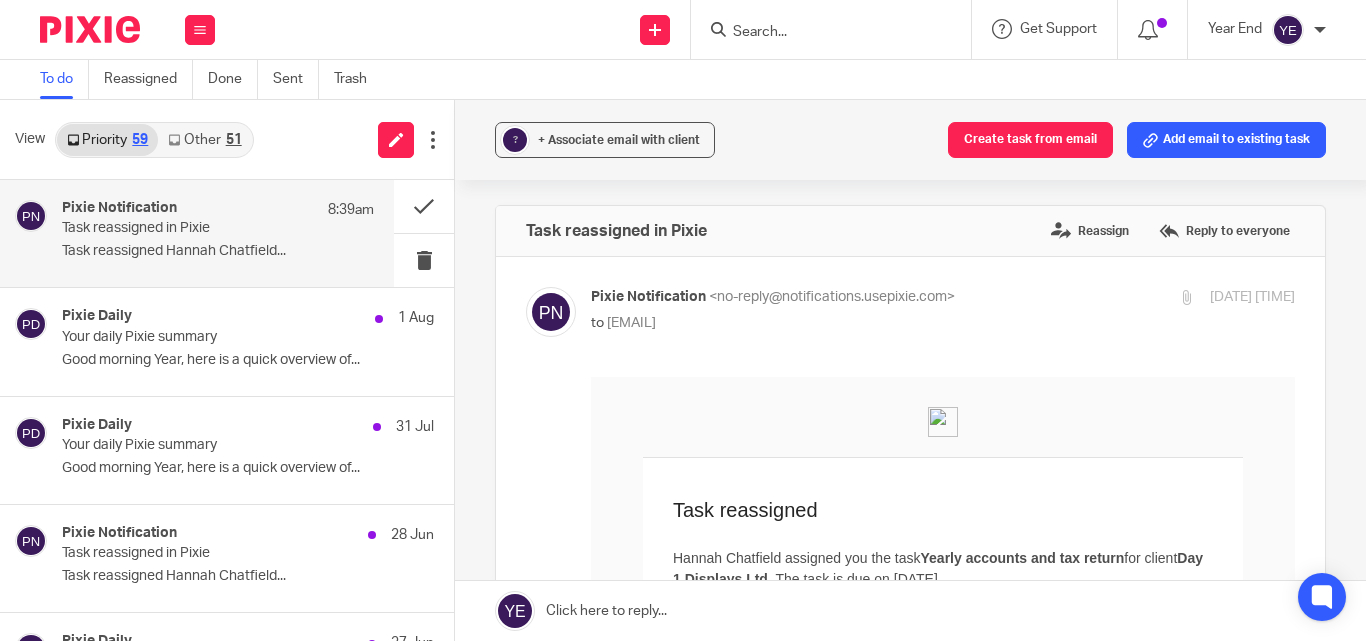 click at bounding box center (1288, 30) 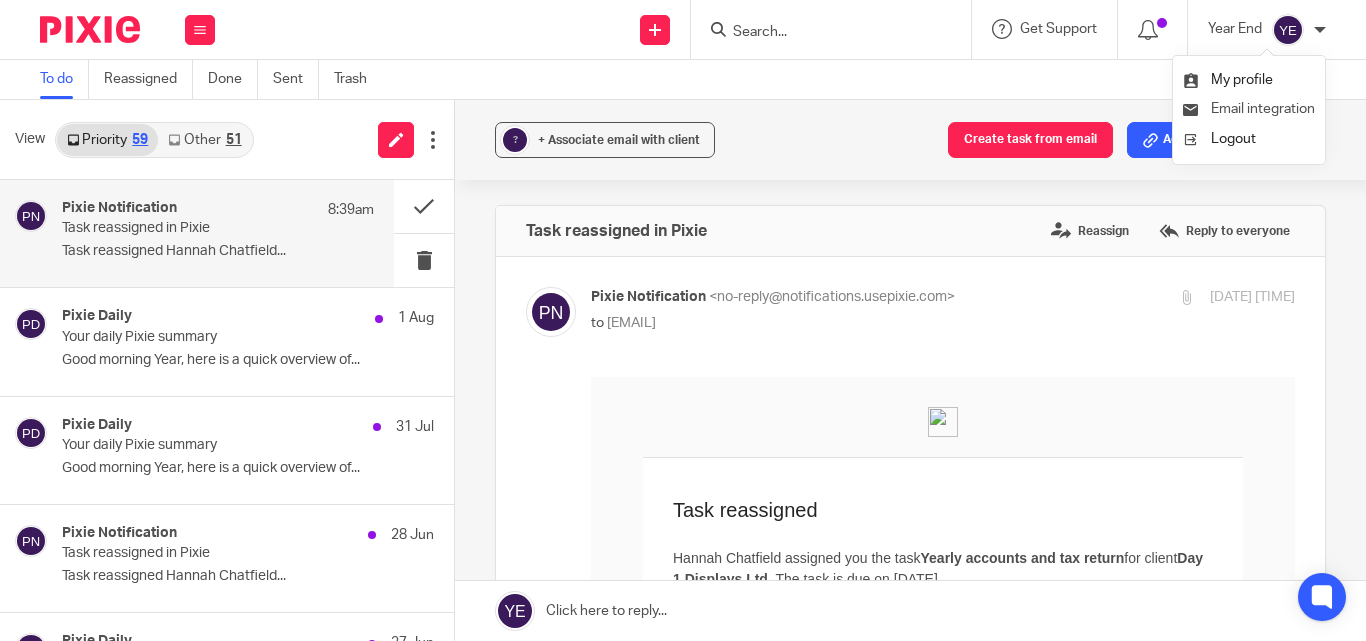 click on "Email integration" at bounding box center (1249, 109) 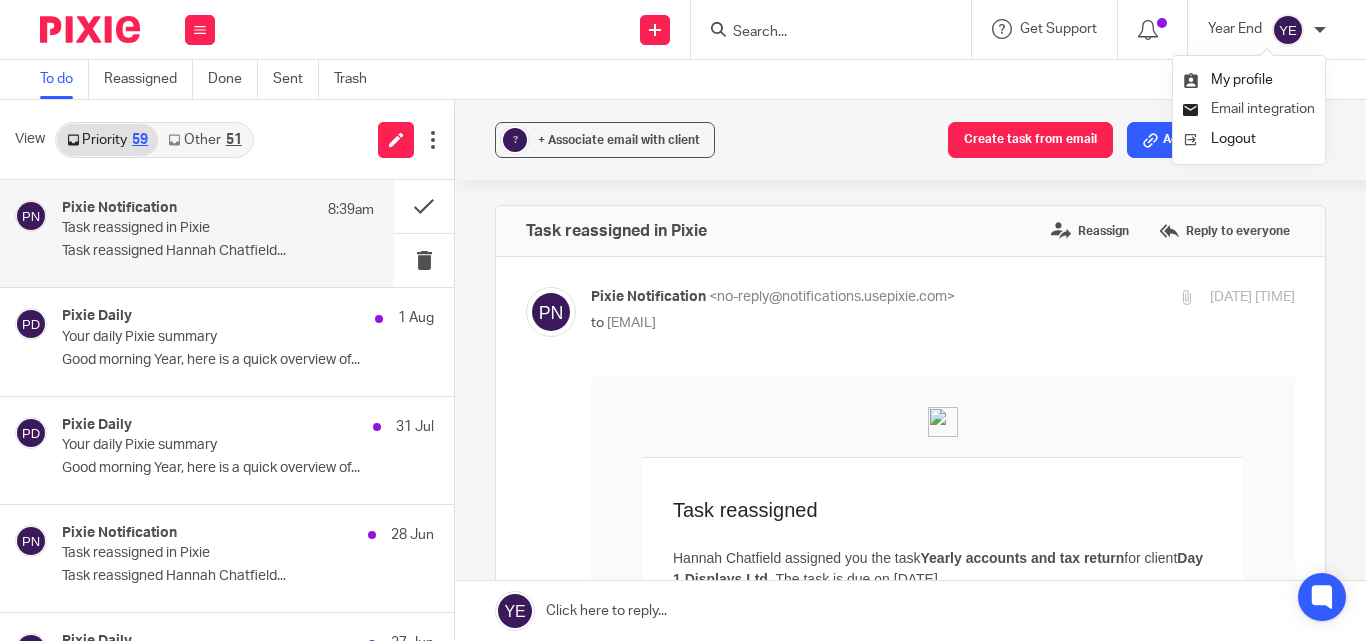 click on "Email integration" at bounding box center [1263, 109] 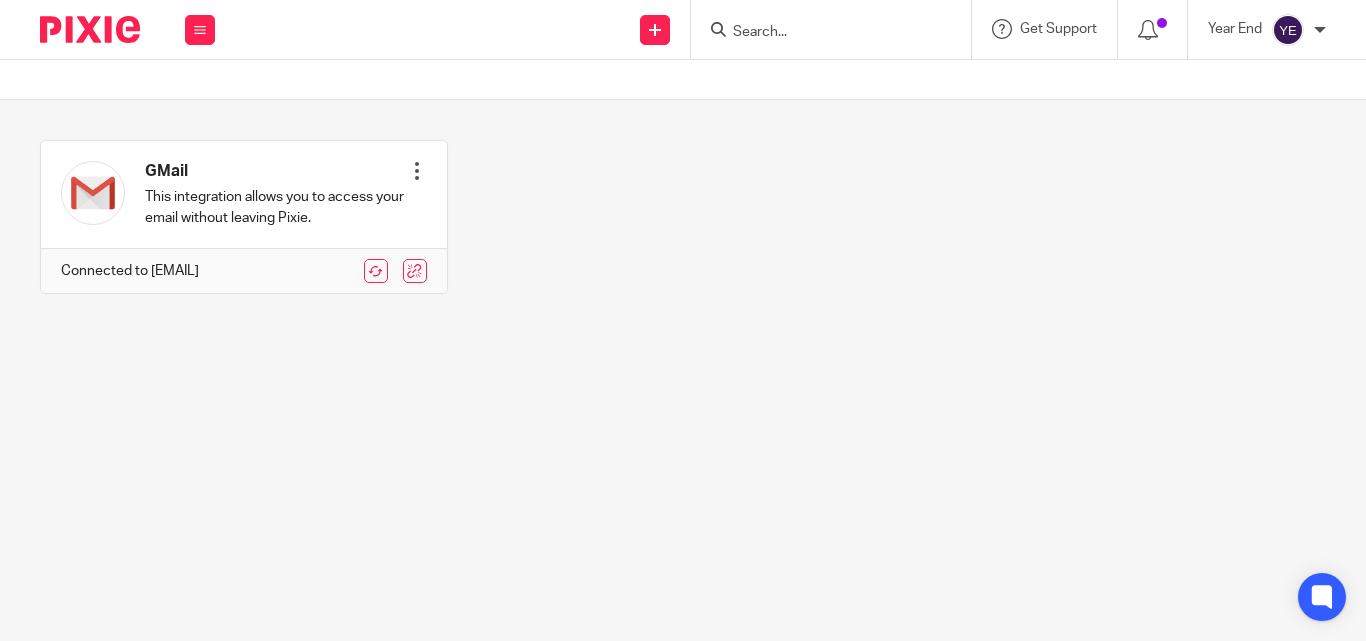 scroll, scrollTop: 0, scrollLeft: 0, axis: both 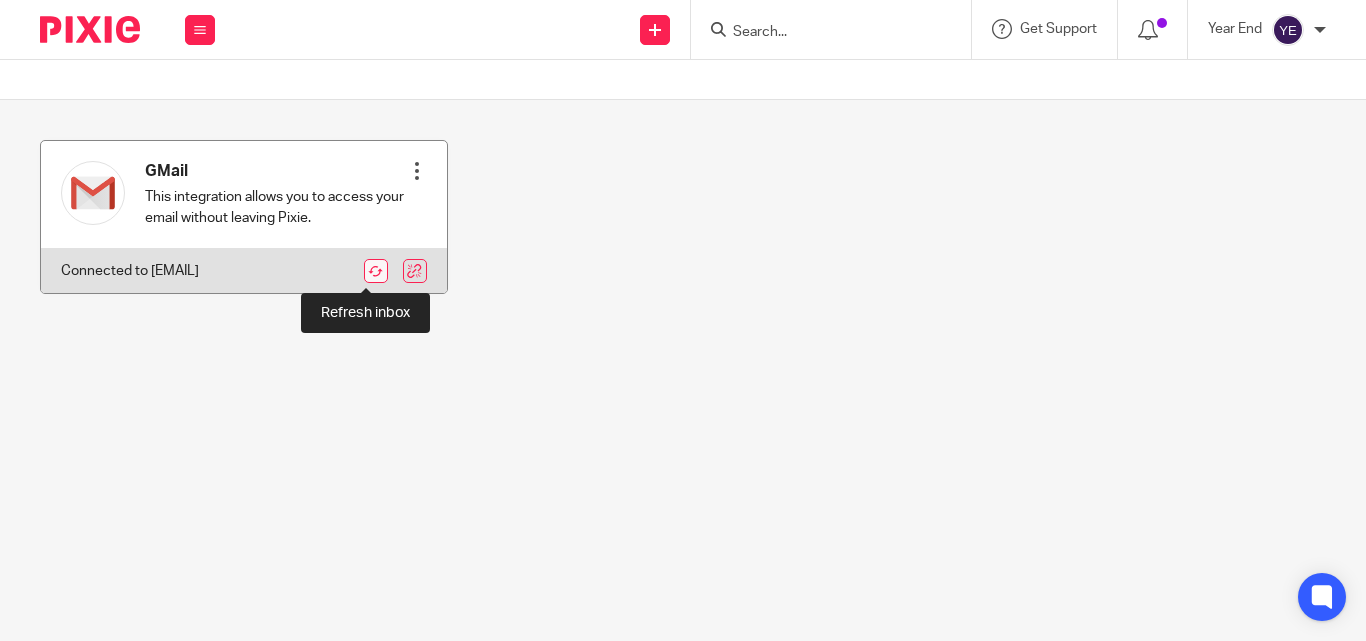click at bounding box center (376, 271) 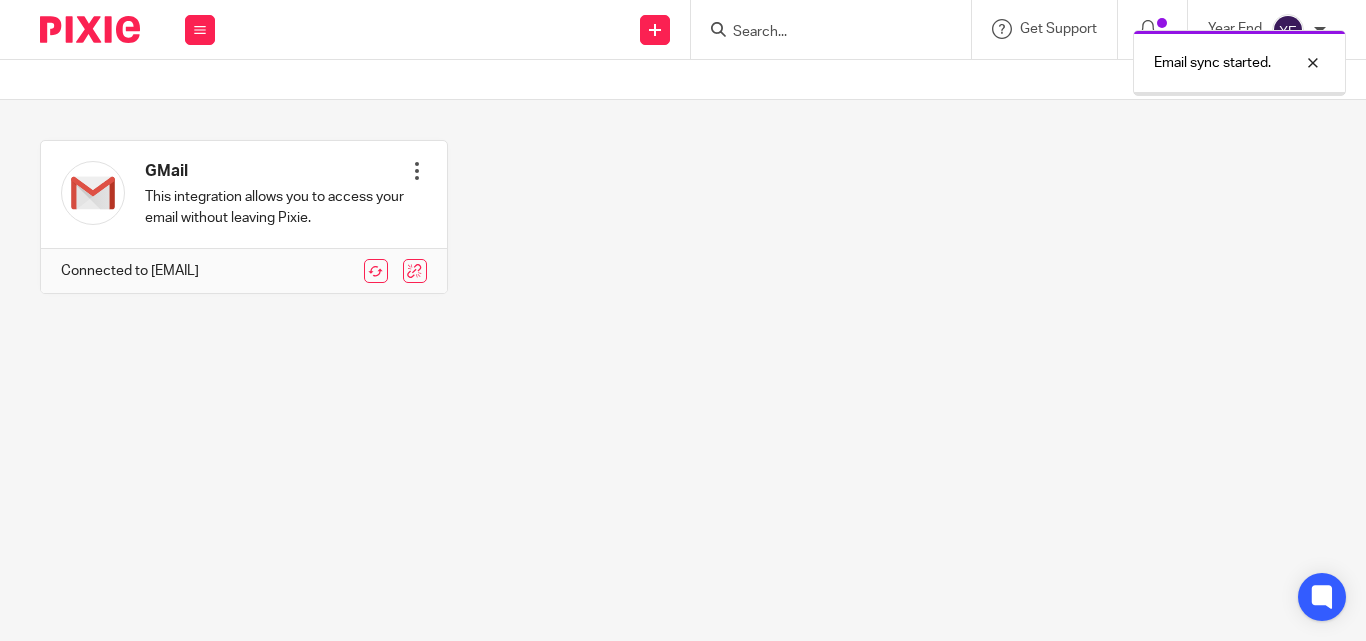 scroll, scrollTop: 0, scrollLeft: 0, axis: both 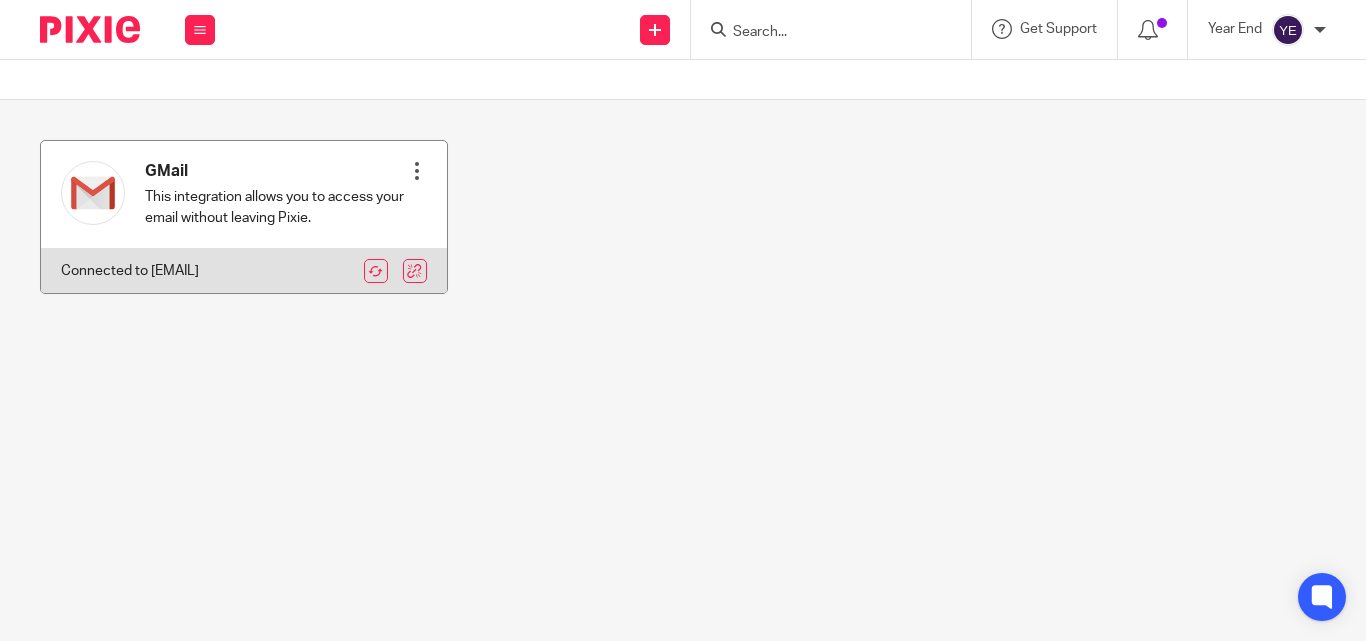 click at bounding box center [417, 171] 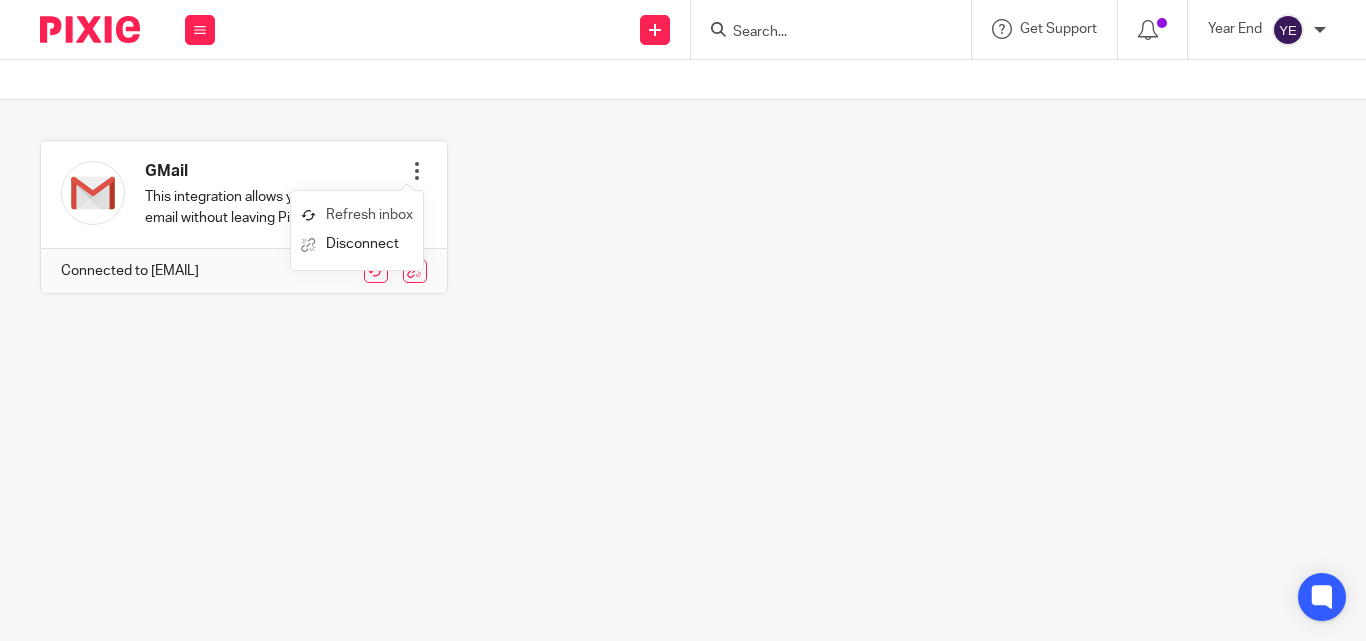click on "Refresh inbox" at bounding box center (357, 215) 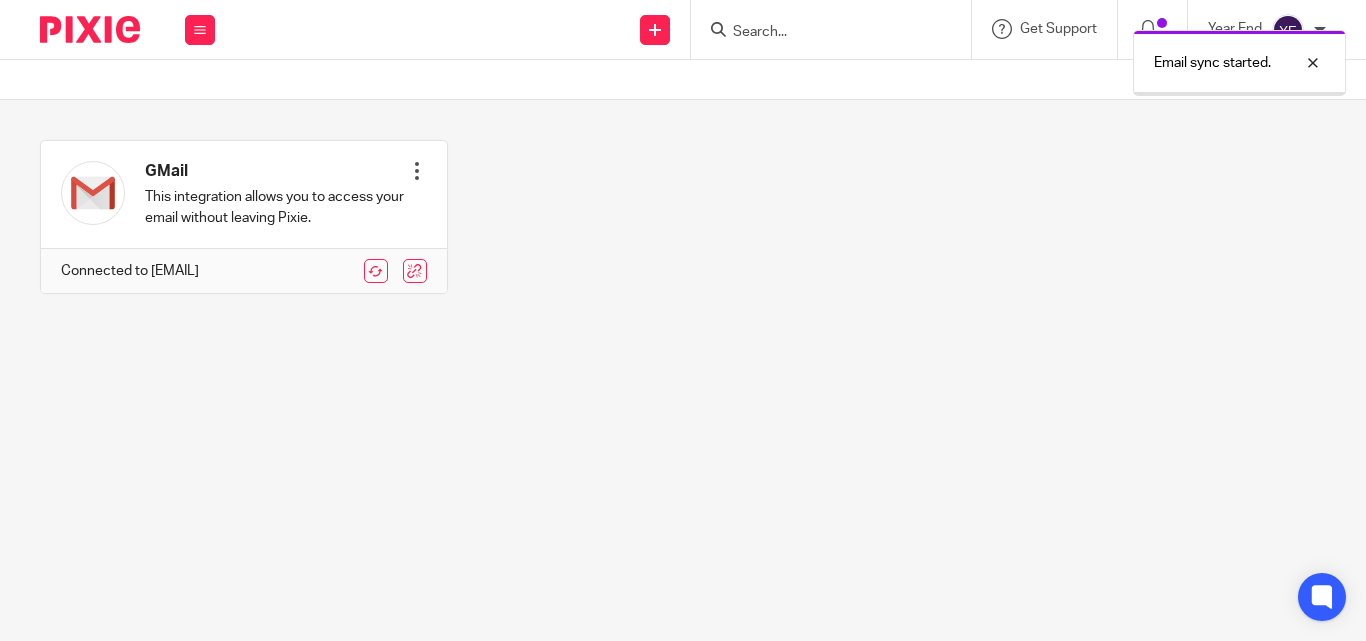 scroll, scrollTop: 0, scrollLeft: 0, axis: both 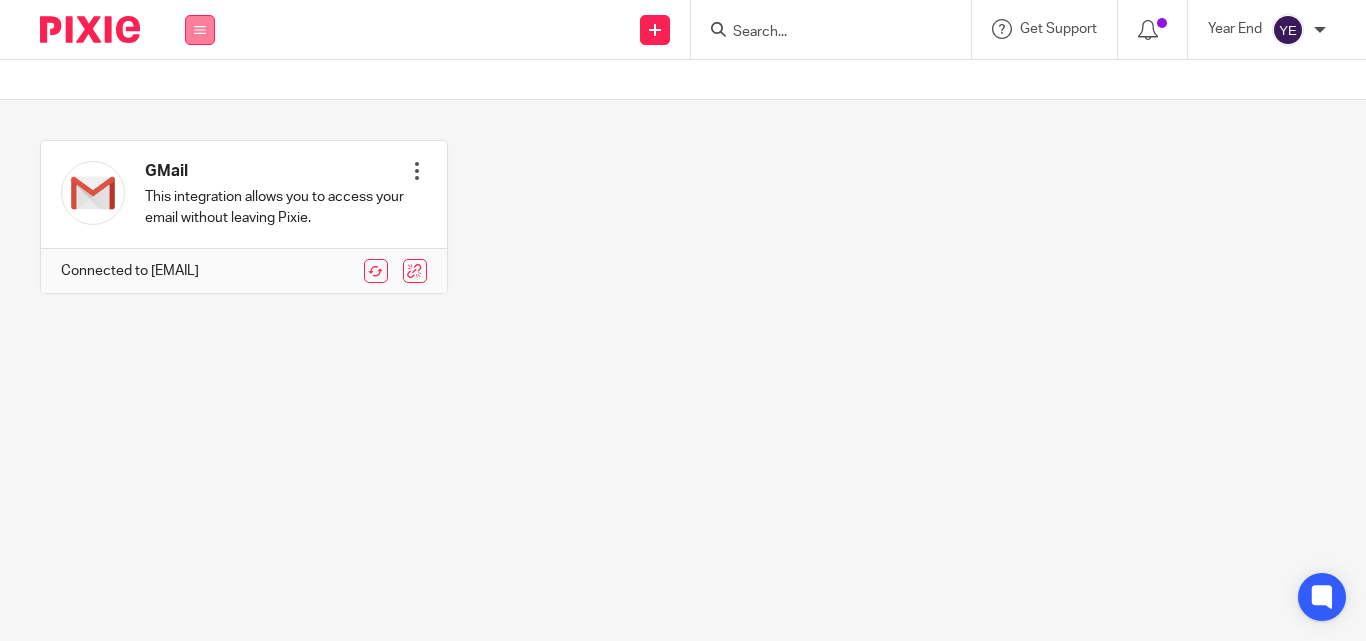 click at bounding box center (200, 30) 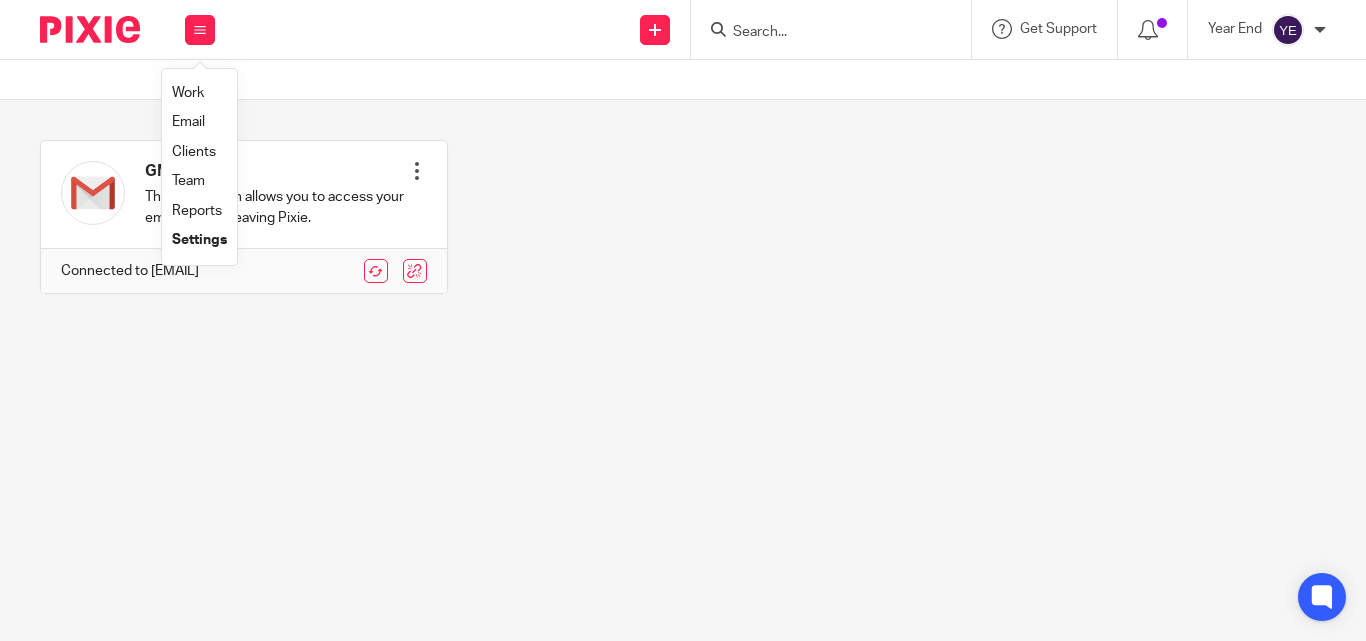 click on "Email" at bounding box center (188, 122) 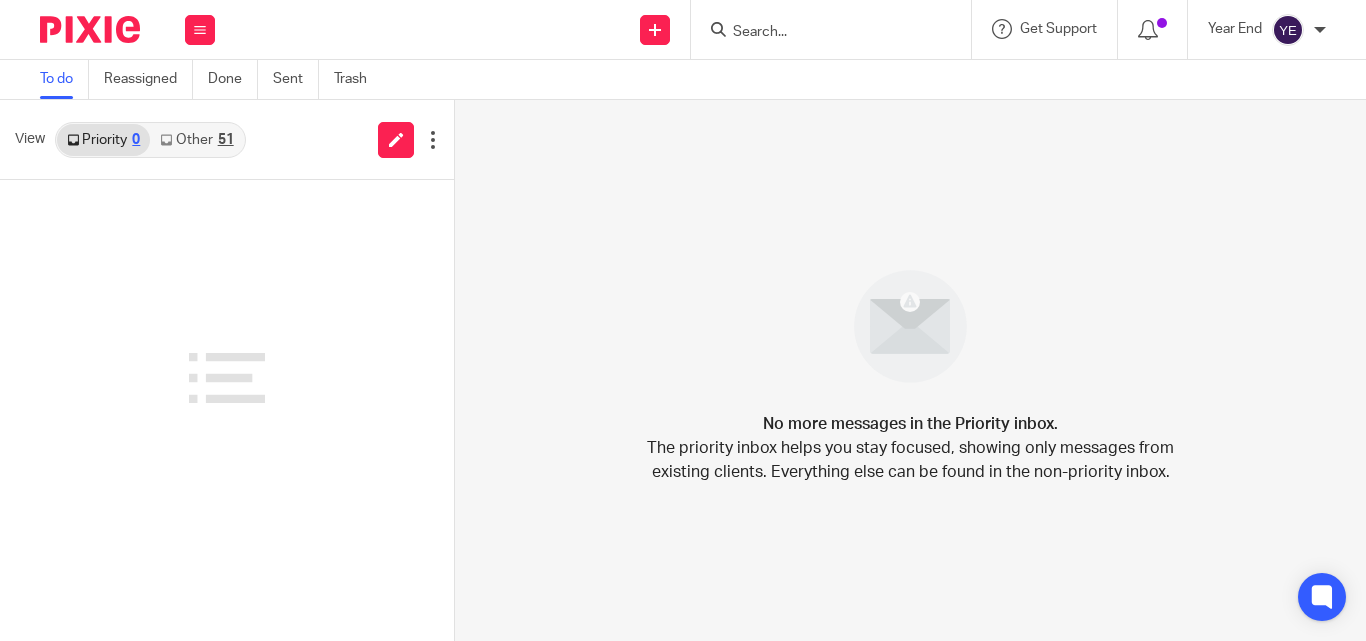 scroll, scrollTop: 0, scrollLeft: 0, axis: both 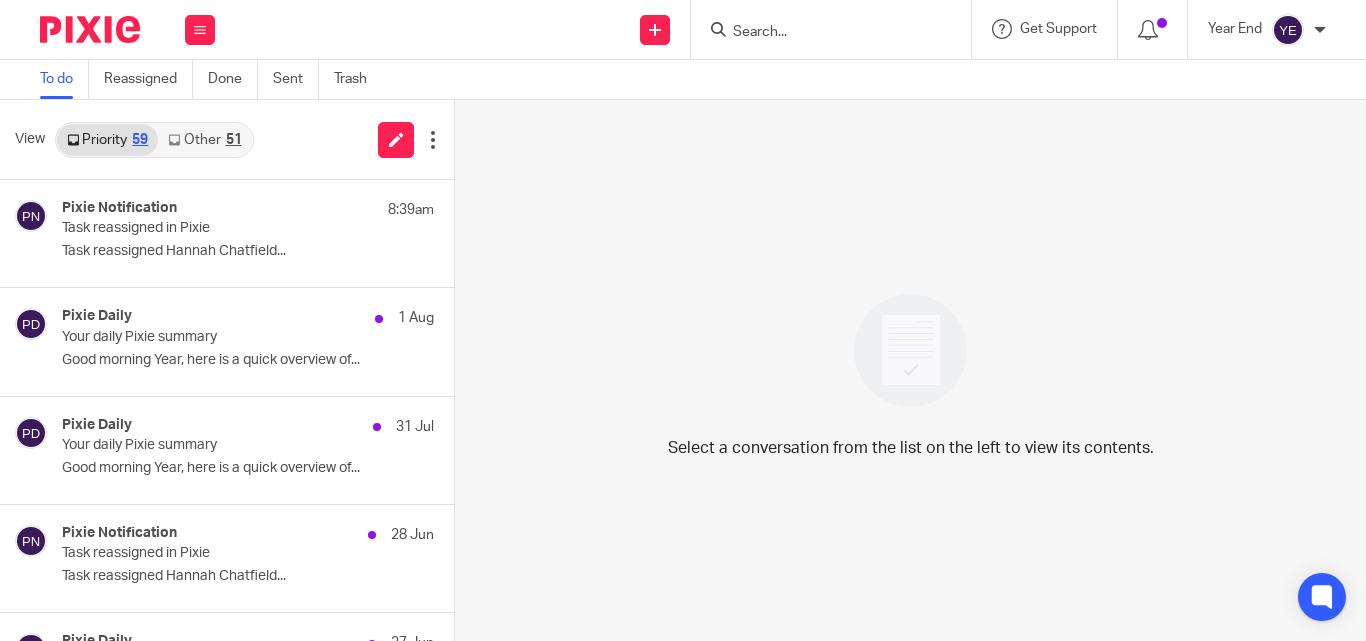 click on "51" at bounding box center [234, 140] 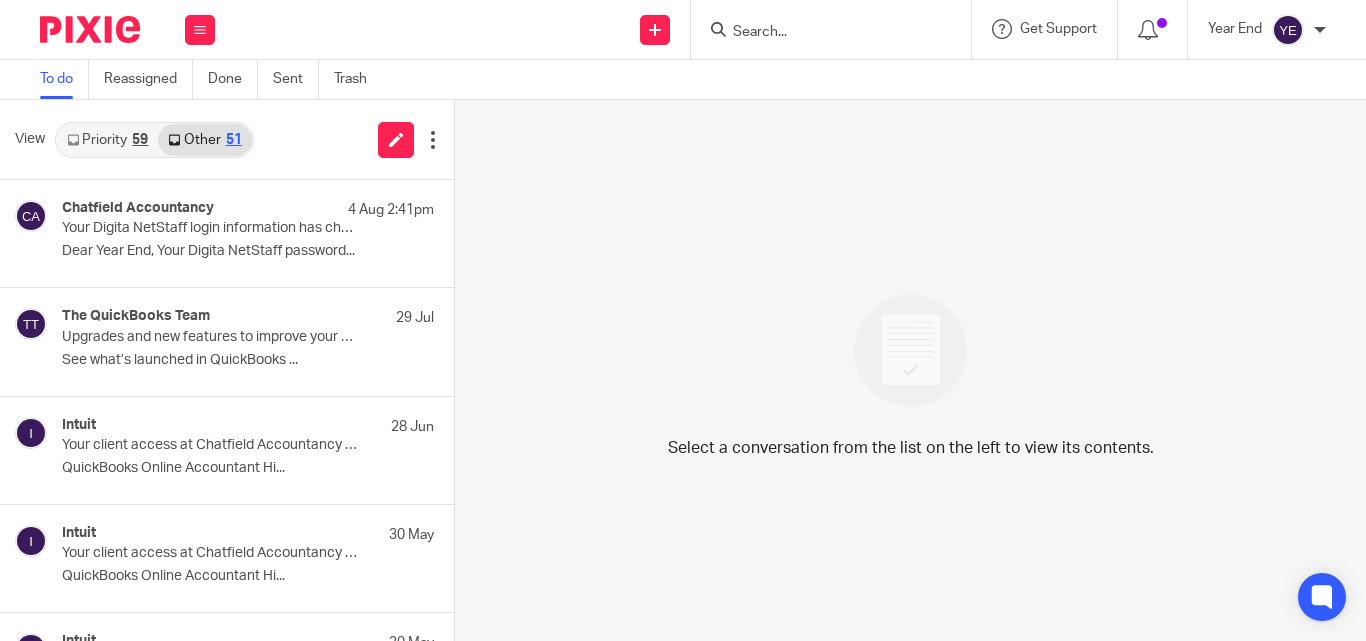 click on "Priority
59" at bounding box center [107, 140] 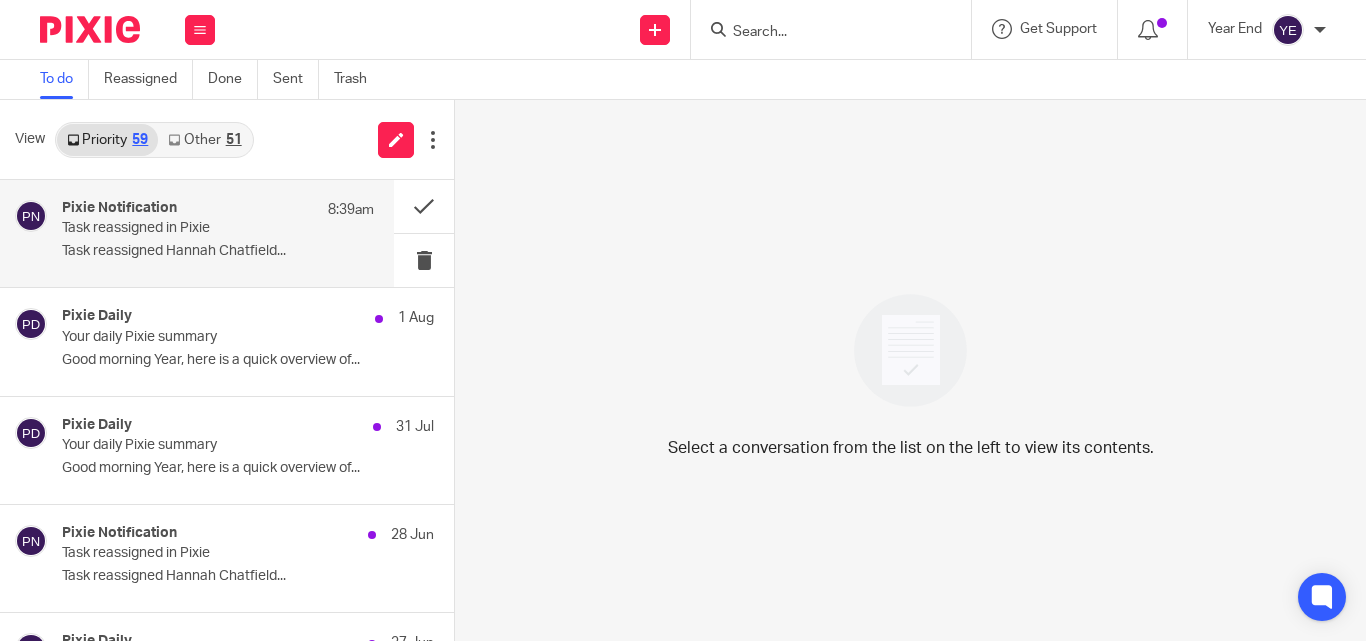 click on "Task reassigned         Hannah Chatfield..." at bounding box center [218, 251] 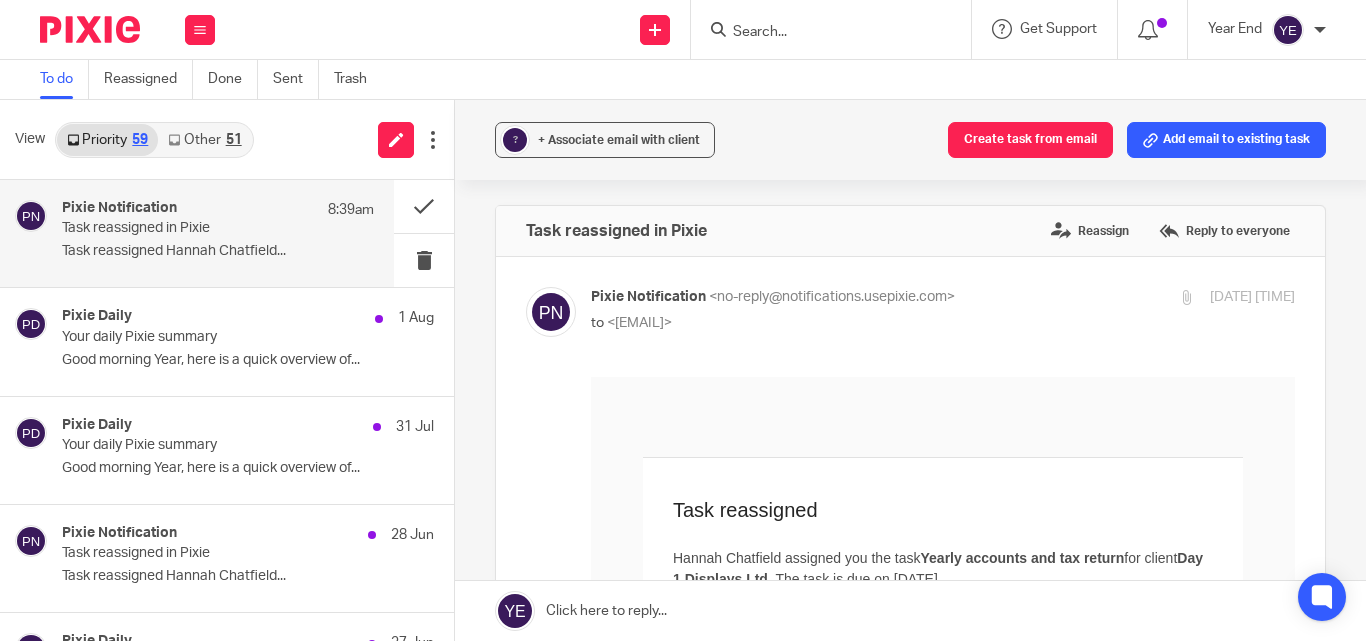scroll, scrollTop: 0, scrollLeft: 0, axis: both 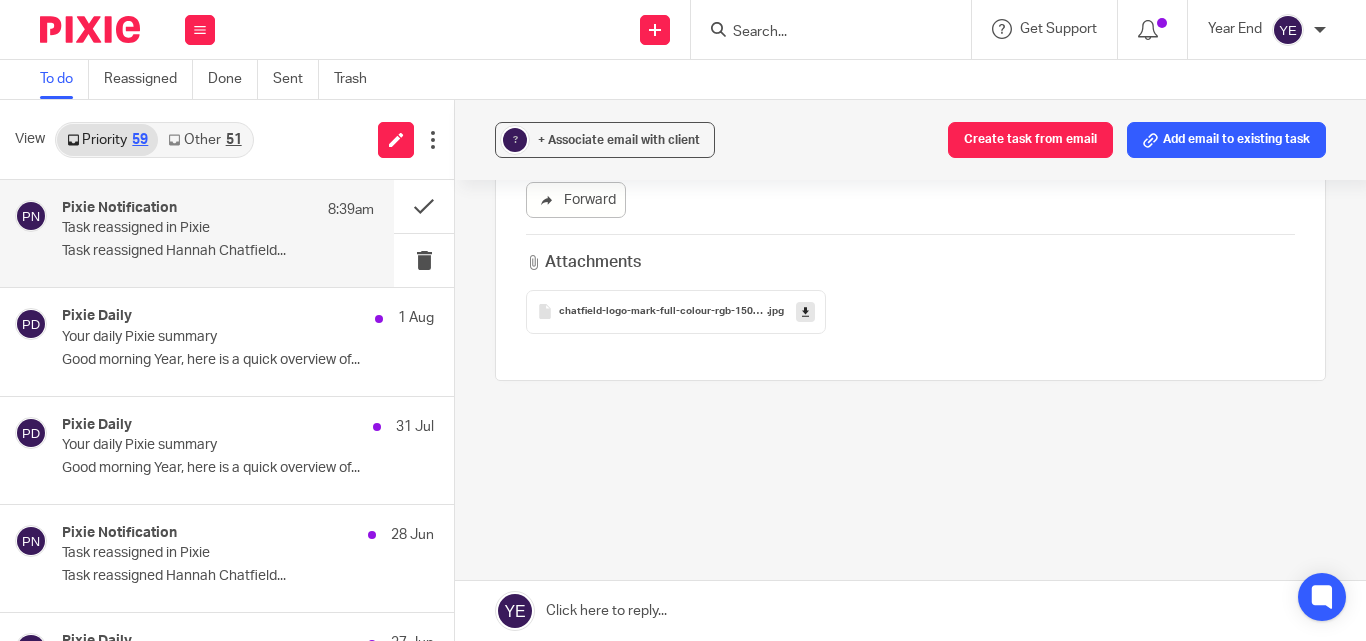 click on "51" at bounding box center (234, 140) 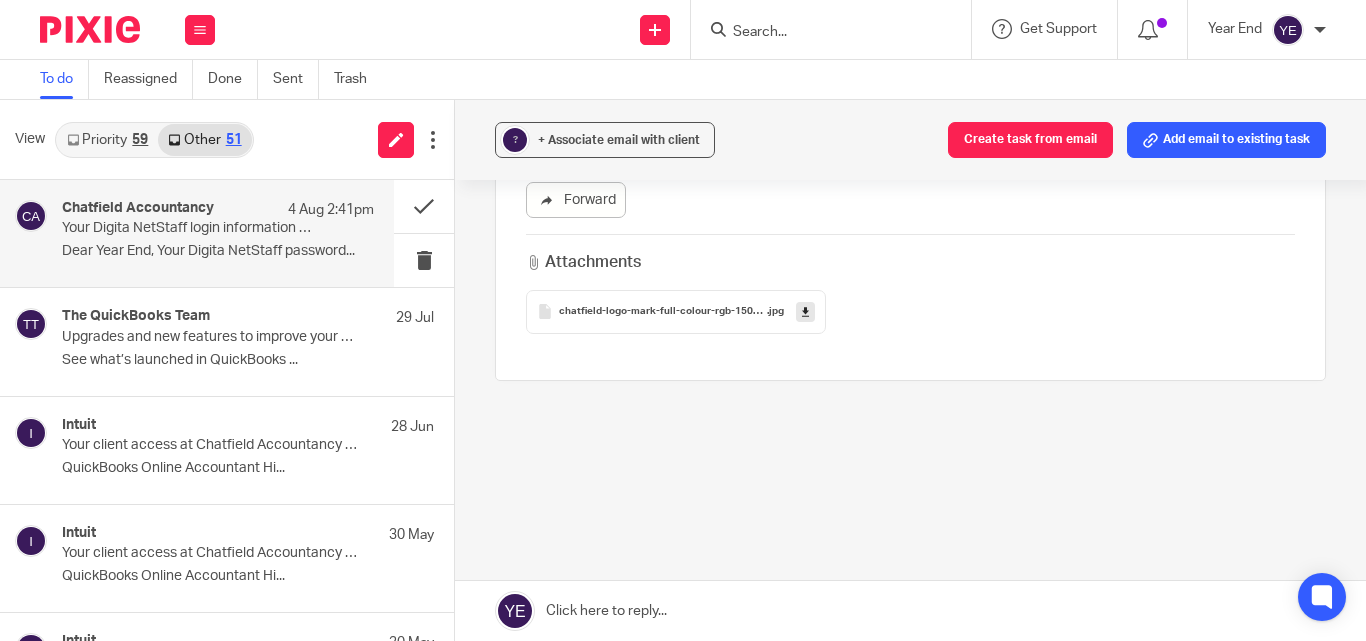 click on "Chatfield Accountancy
4 Aug 2:41pm   Your Digita NetStaff login information has changed   Dear Year End,   Your Digita NetStaff password..." at bounding box center (197, 233) 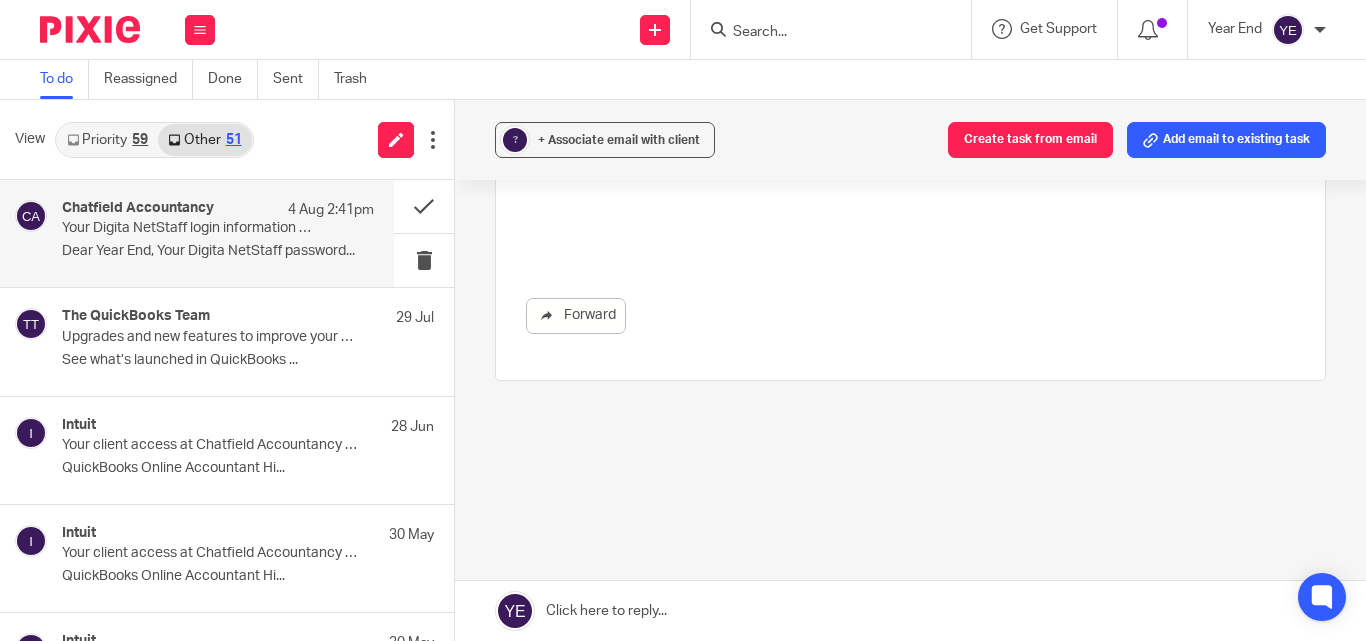 scroll, scrollTop: 0, scrollLeft: 0, axis: both 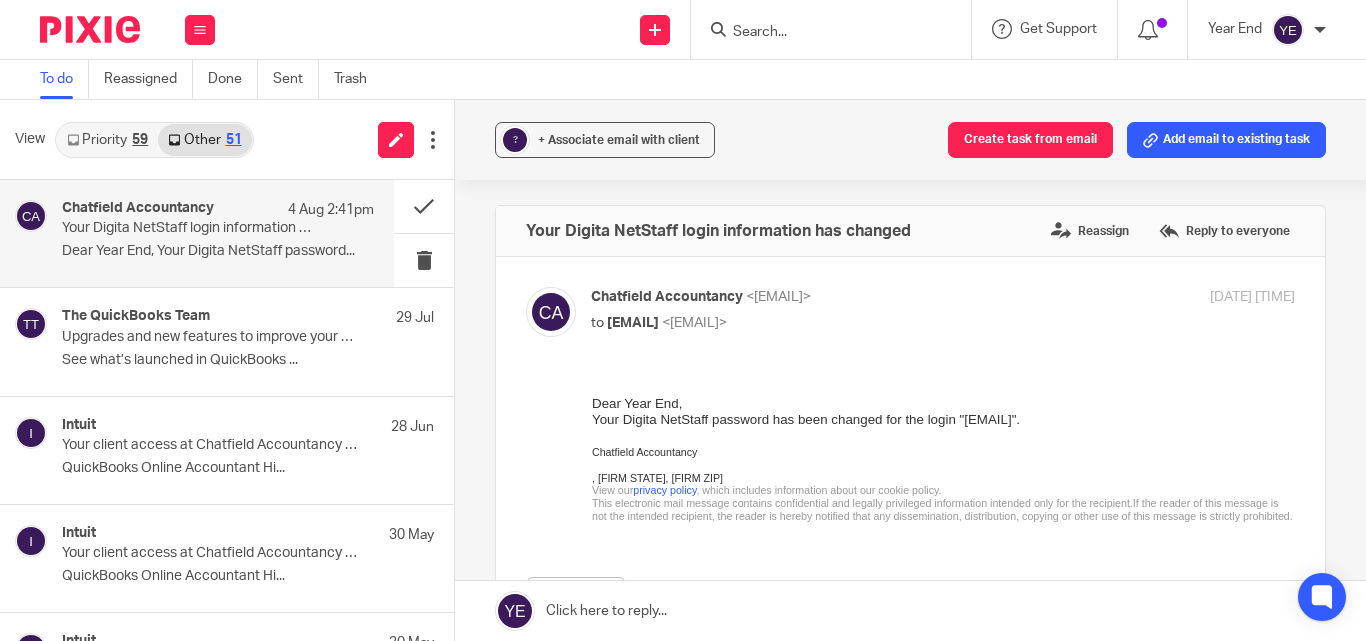 click on "Priority
59" at bounding box center [107, 140] 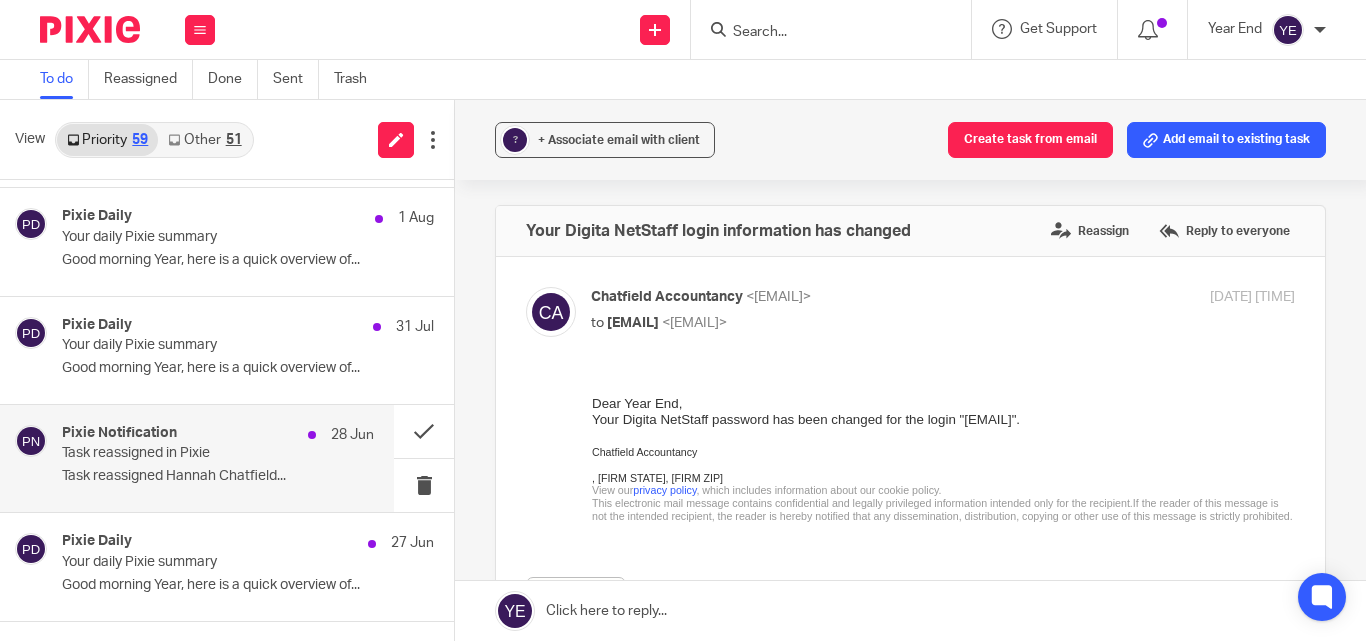 scroll, scrollTop: 0, scrollLeft: 0, axis: both 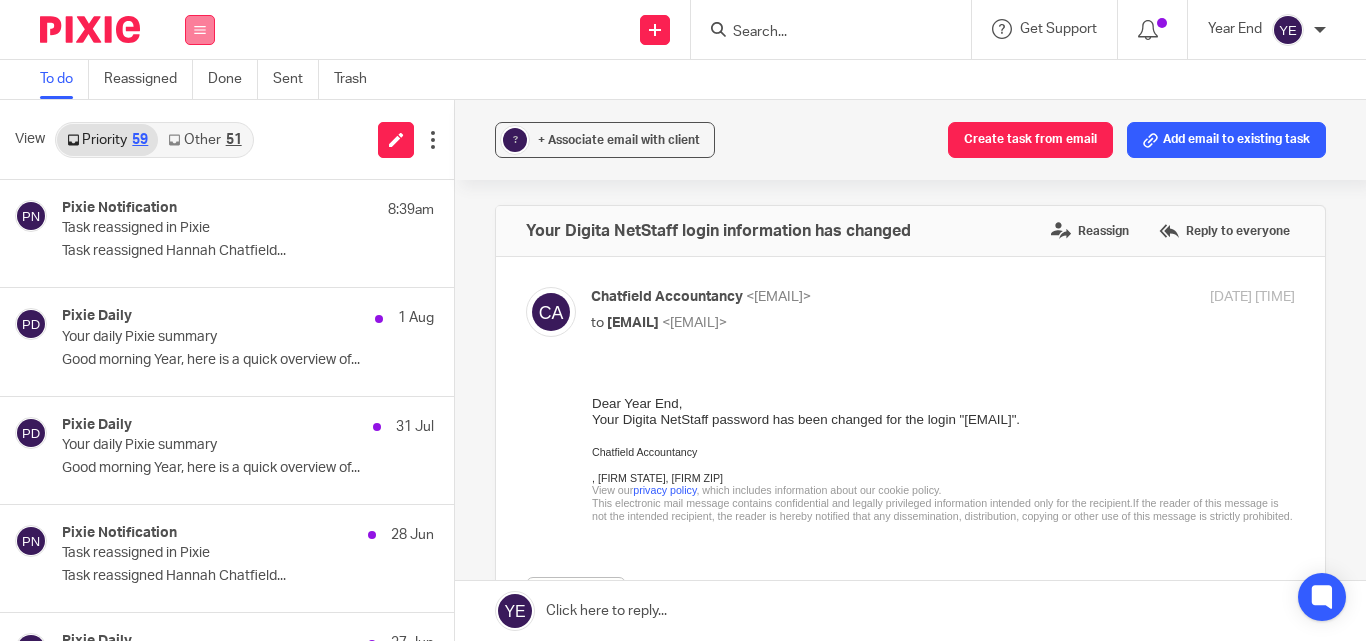 click at bounding box center (200, 30) 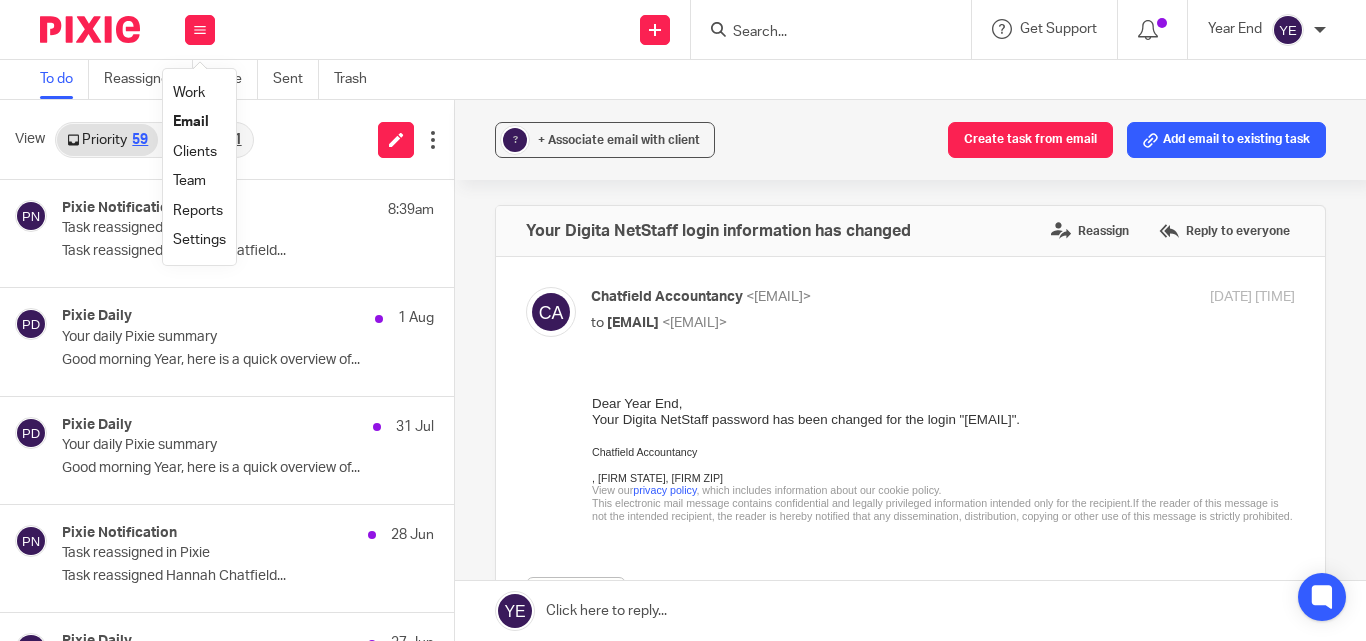 click on "Work" at bounding box center [189, 93] 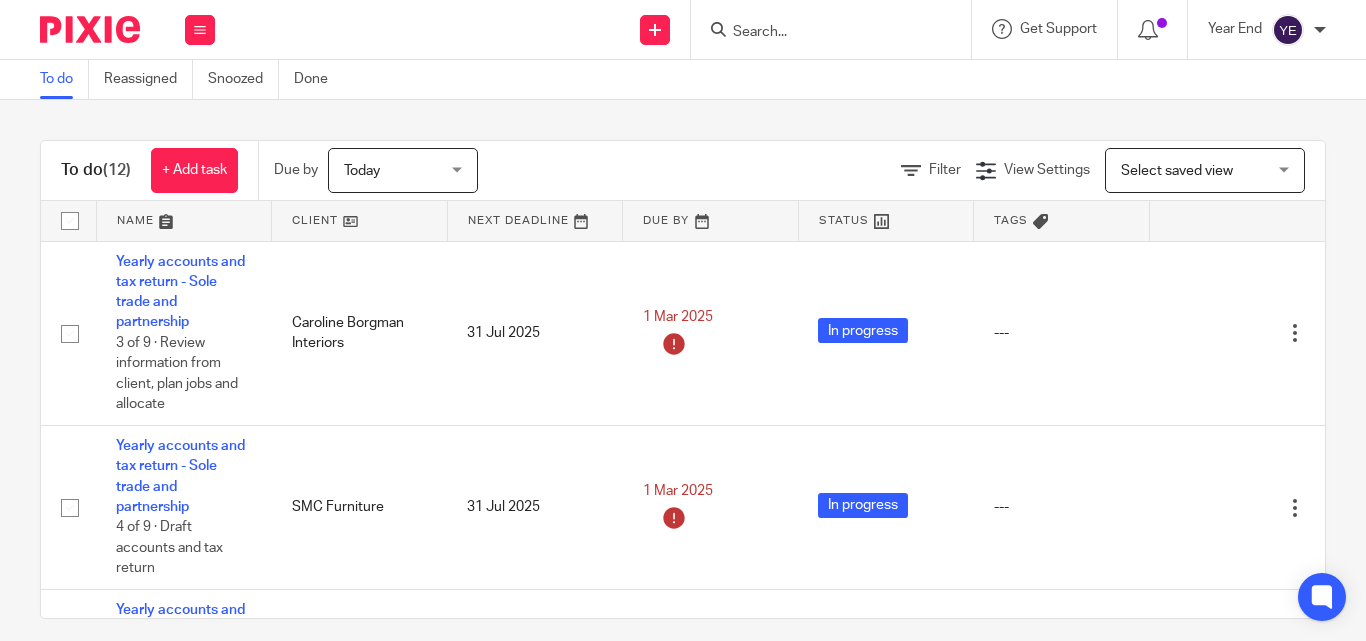 scroll, scrollTop: 0, scrollLeft: 0, axis: both 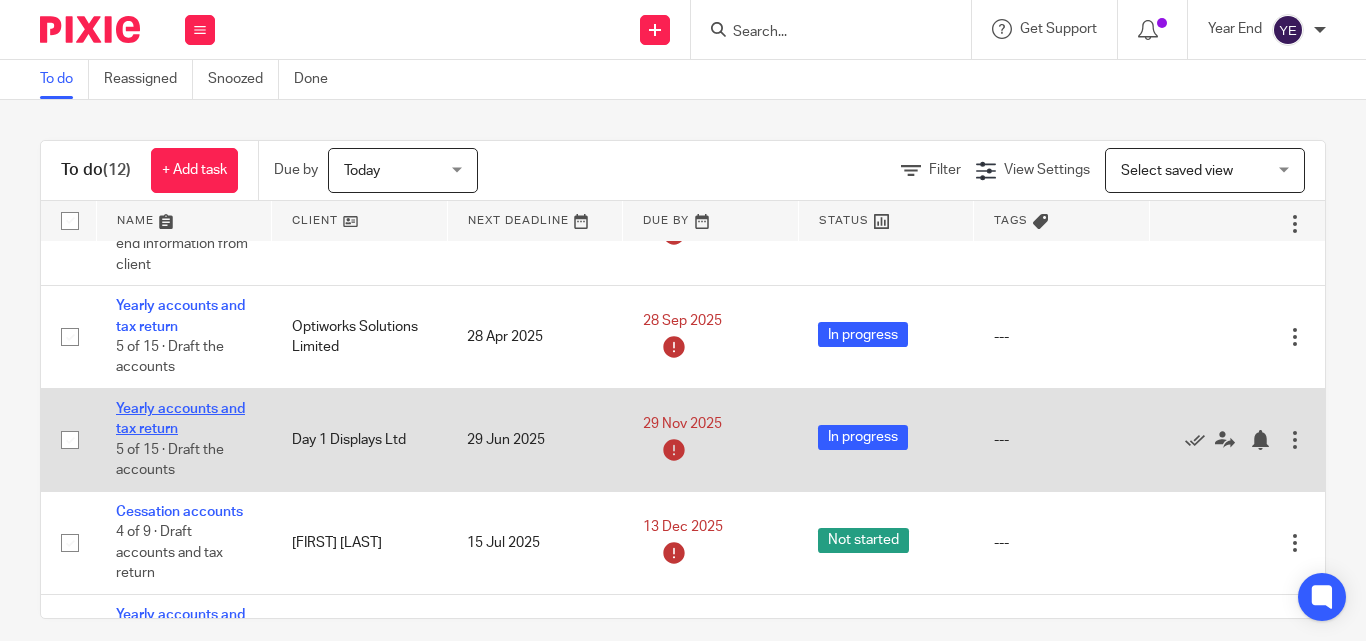click on "Yearly accounts and tax return" at bounding box center (180, 419) 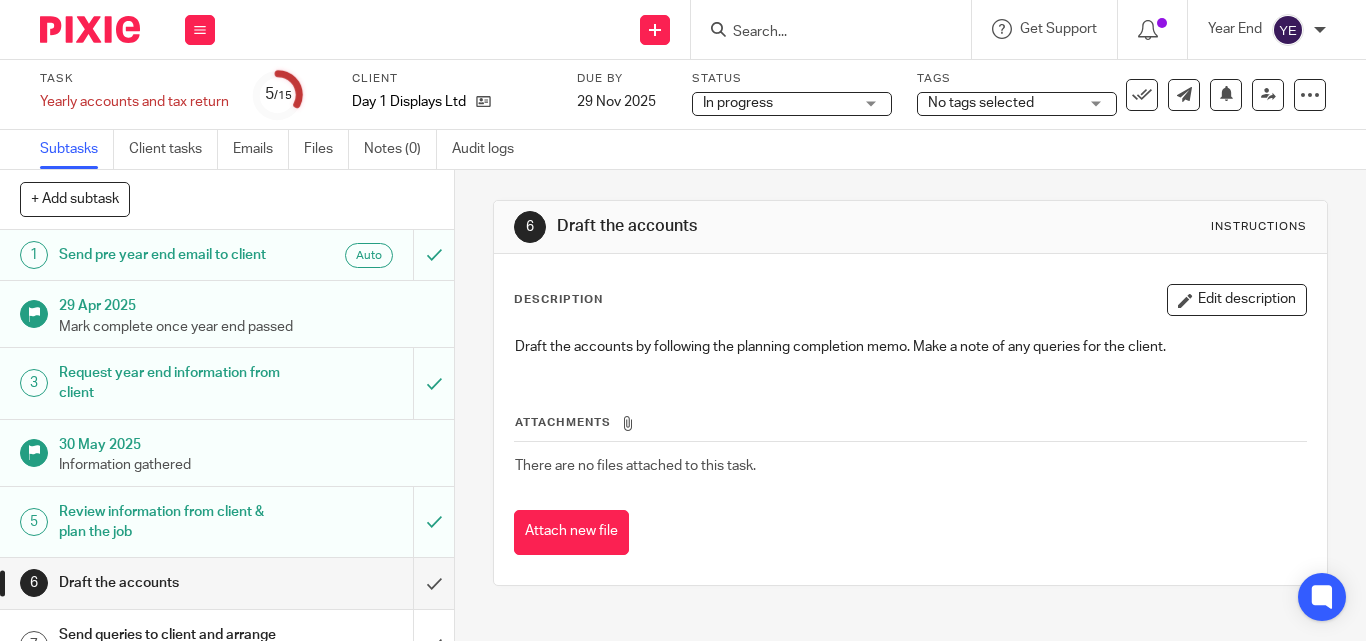 scroll, scrollTop: 0, scrollLeft: 0, axis: both 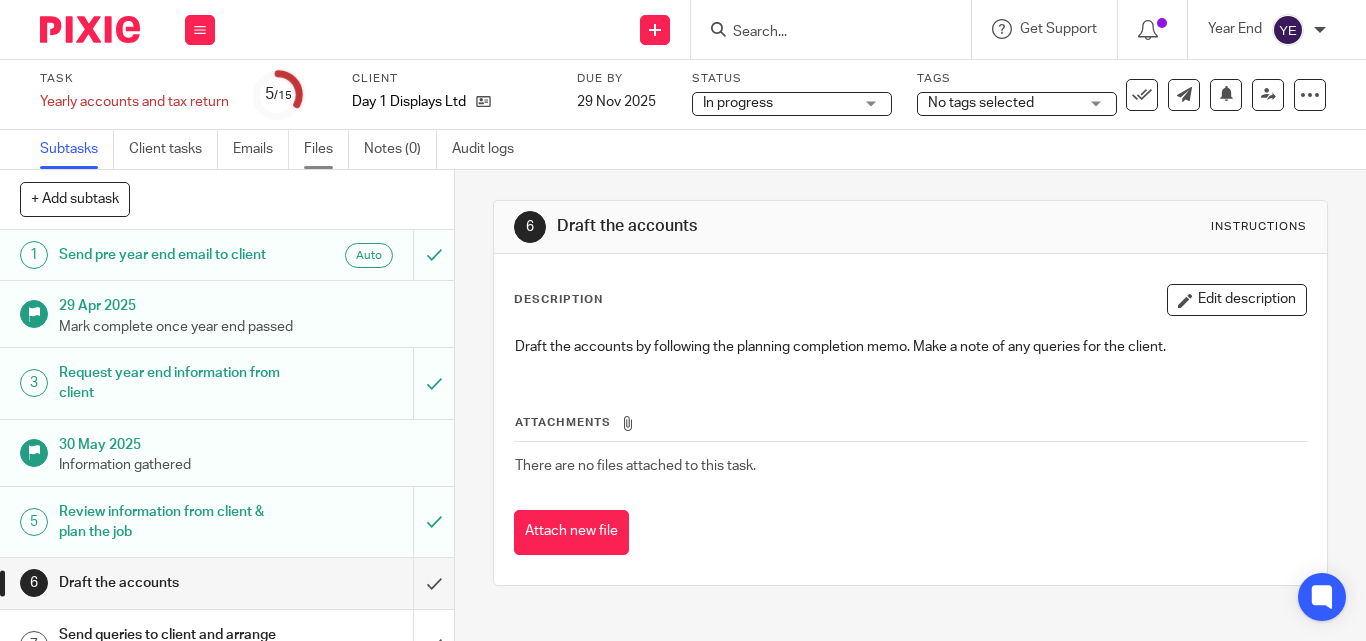 click on "Files" at bounding box center (326, 149) 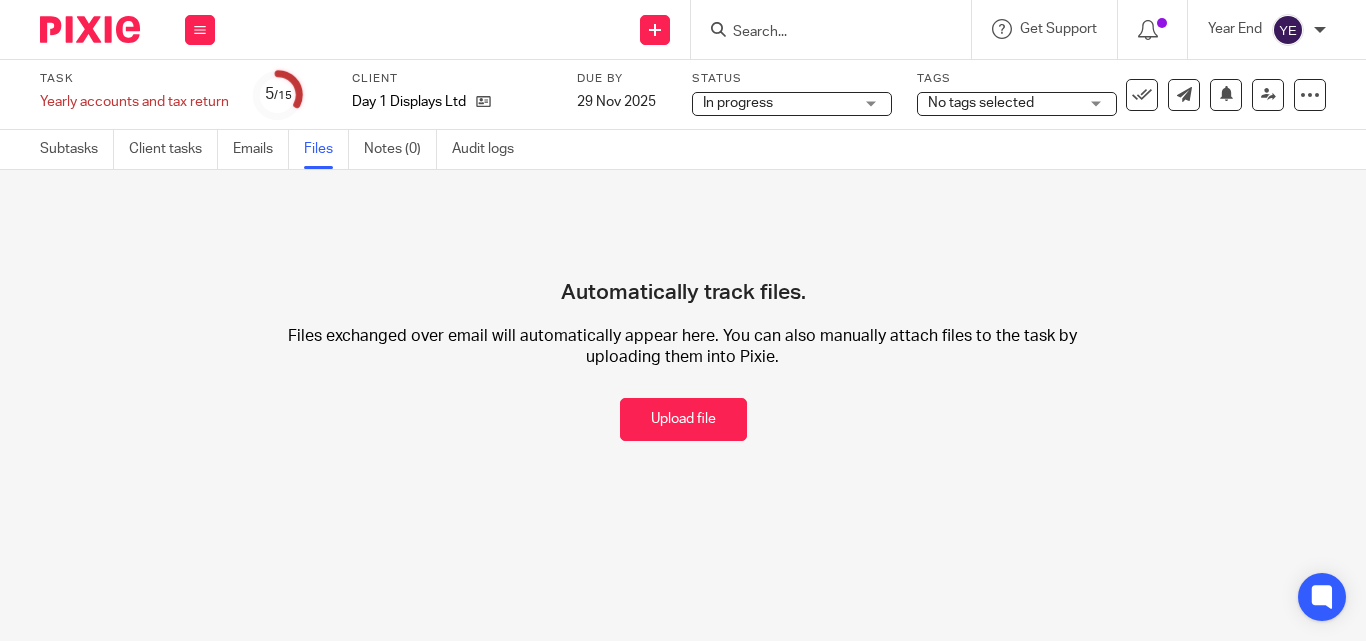 scroll, scrollTop: 0, scrollLeft: 0, axis: both 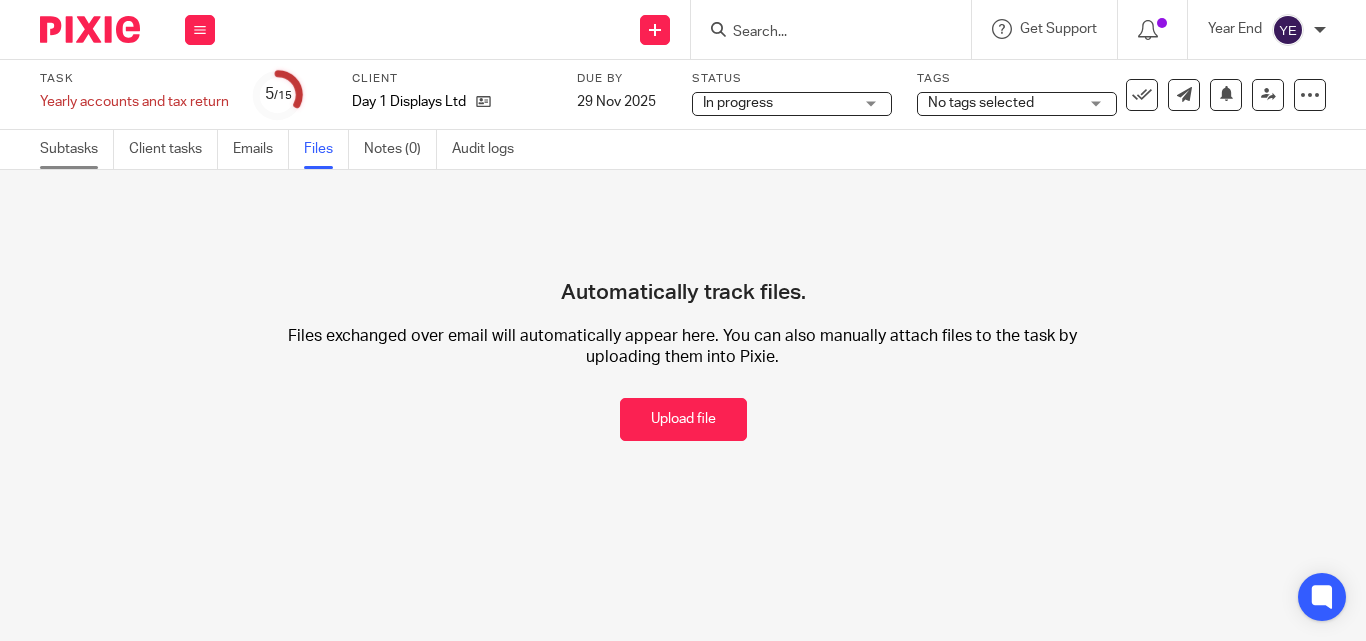 click on "Subtasks" at bounding box center [77, 149] 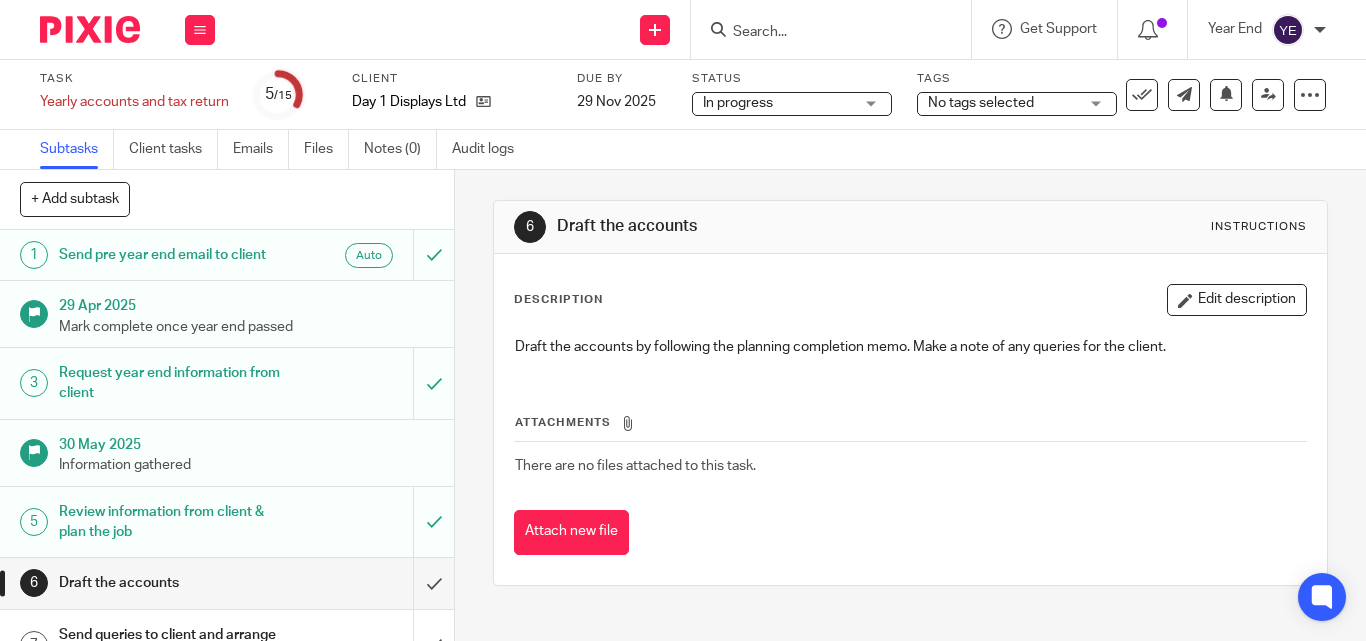 scroll, scrollTop: 0, scrollLeft: 0, axis: both 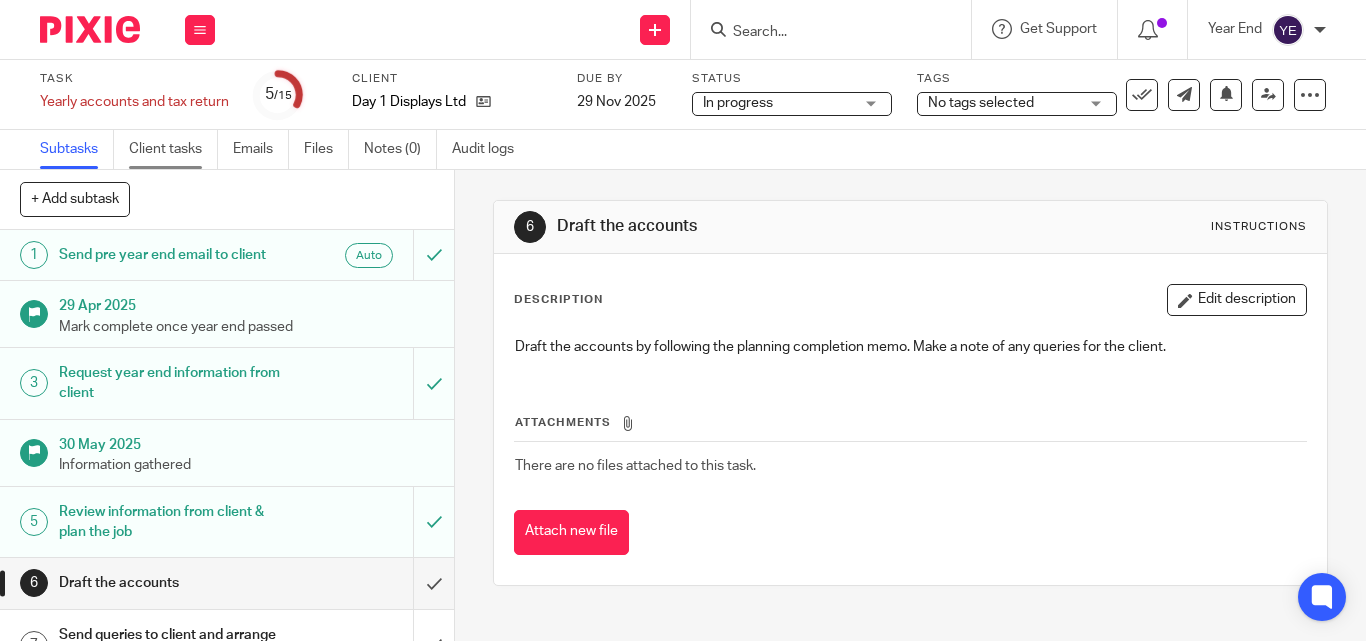 click on "Client tasks" at bounding box center [173, 149] 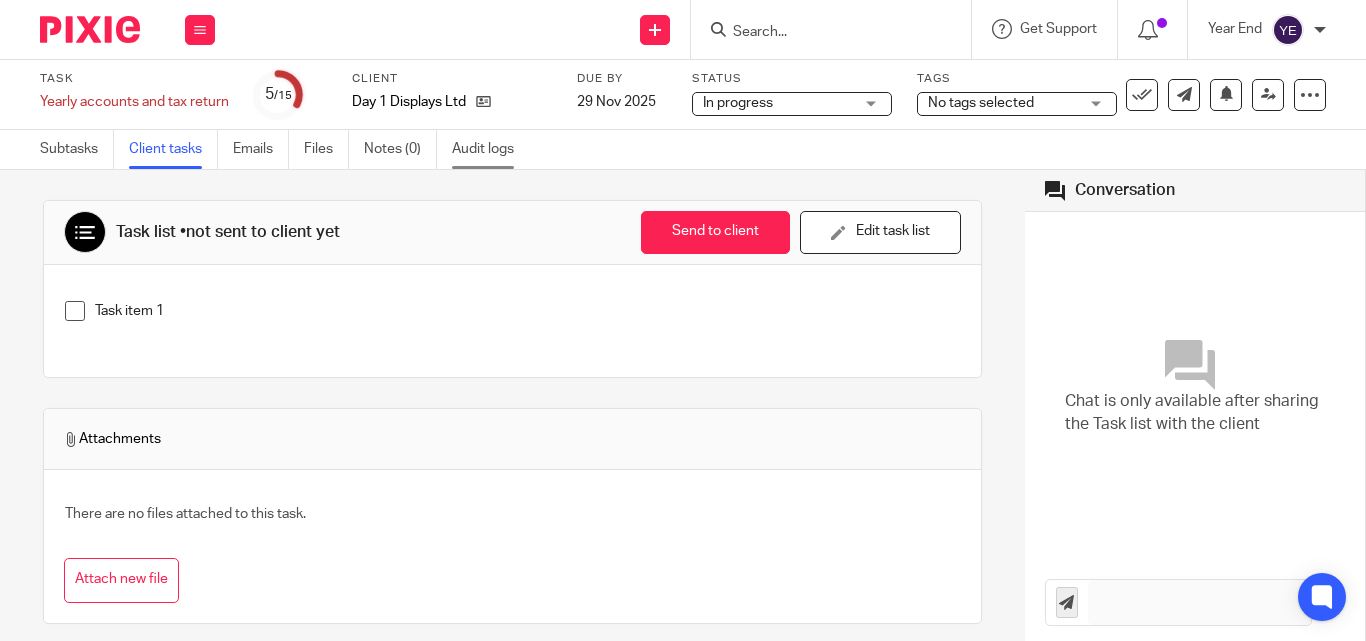 scroll, scrollTop: 0, scrollLeft: 0, axis: both 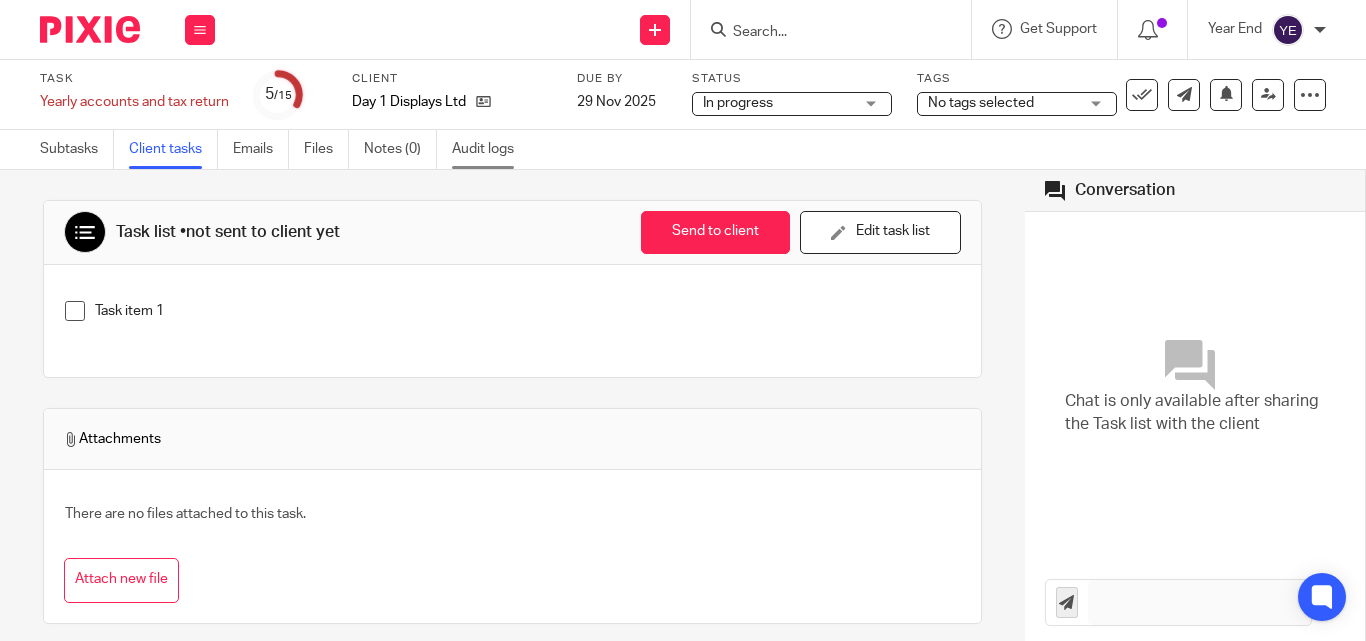 click on "Audit logs" at bounding box center [490, 149] 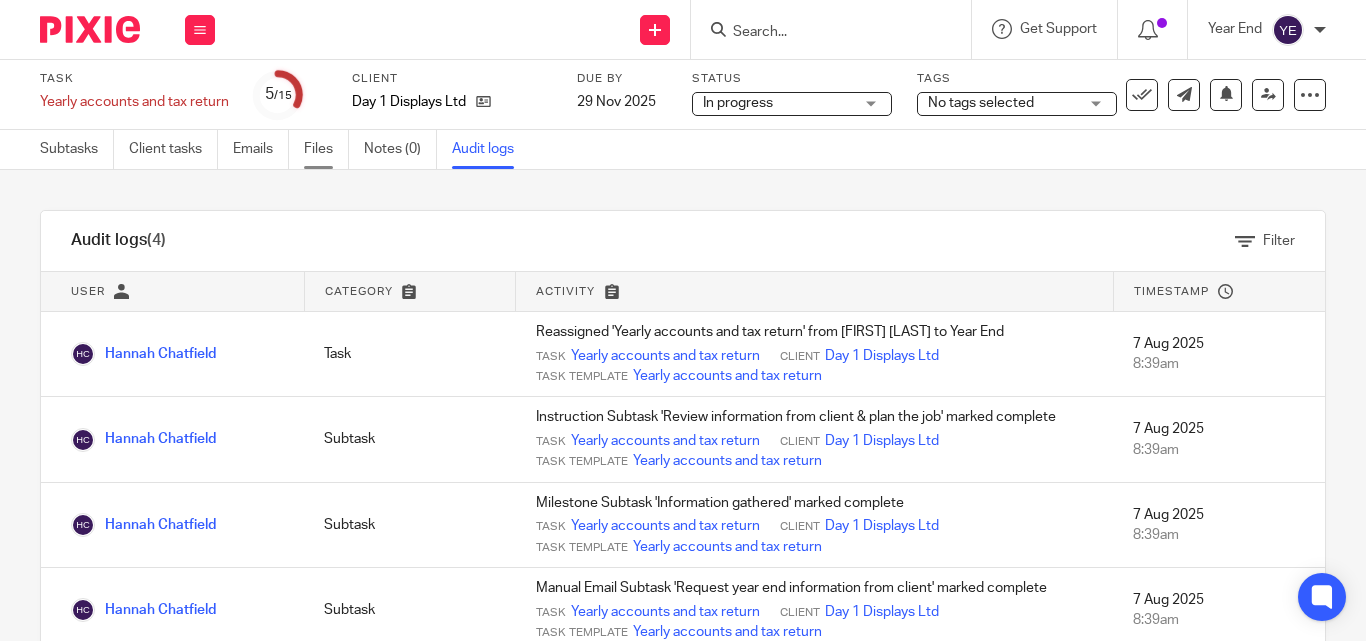 scroll, scrollTop: 0, scrollLeft: 0, axis: both 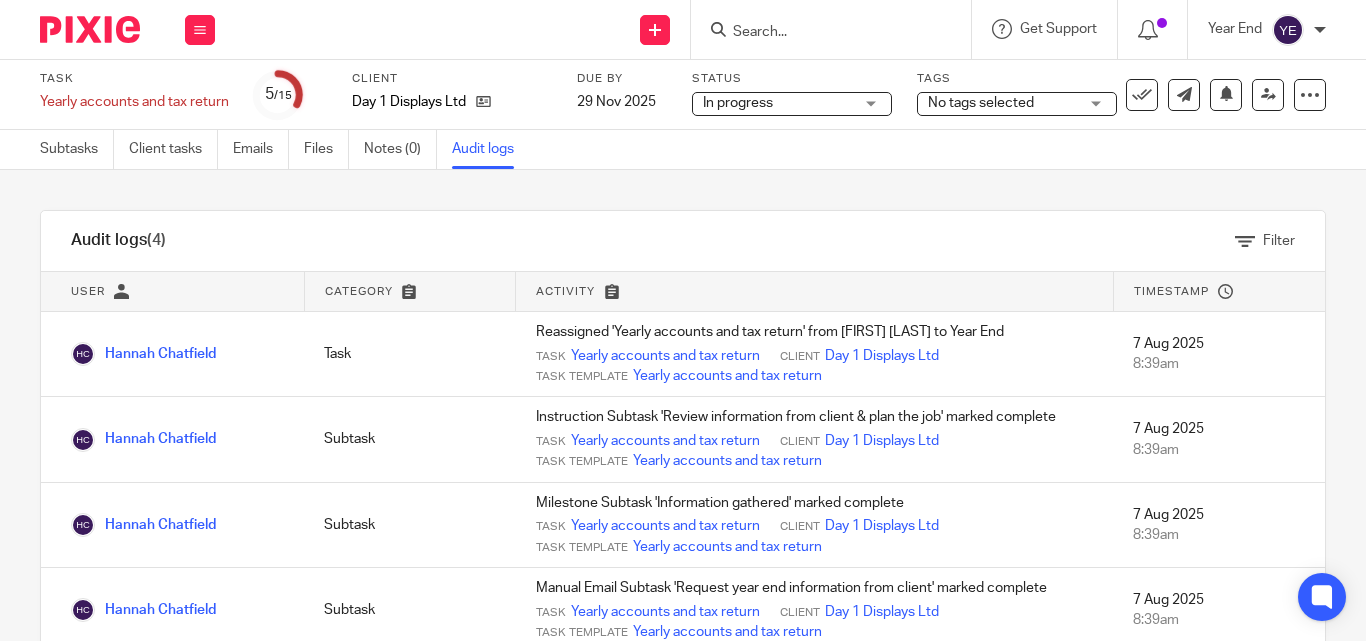 click at bounding box center [821, 33] 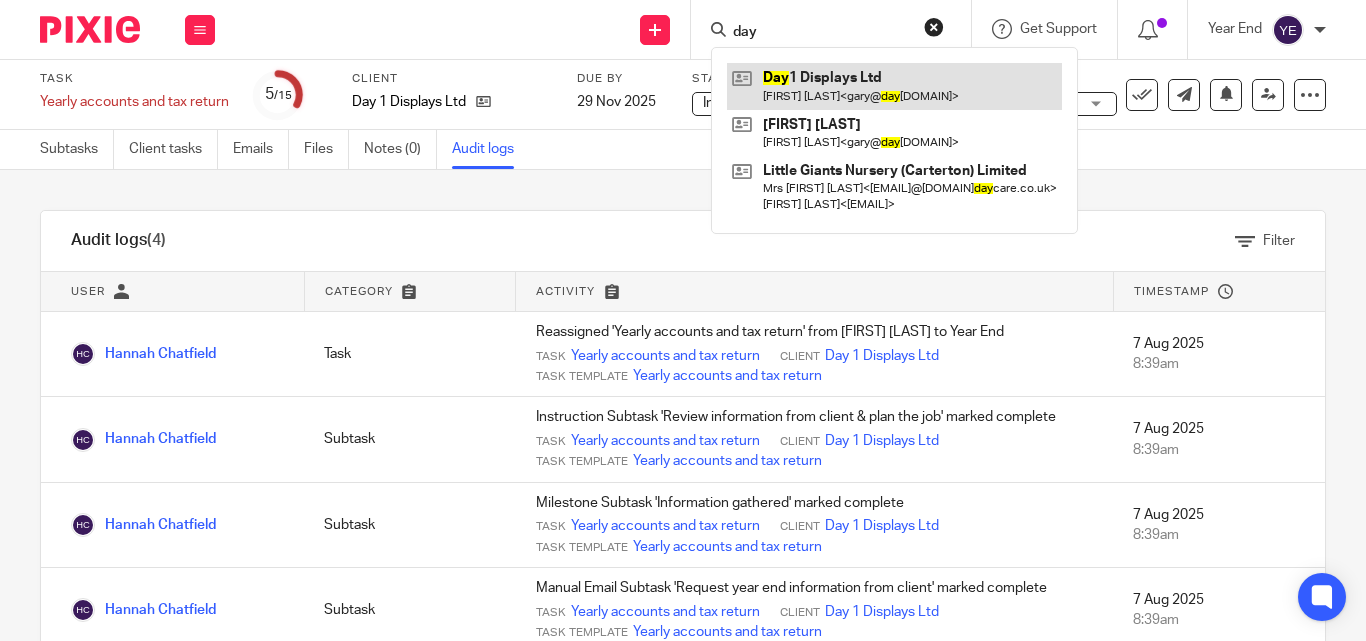 type on "day" 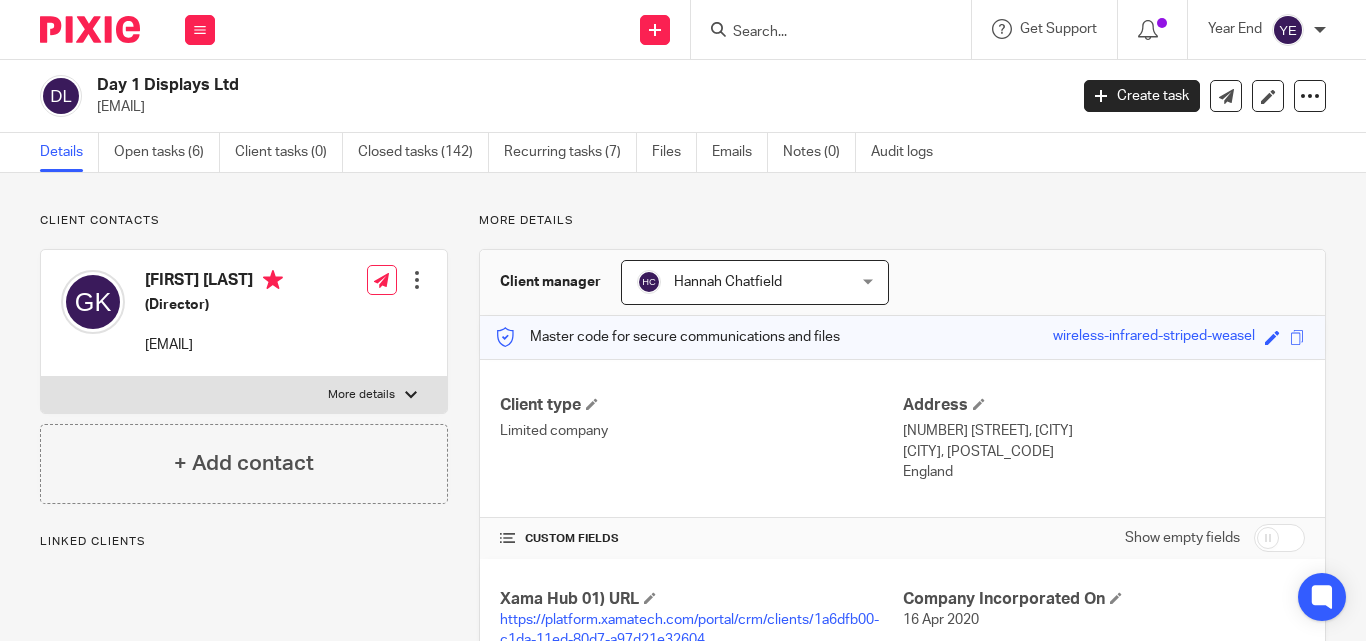 scroll, scrollTop: 0, scrollLeft: 0, axis: both 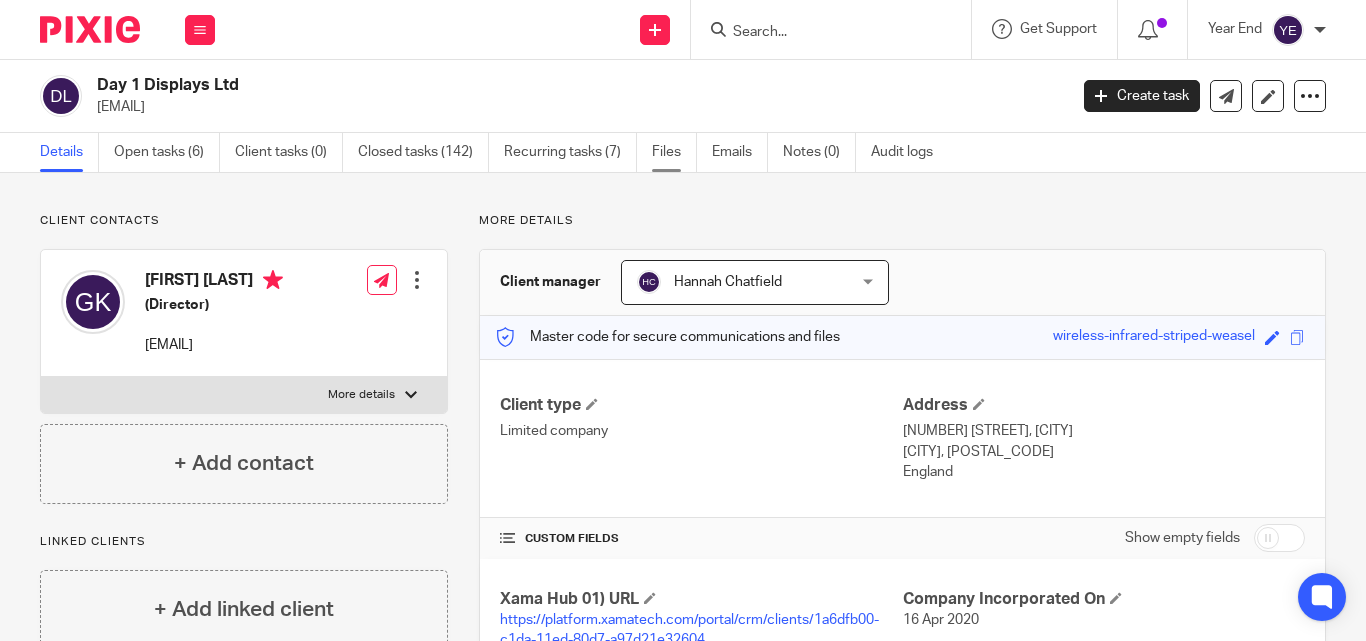 click on "Files" at bounding box center [674, 152] 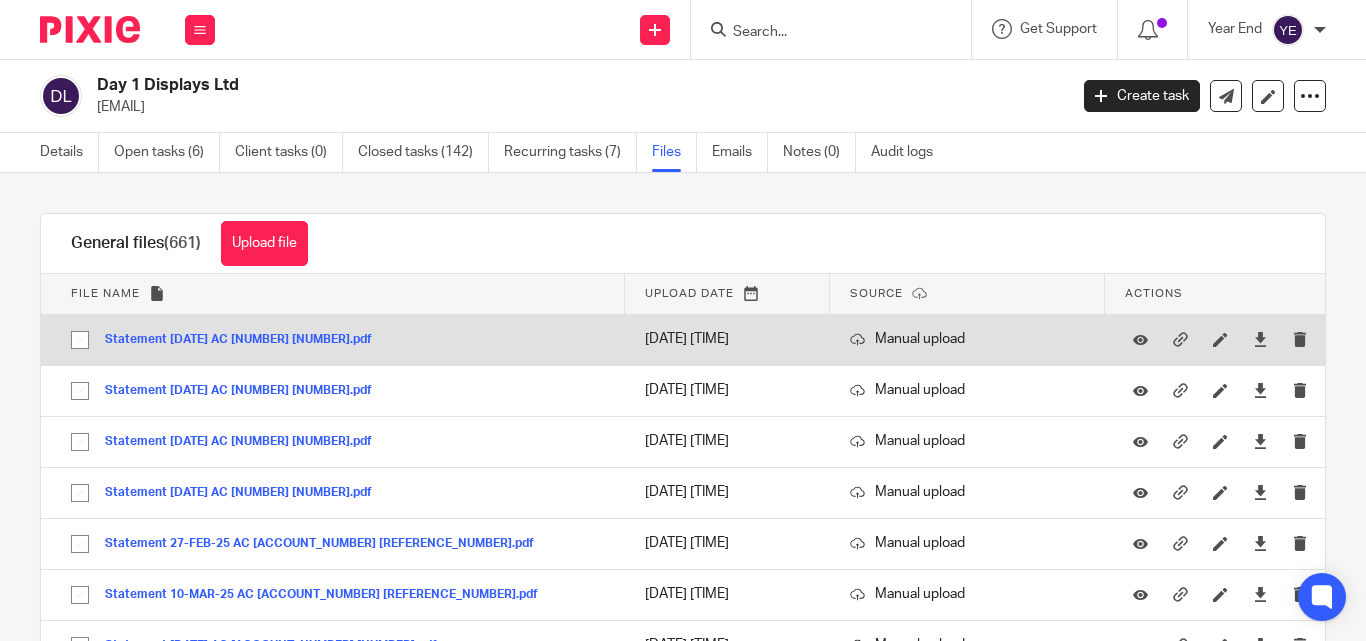 scroll, scrollTop: 0, scrollLeft: 0, axis: both 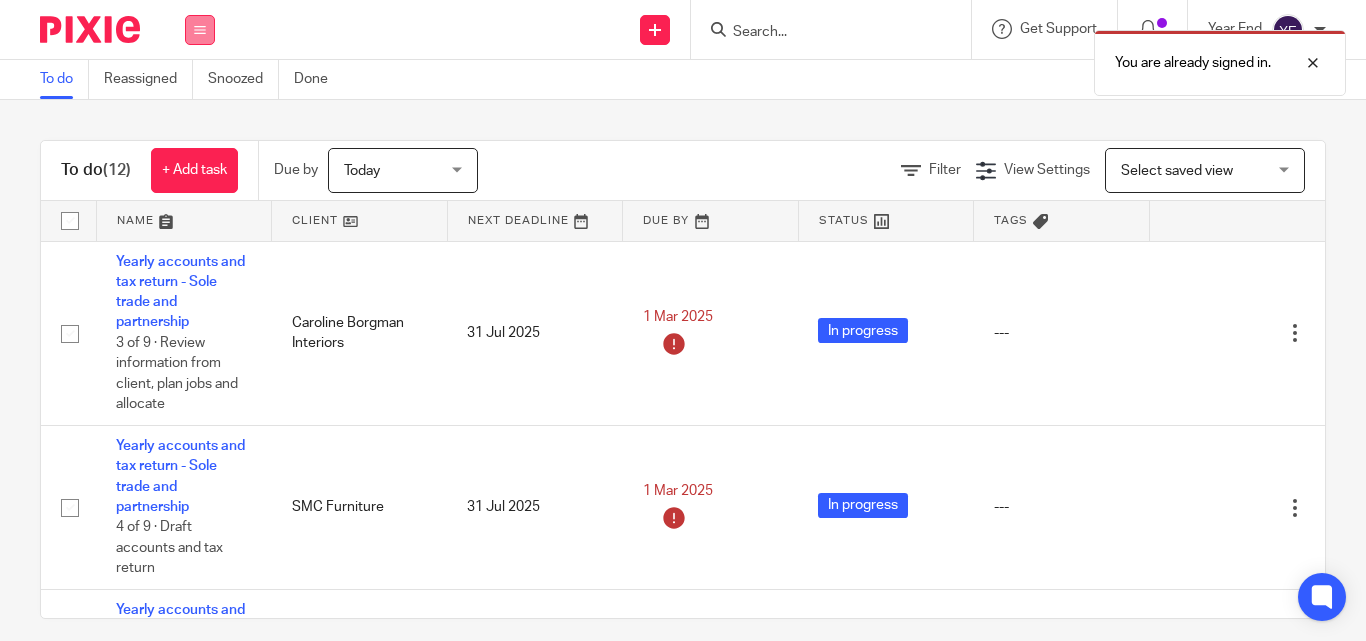 click at bounding box center [200, 30] 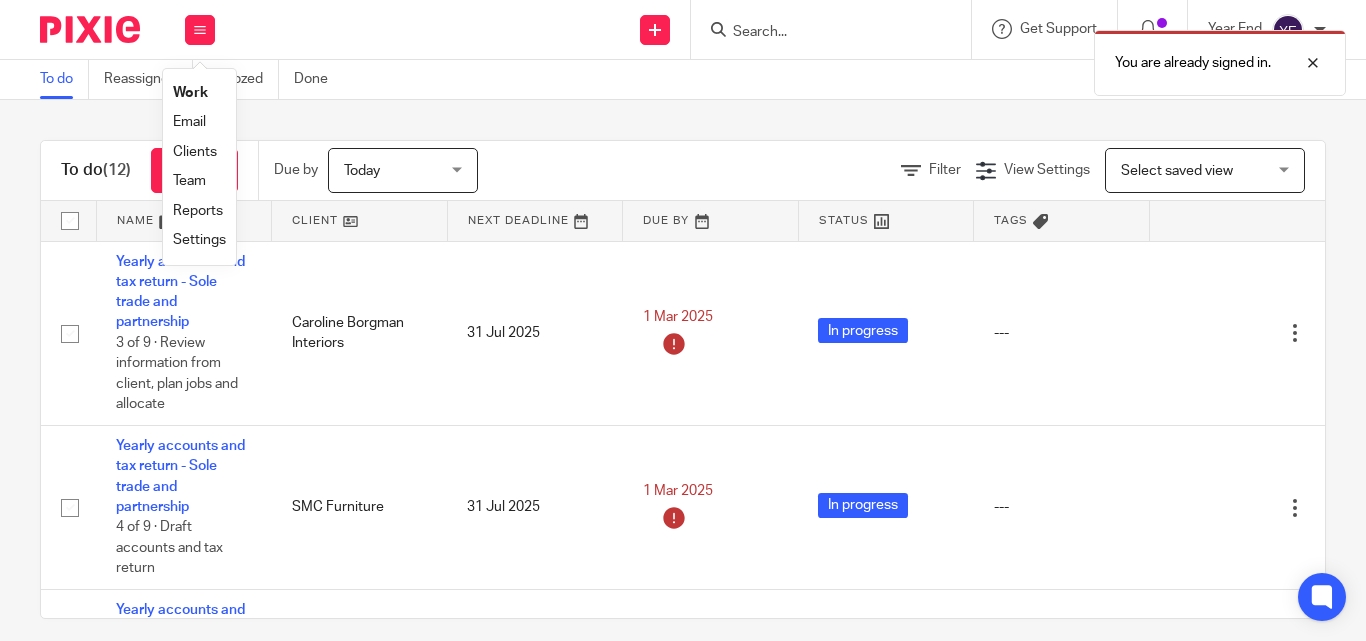 click on "Email" at bounding box center (189, 122) 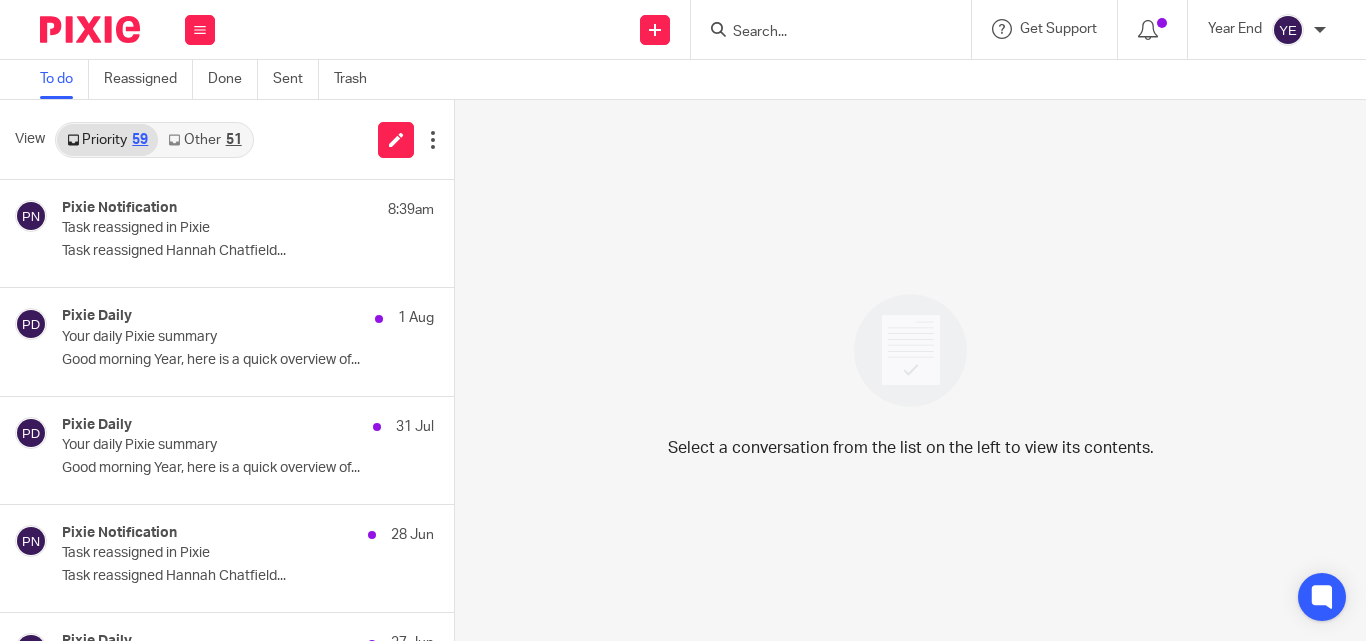 scroll, scrollTop: 0, scrollLeft: 0, axis: both 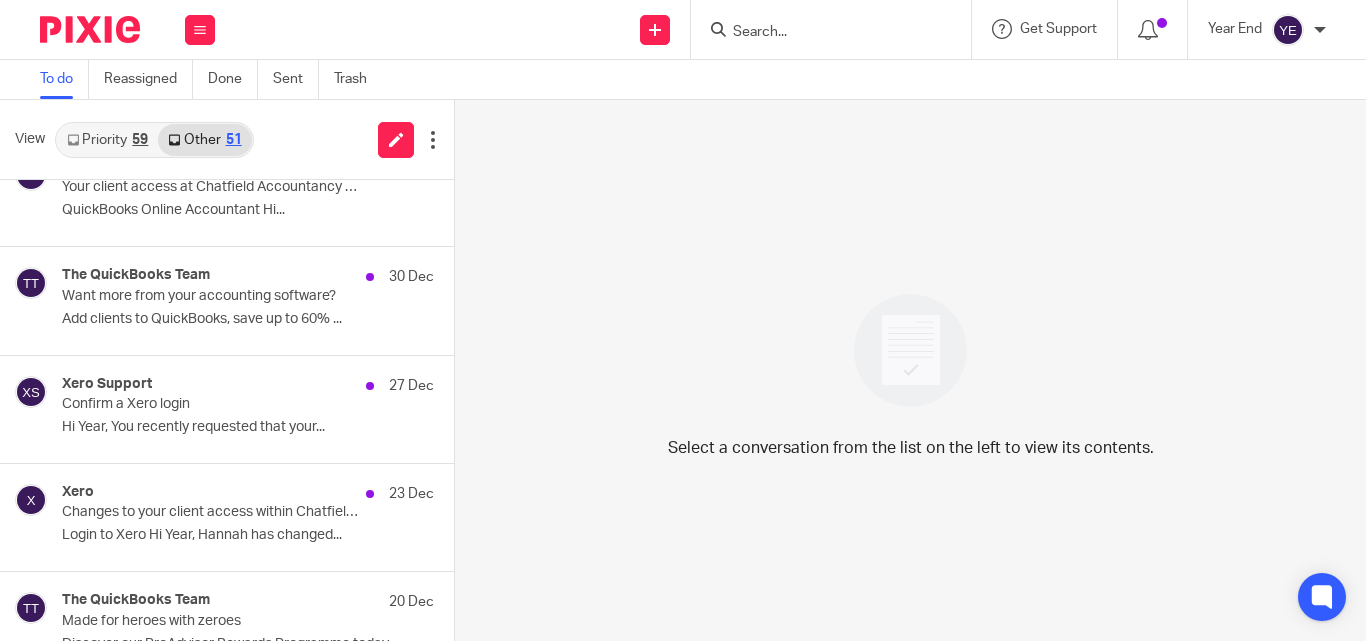 click on "Confirm a Xero login" at bounding box center [211, 404] 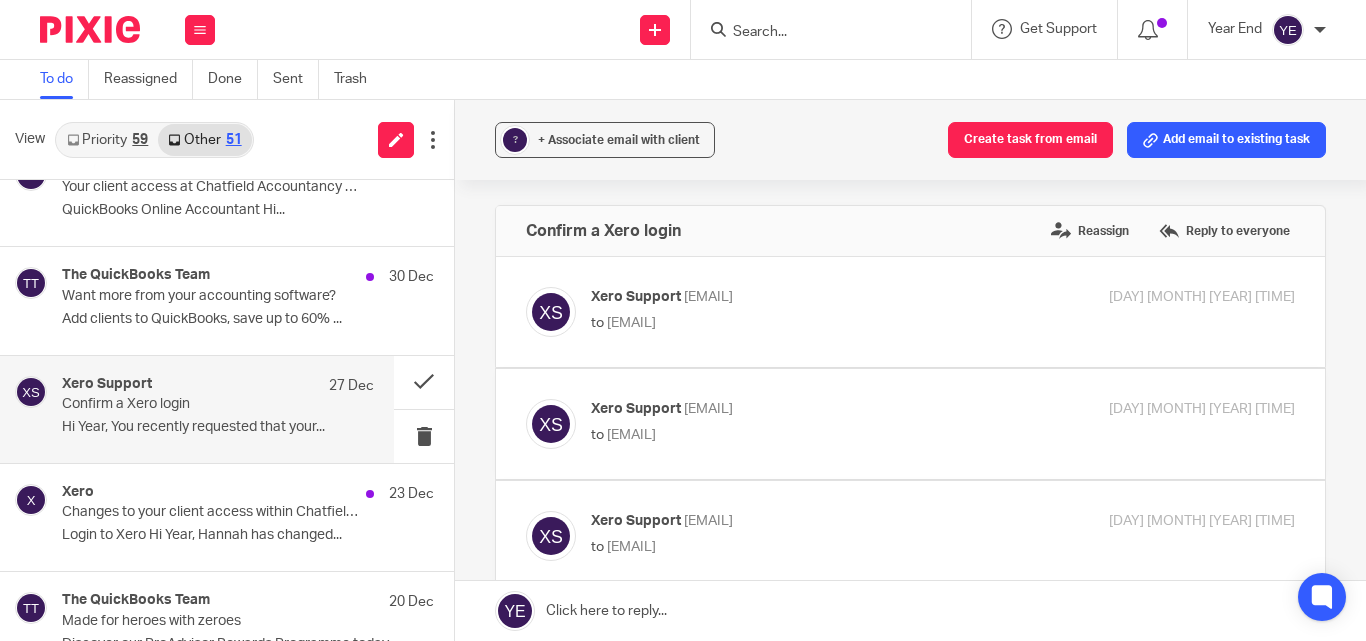 scroll, scrollTop: 0, scrollLeft: 0, axis: both 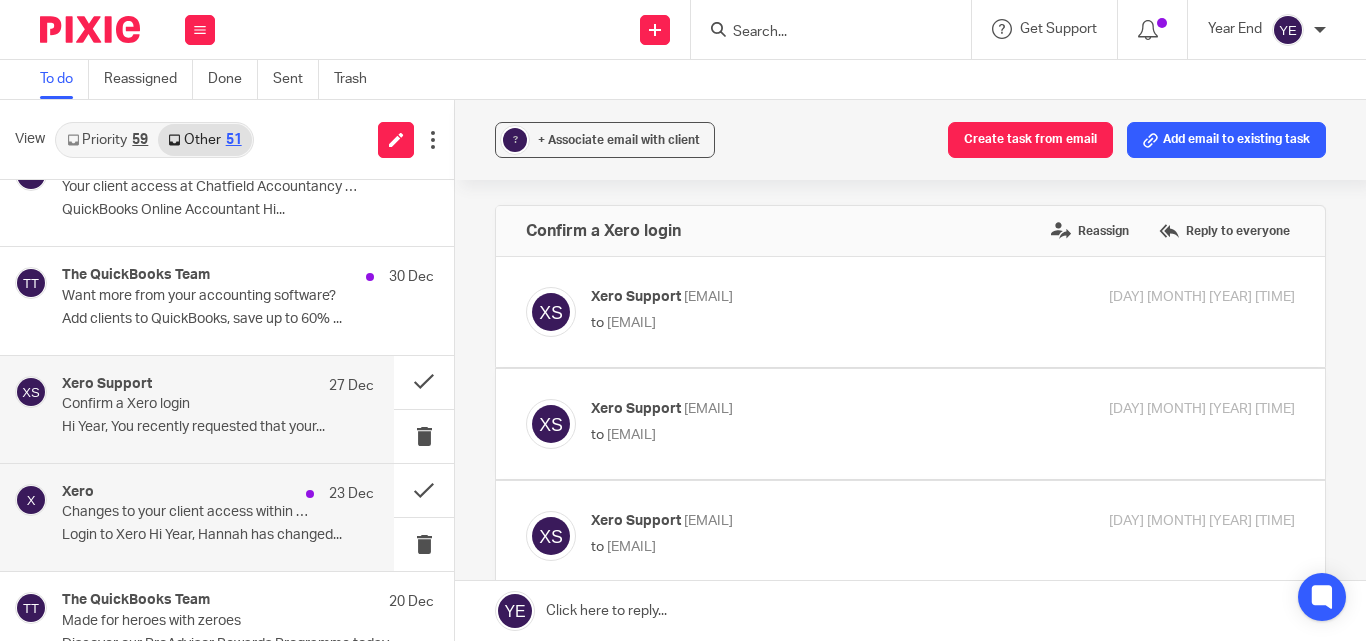 click on "Changes to your client access within Chatfield Accountancy" at bounding box center (187, 512) 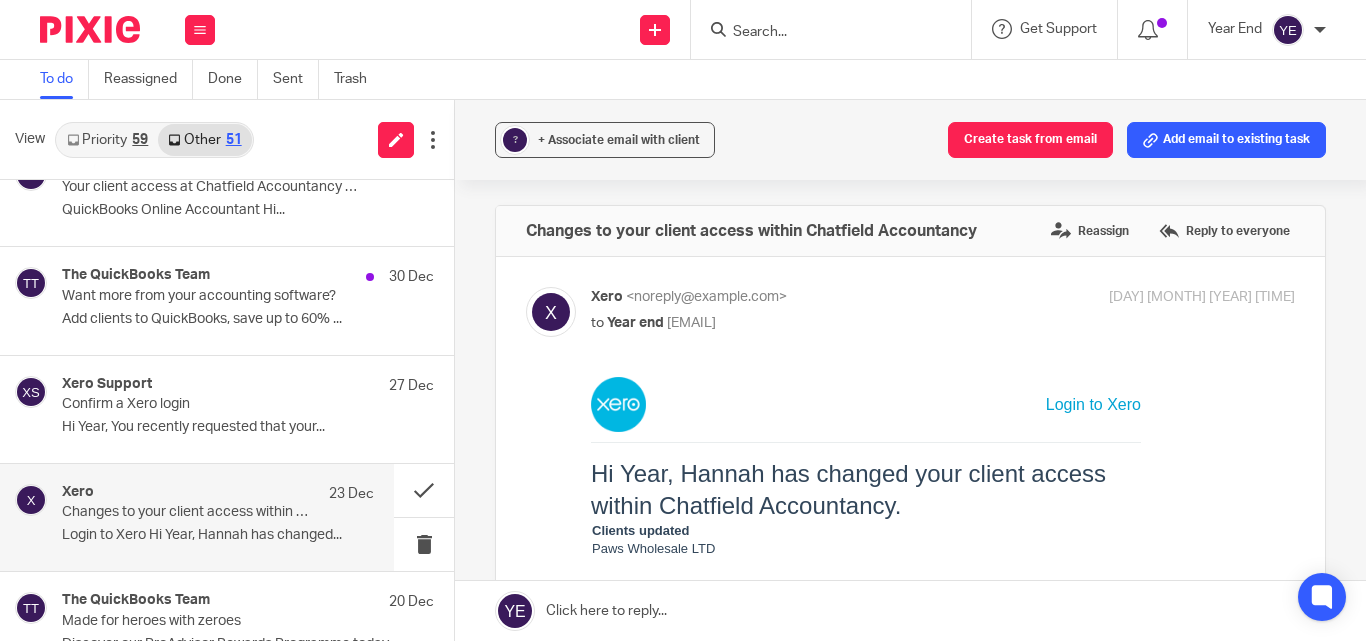 scroll, scrollTop: 0, scrollLeft: 0, axis: both 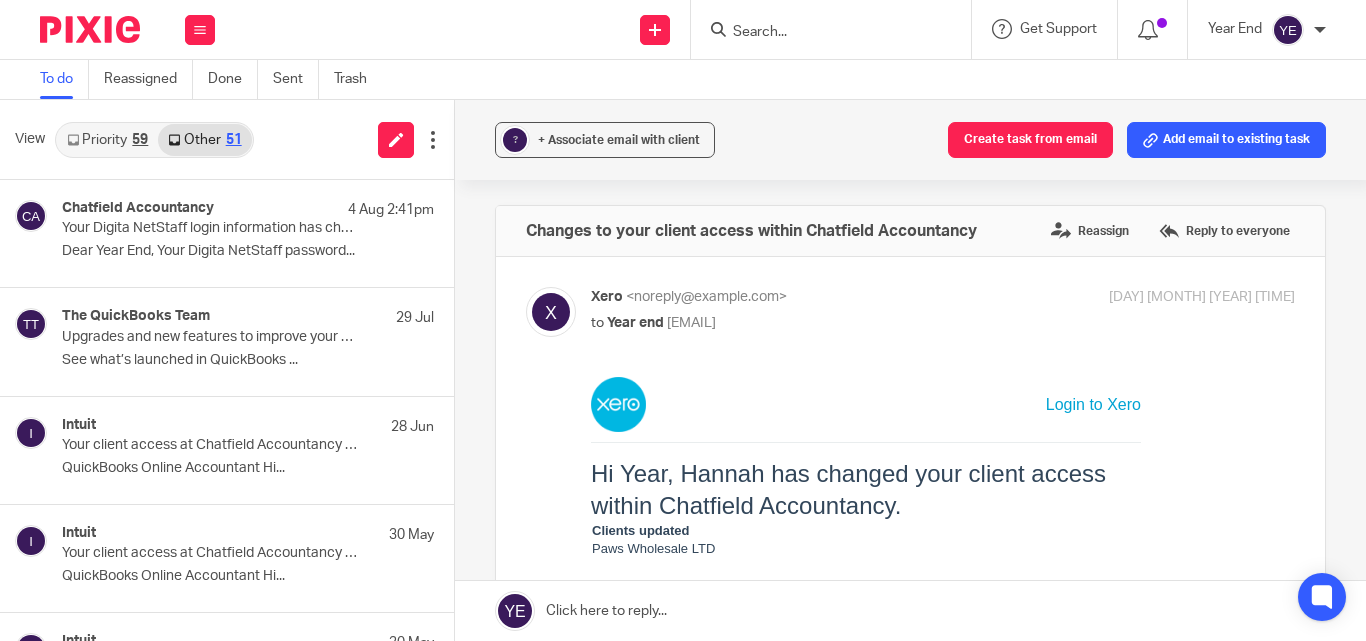 click on "Priority
59" at bounding box center [107, 140] 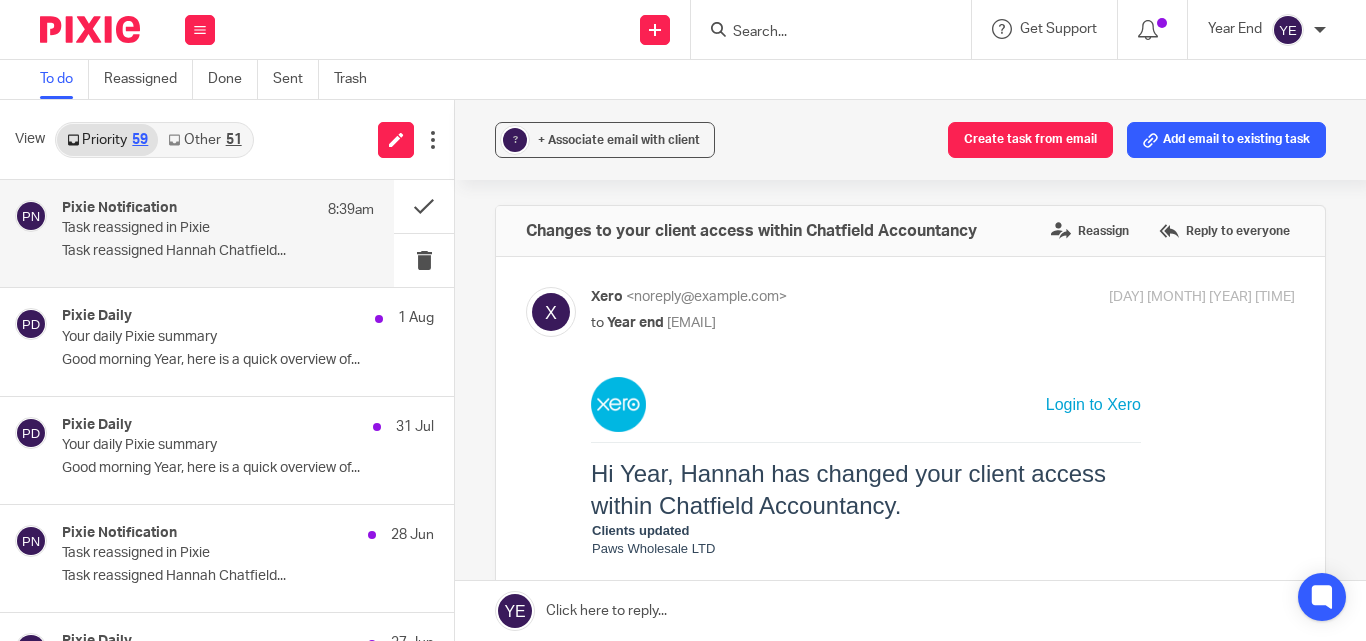 click on "Pixie Notification
8:39am   Task reassigned in Pixie   Task reassigned         Hannah Chatfield..." at bounding box center (218, 233) 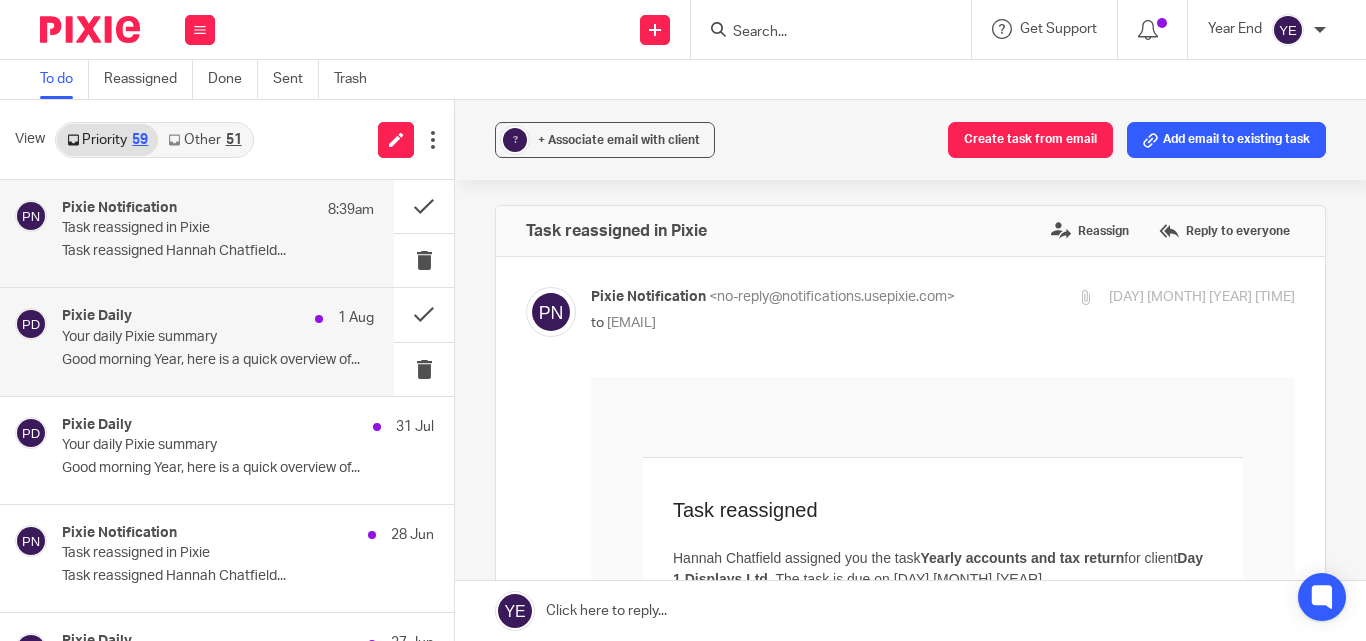 scroll, scrollTop: 0, scrollLeft: 0, axis: both 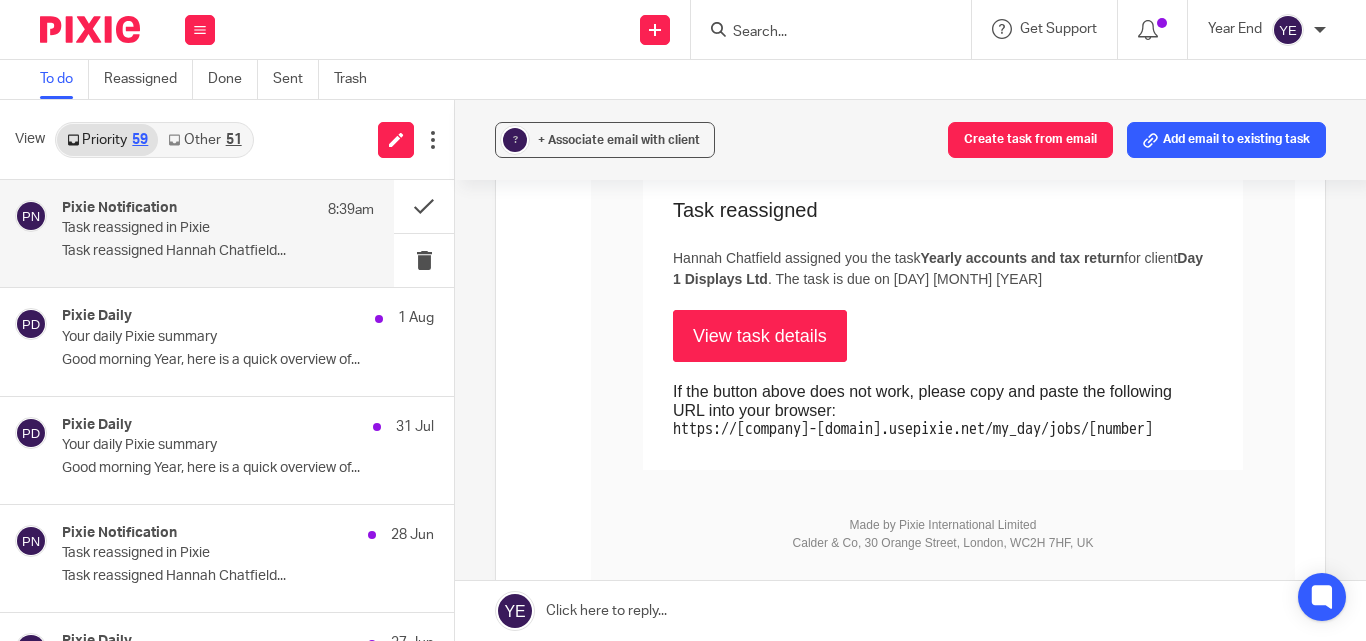 click on "View task details" at bounding box center (760, 336) 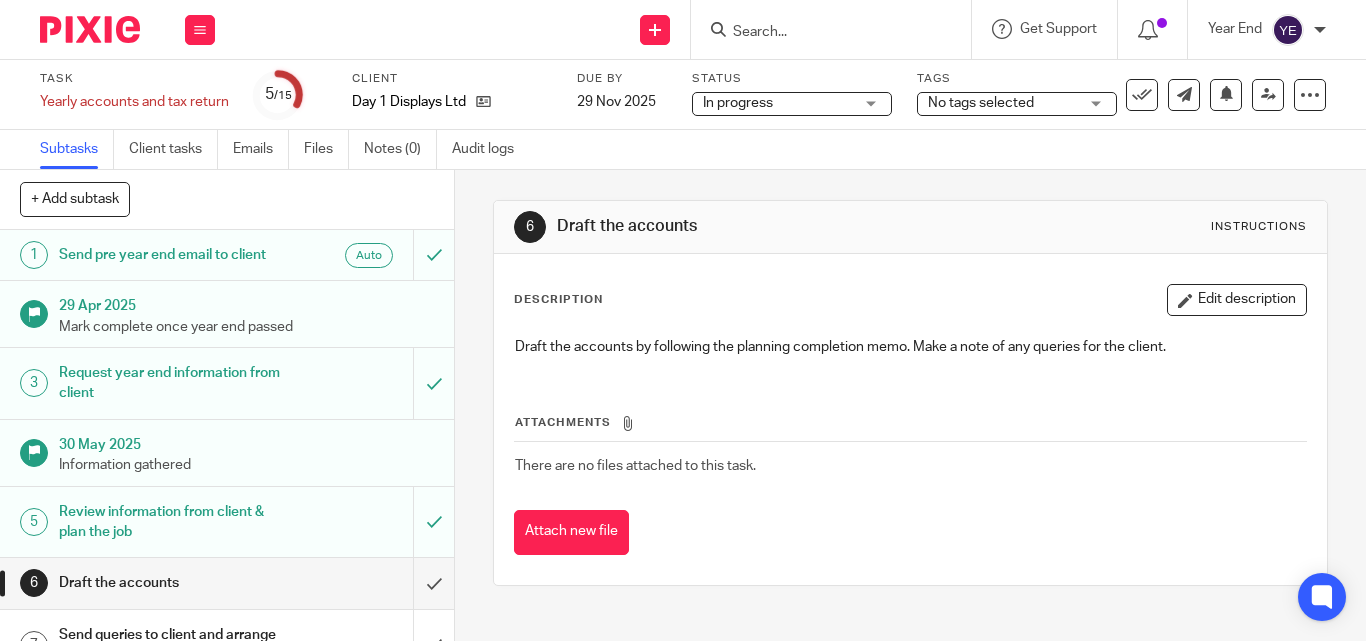 scroll, scrollTop: 0, scrollLeft: 0, axis: both 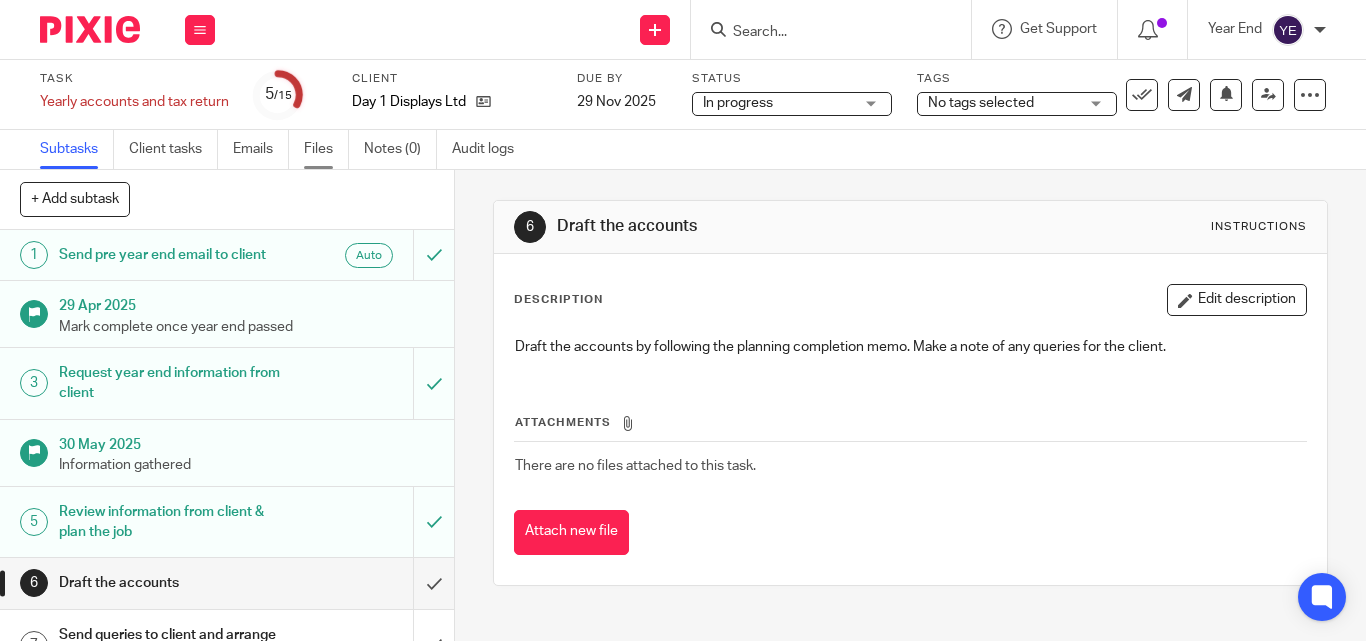 click on "Files" at bounding box center [326, 149] 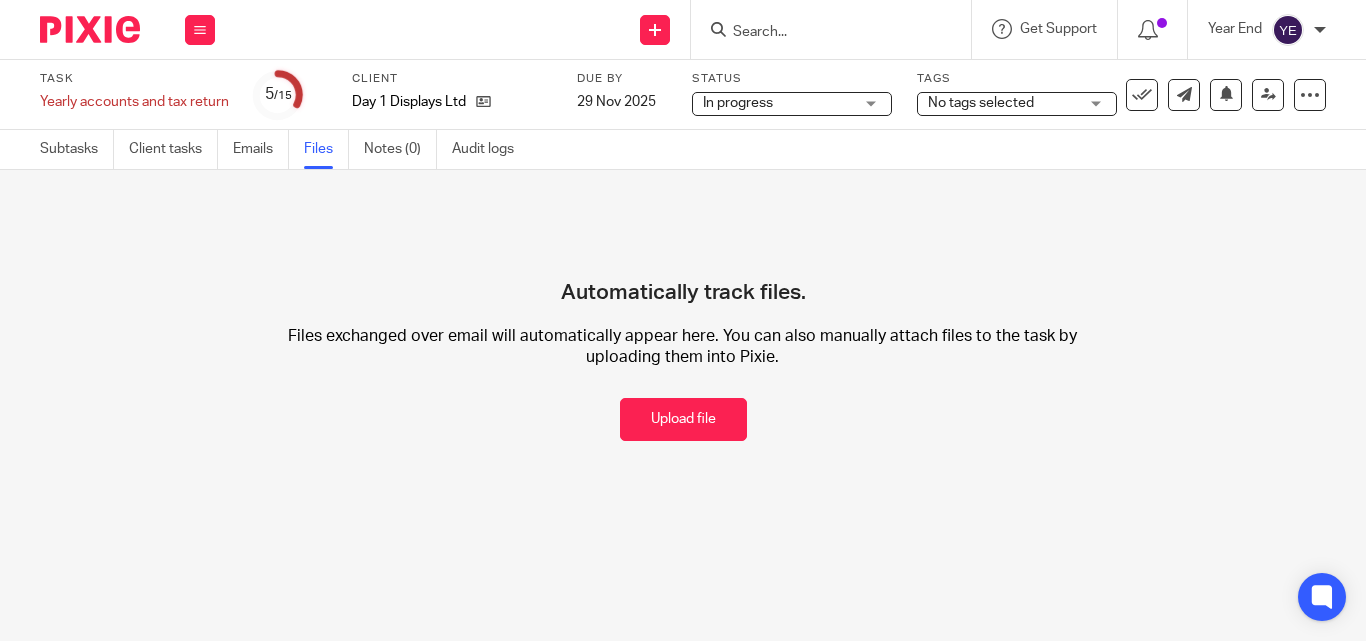 scroll, scrollTop: 0, scrollLeft: 0, axis: both 